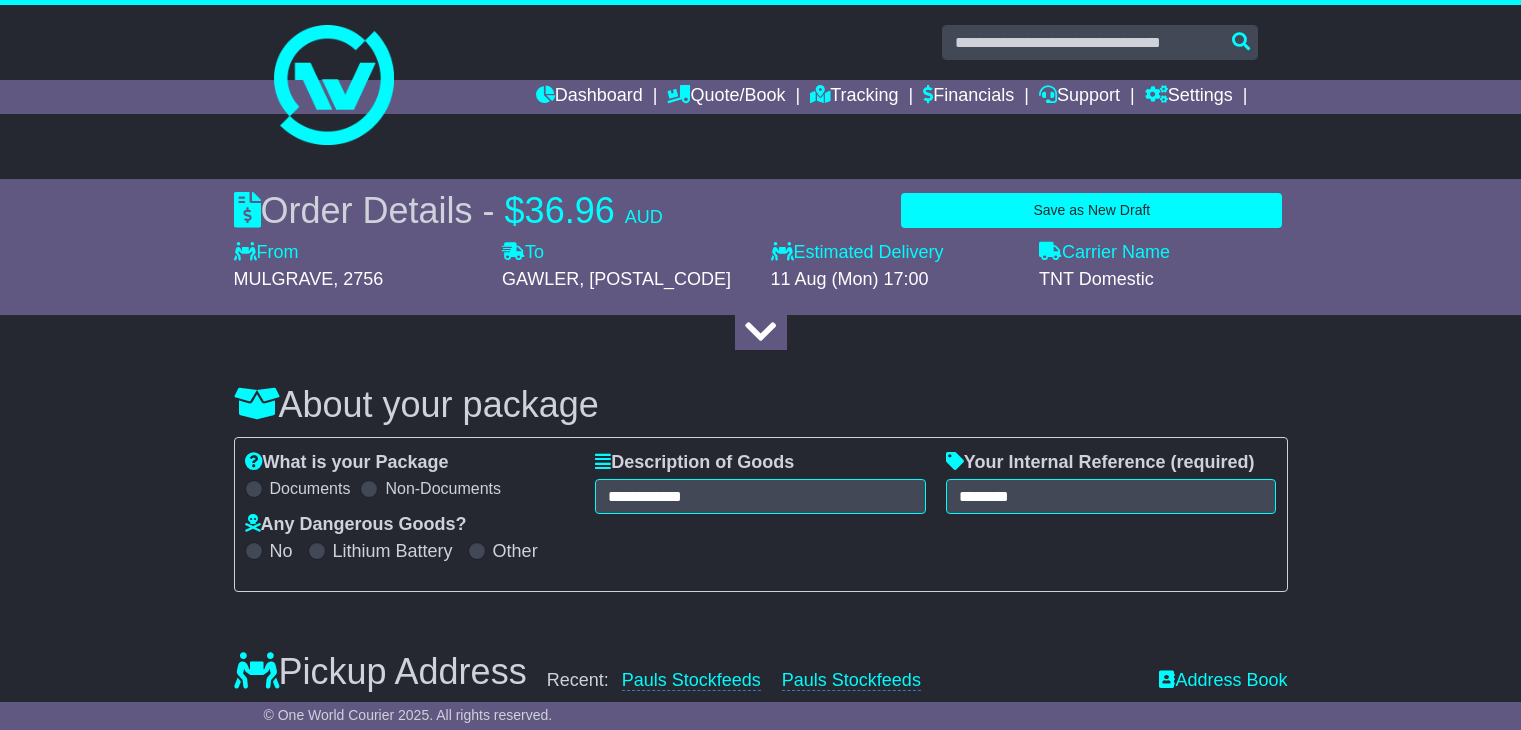 select on "****" 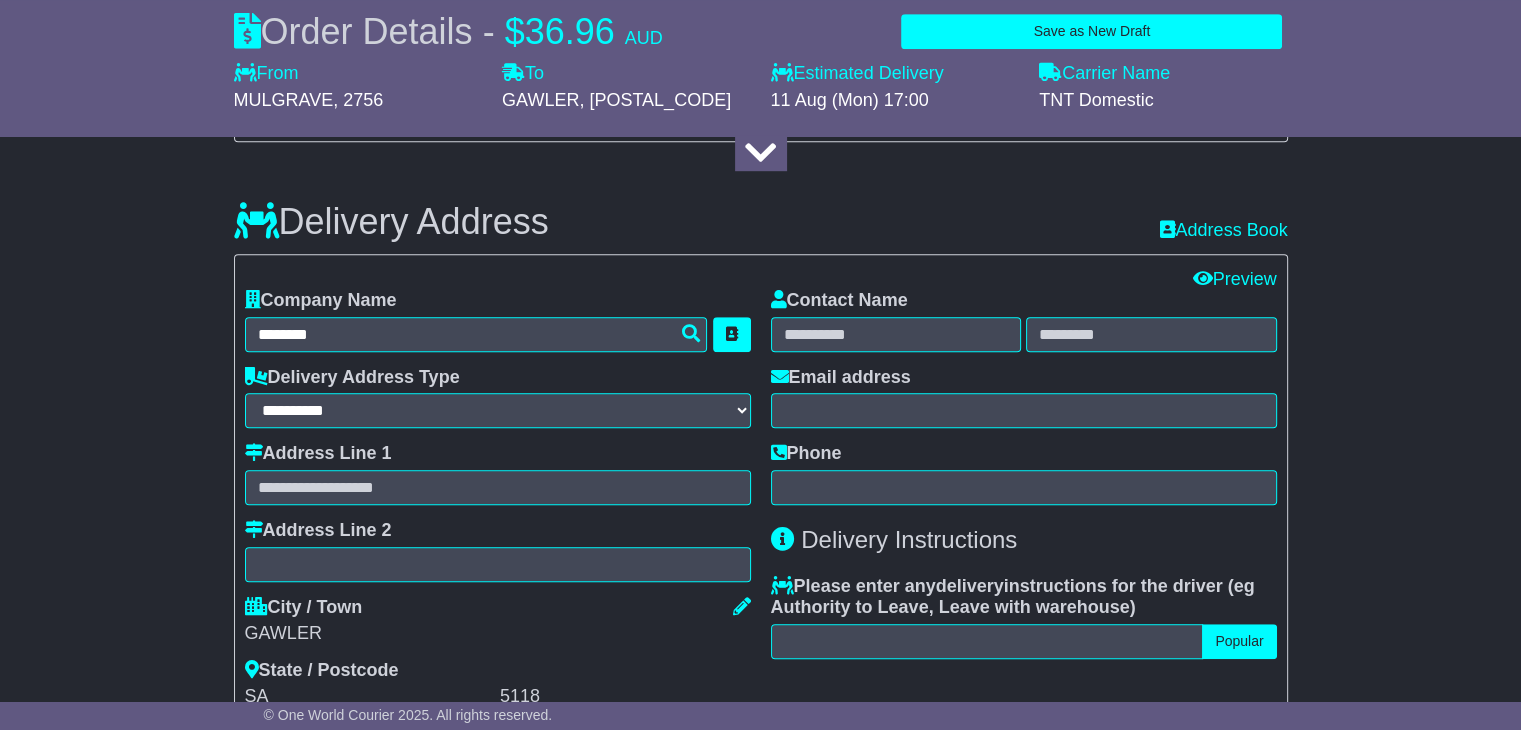 scroll, scrollTop: 0, scrollLeft: 0, axis: both 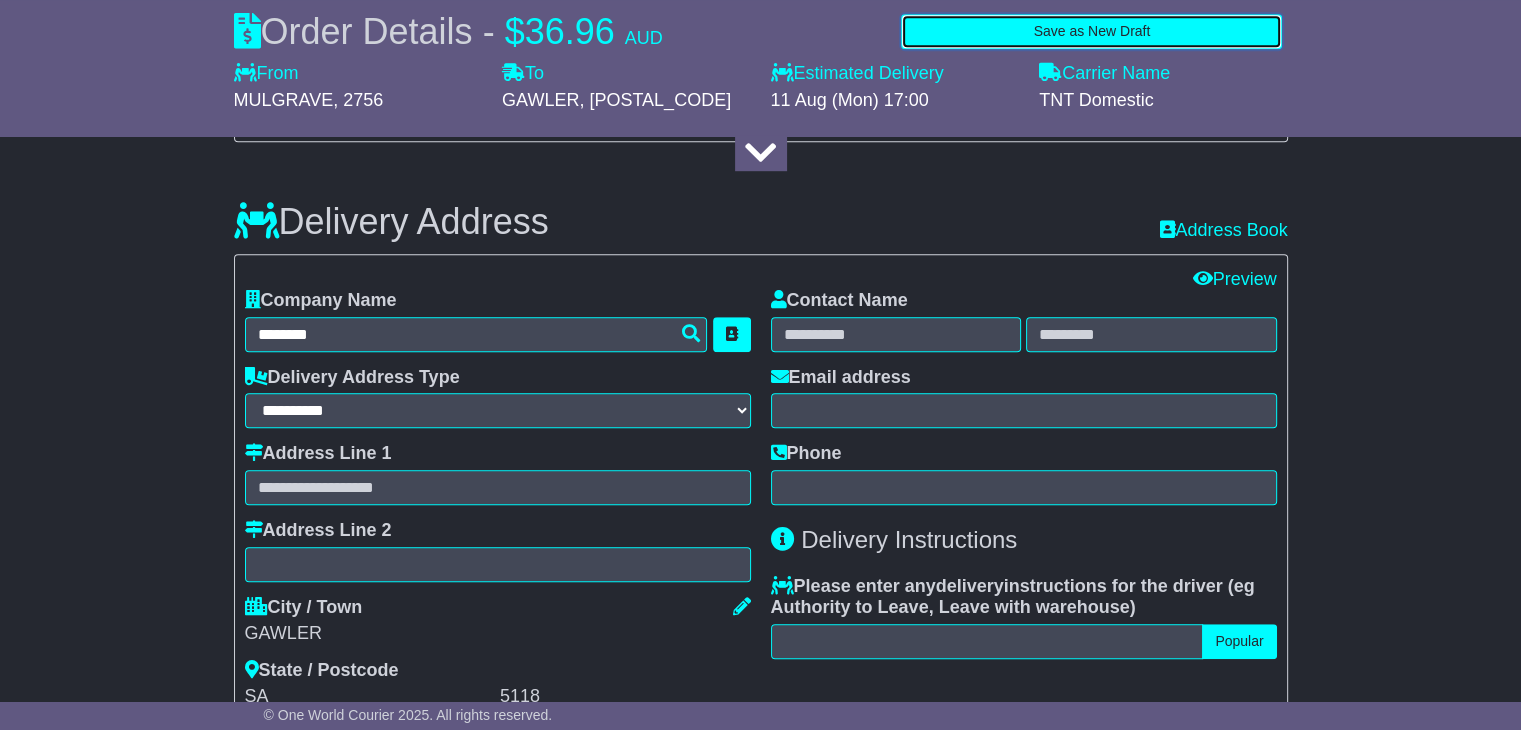 click on "Save as New Draft" at bounding box center [1091, 31] 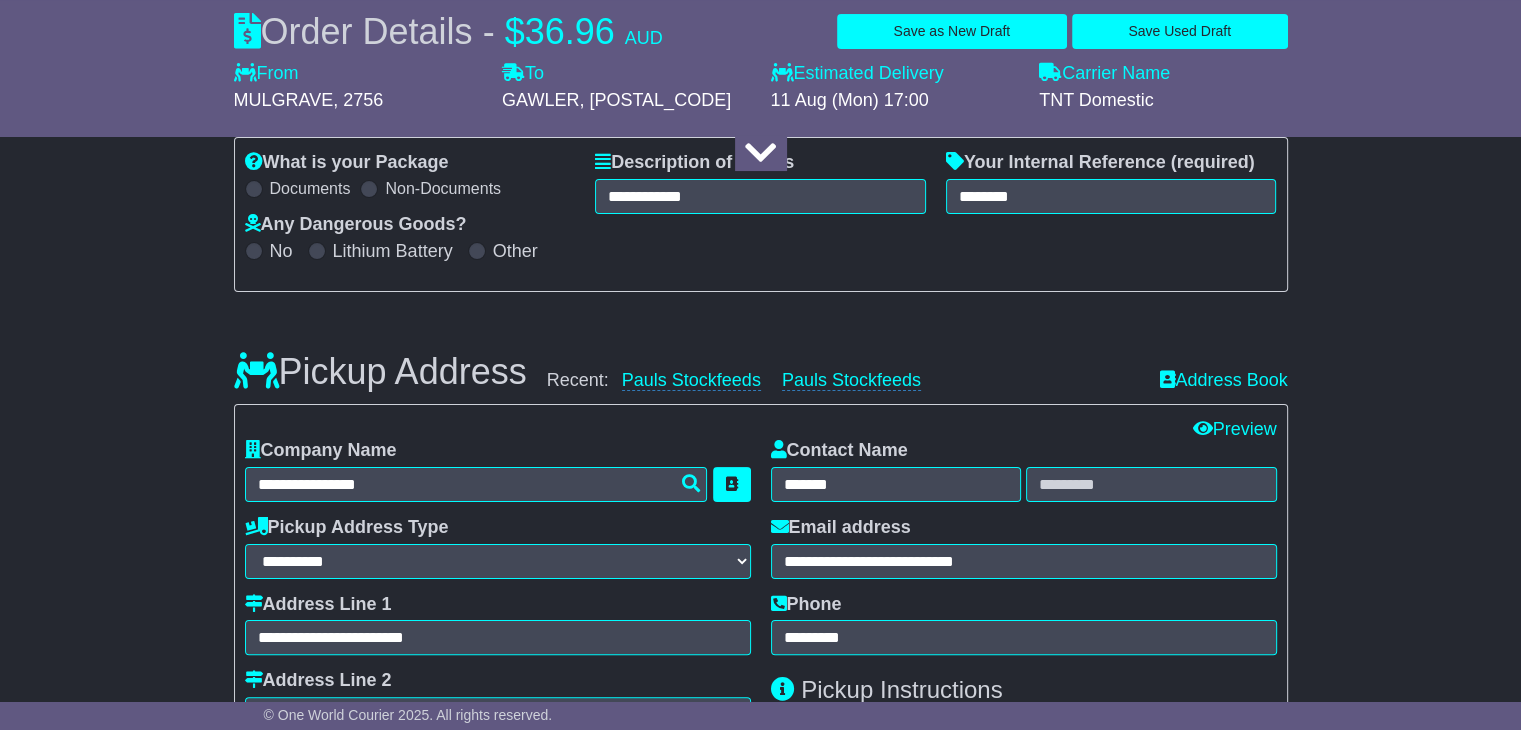 scroll, scrollTop: 0, scrollLeft: 0, axis: both 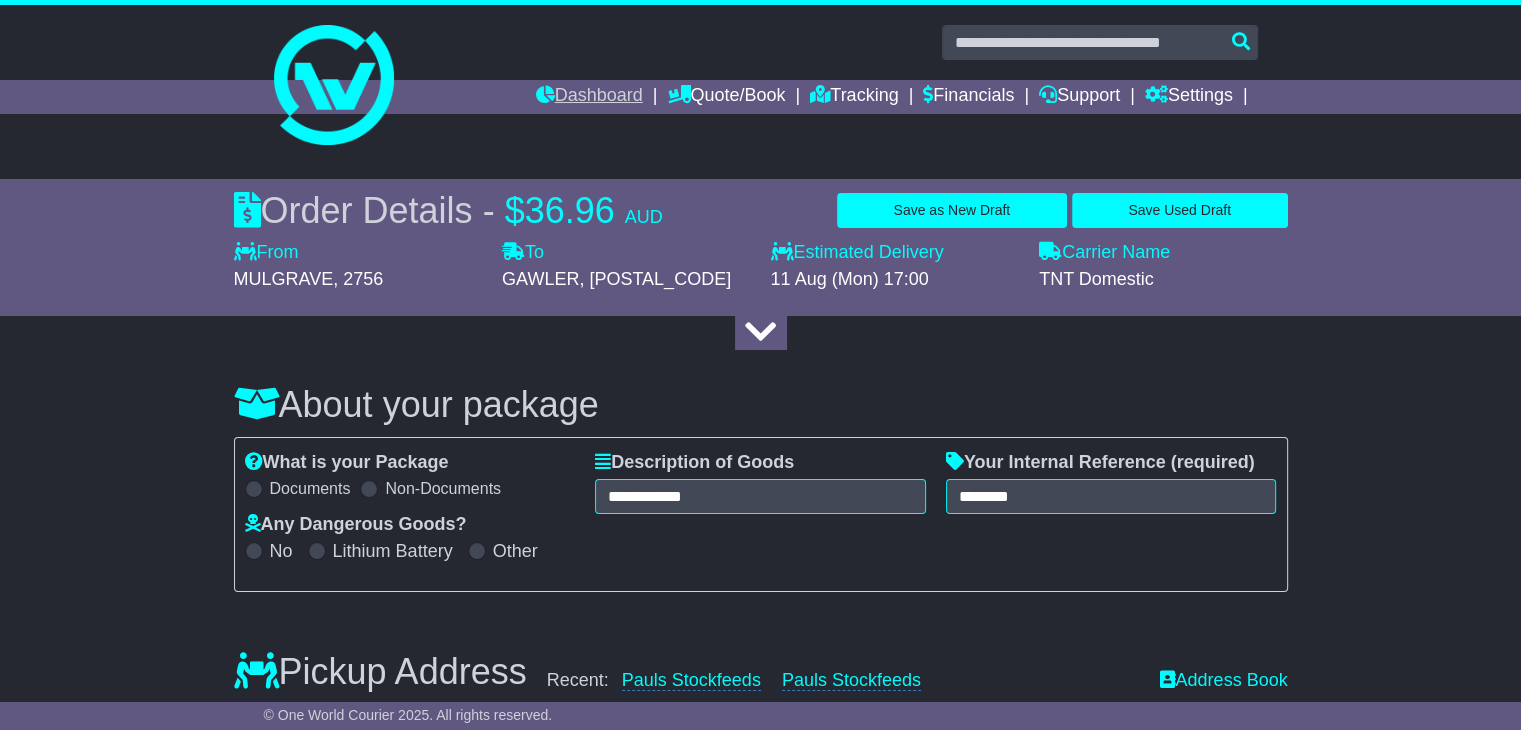 click on "Dashboard" at bounding box center (589, 97) 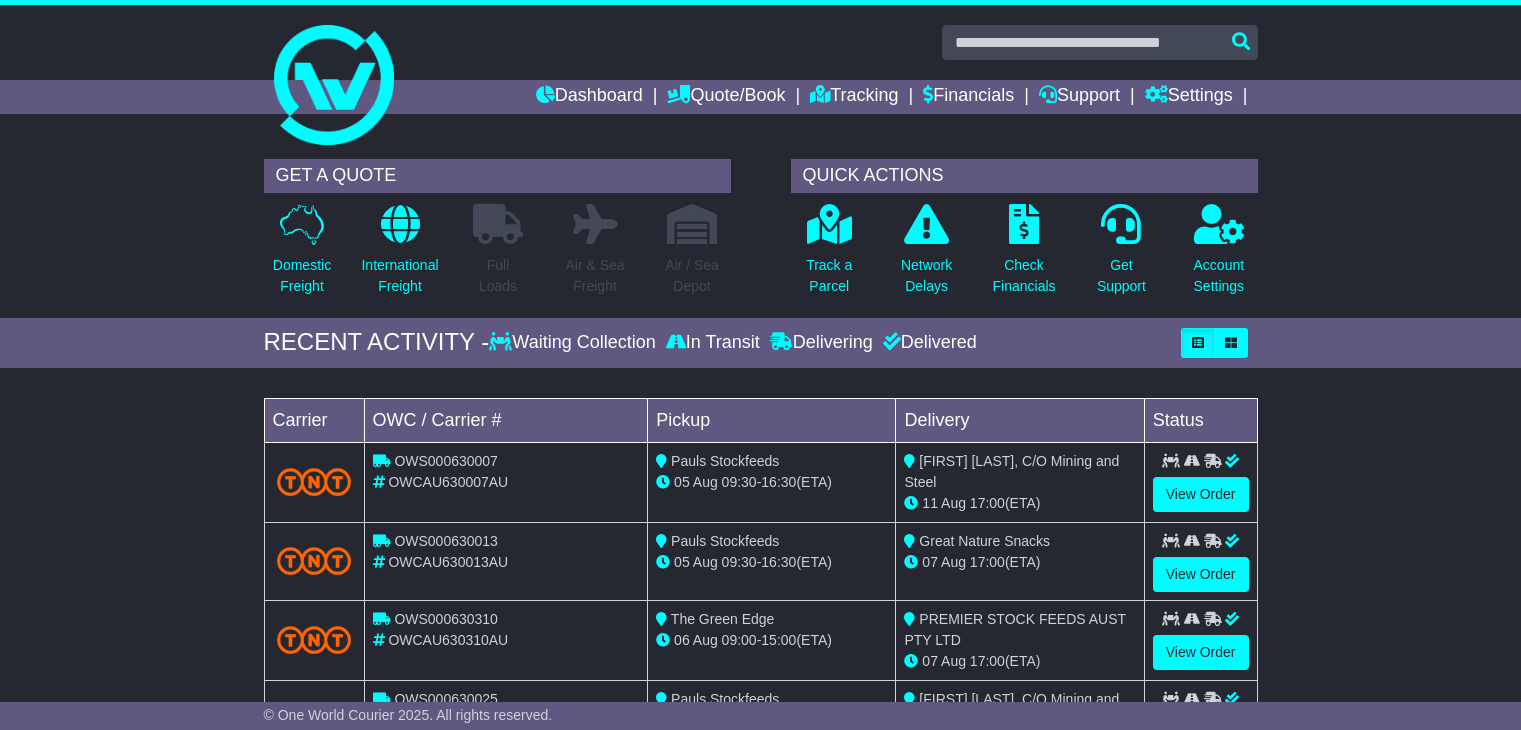 scroll, scrollTop: 0, scrollLeft: 0, axis: both 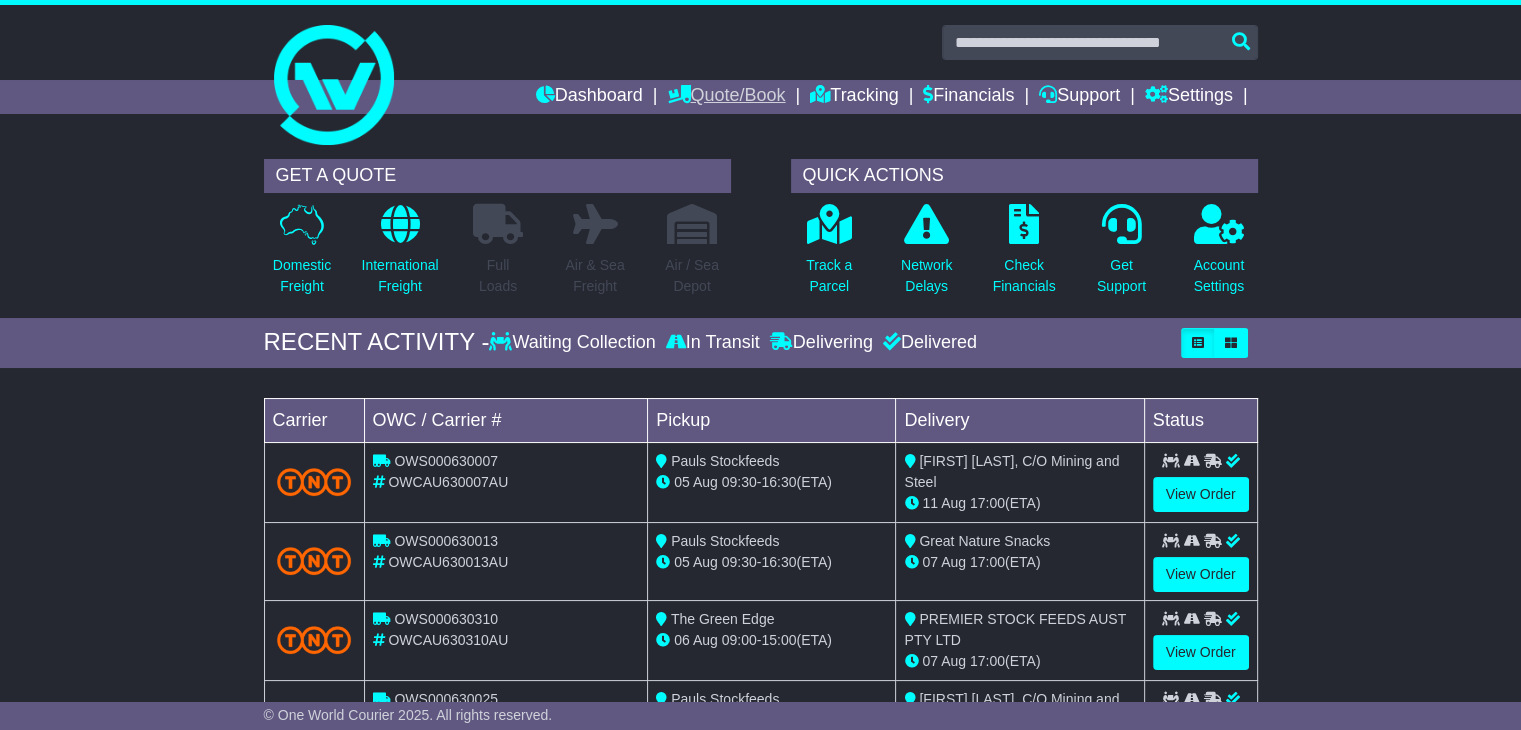 click on "Quote/Book" at bounding box center (726, 97) 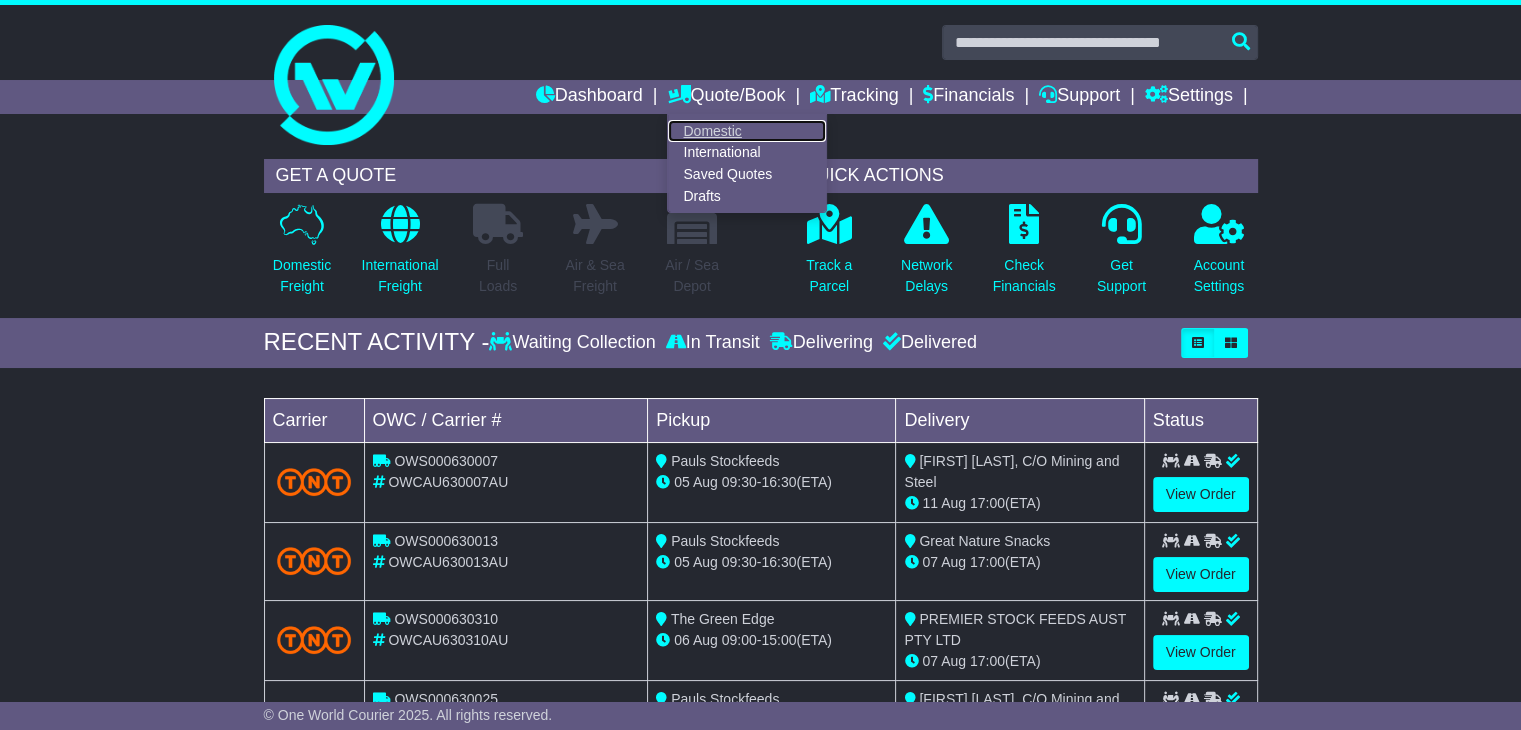 click on "Domestic" at bounding box center [747, 131] 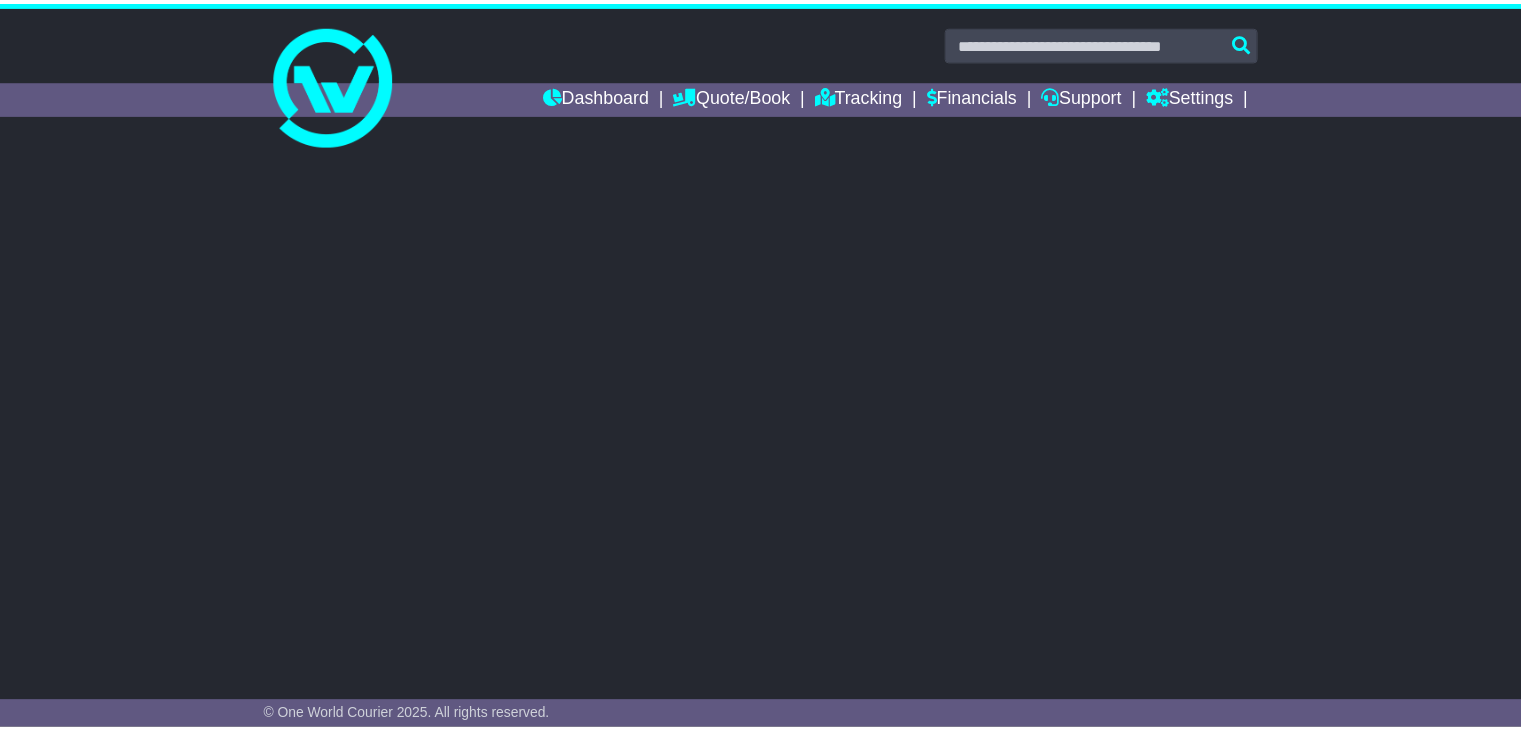scroll, scrollTop: 0, scrollLeft: 0, axis: both 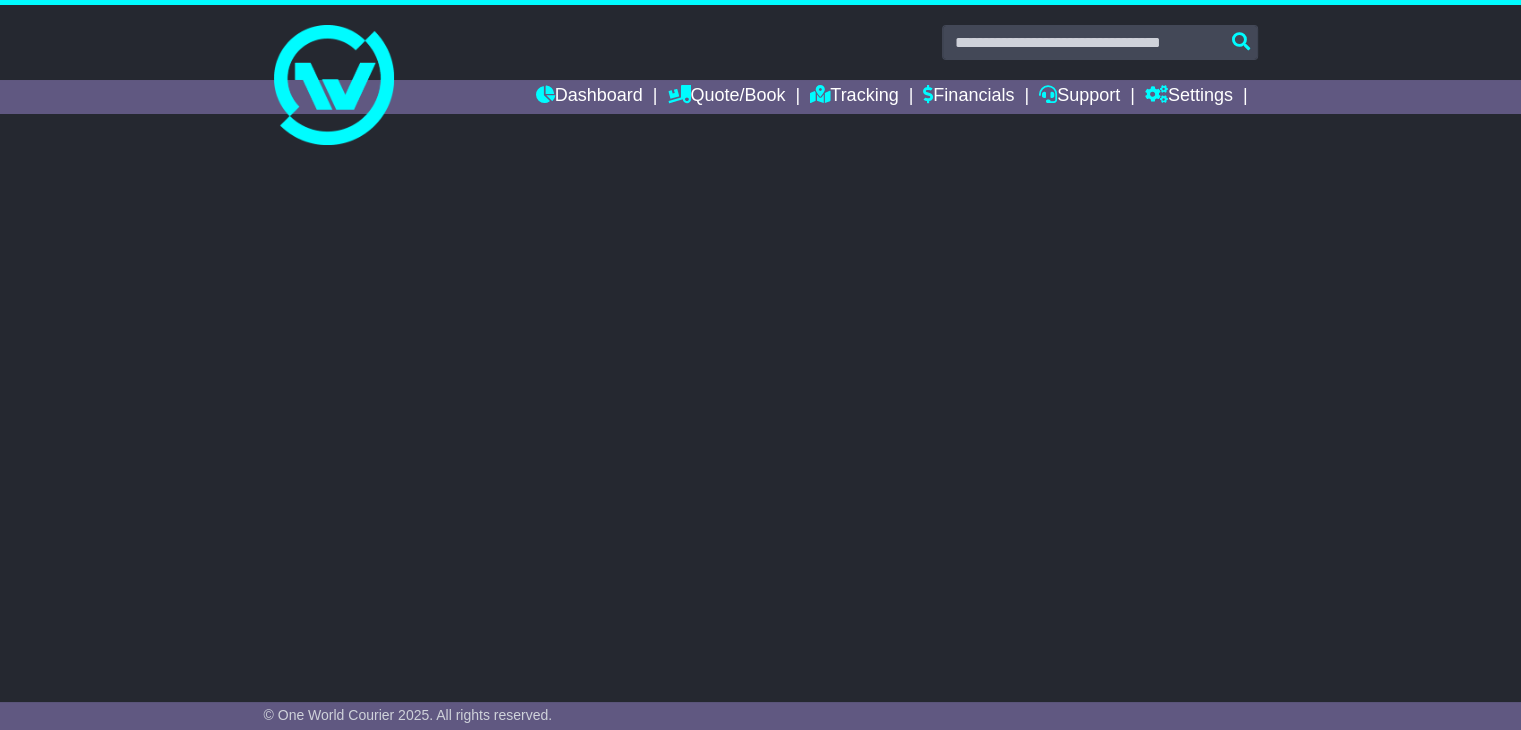 select 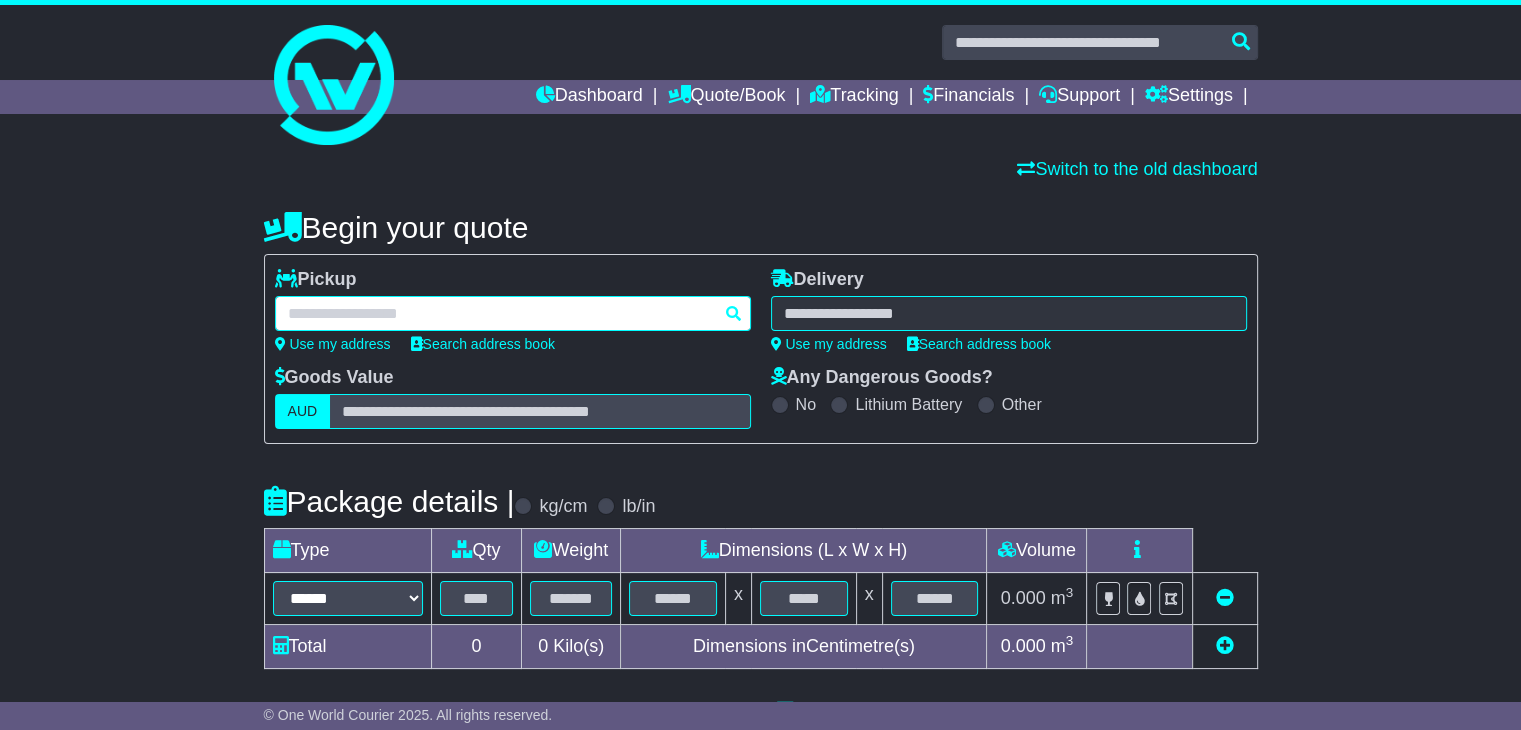 click at bounding box center (513, 313) 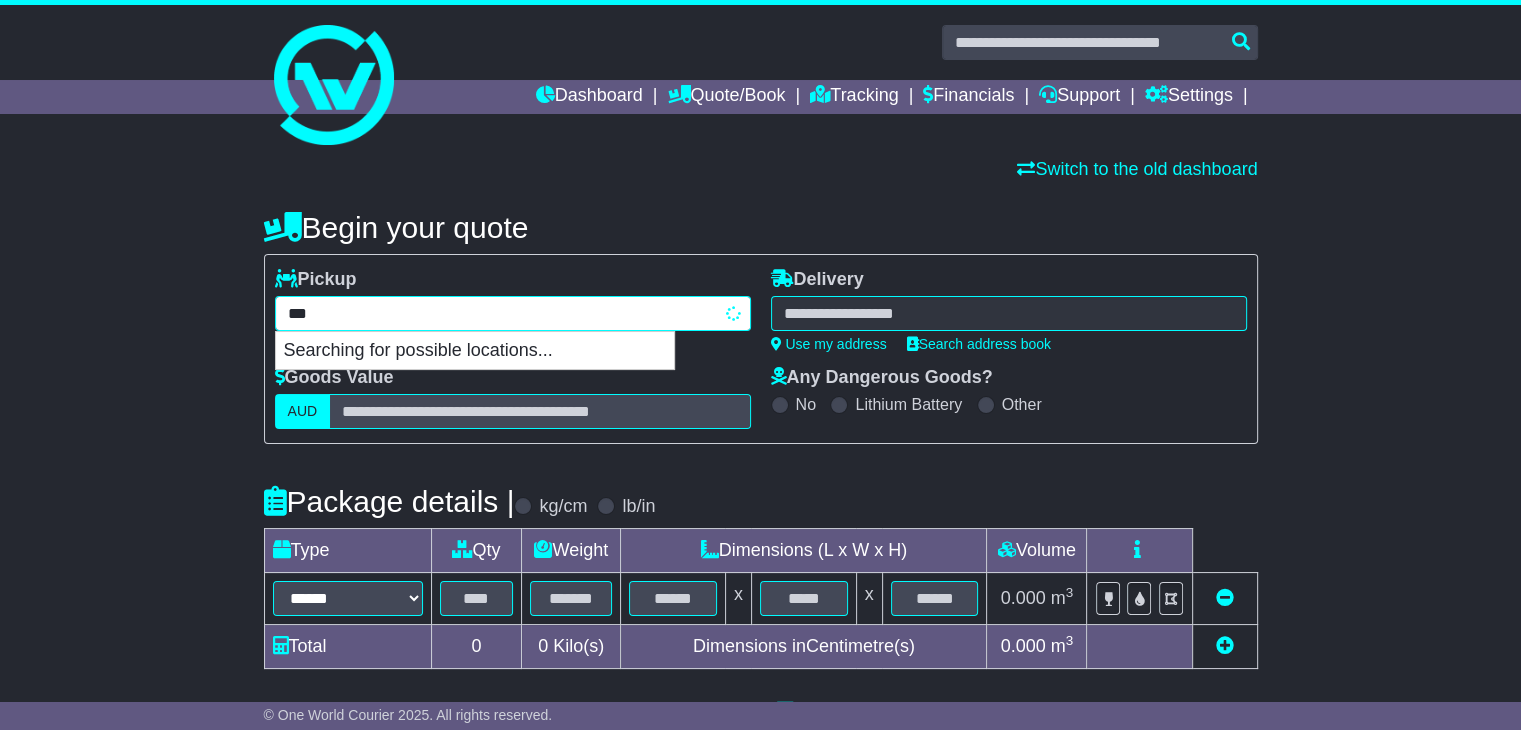 type on "****" 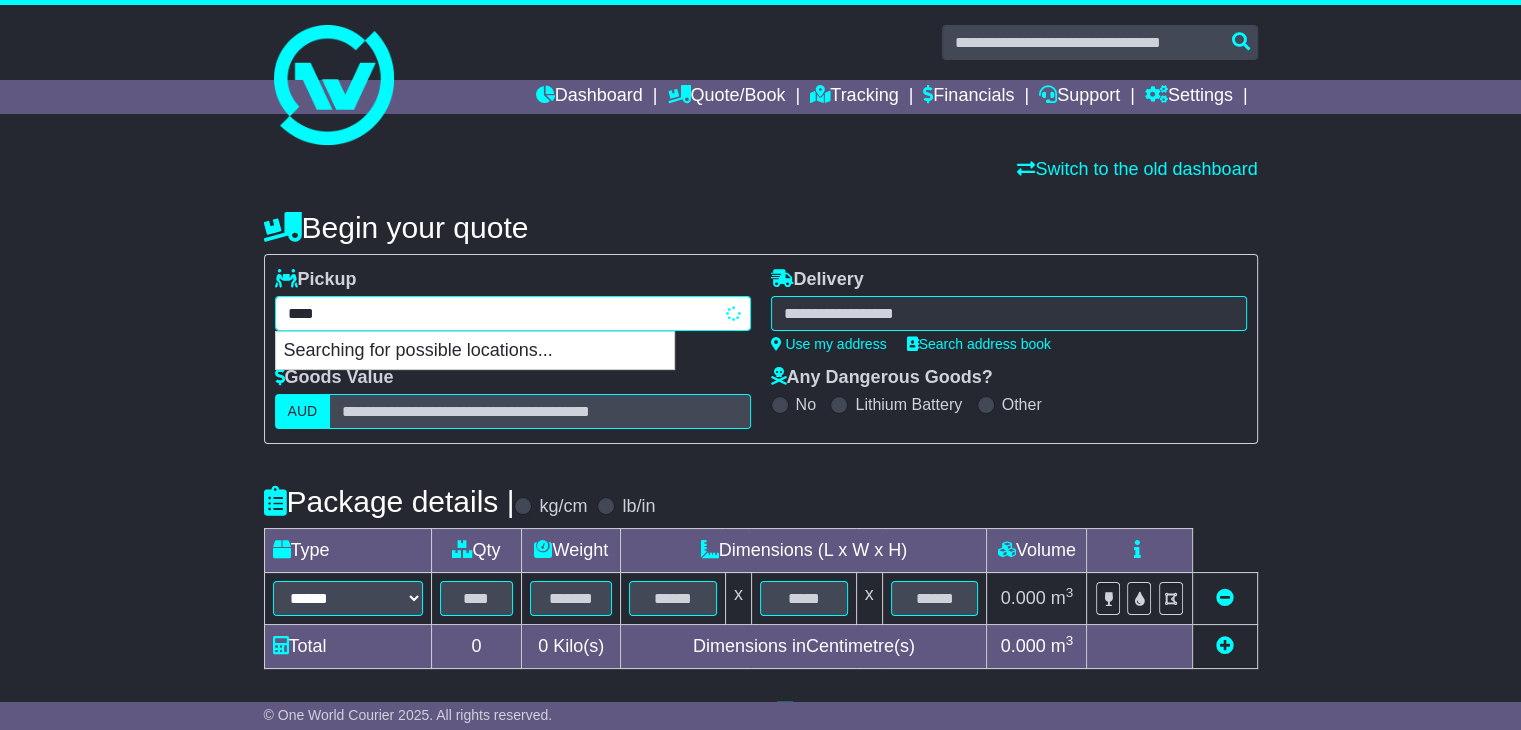 type on "**********" 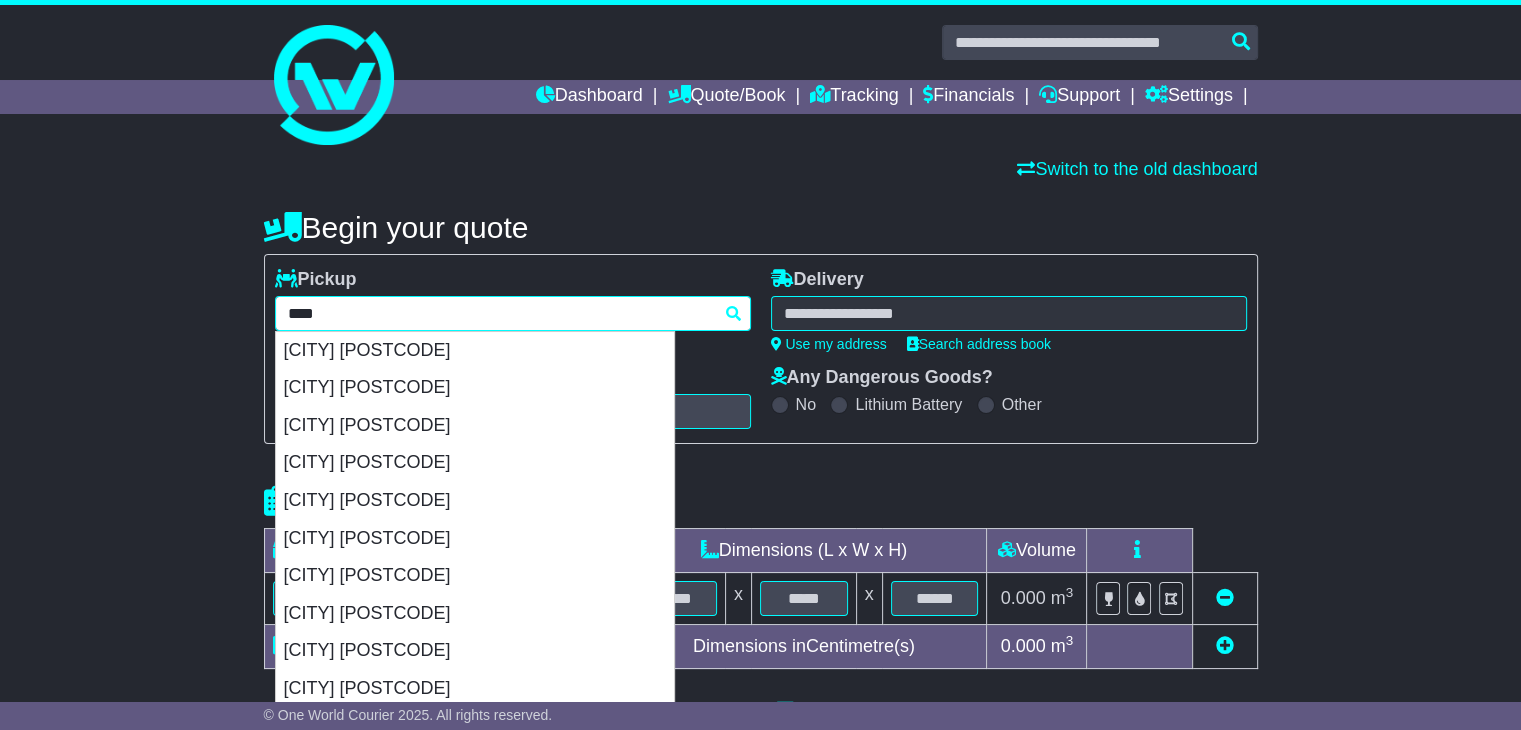 type 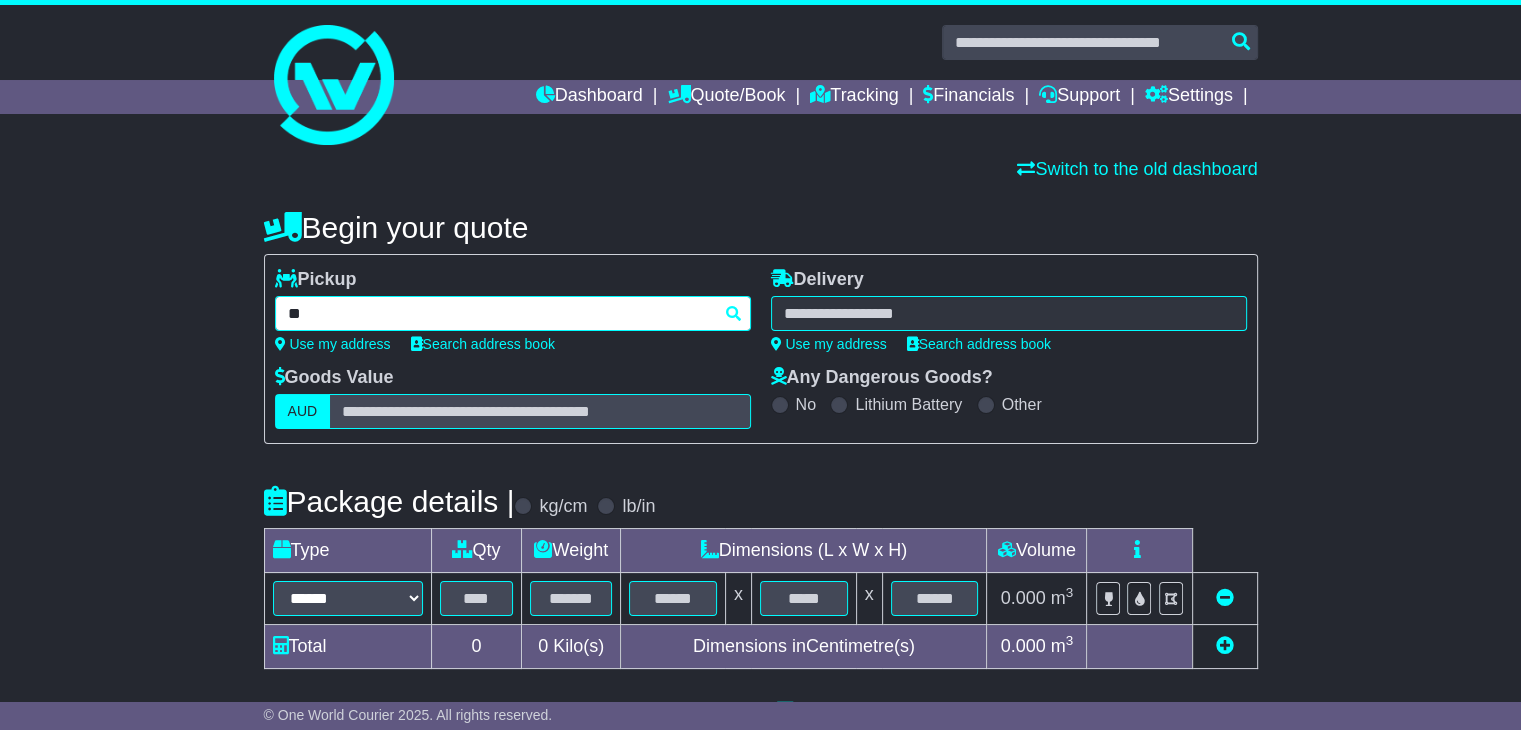 type on "***" 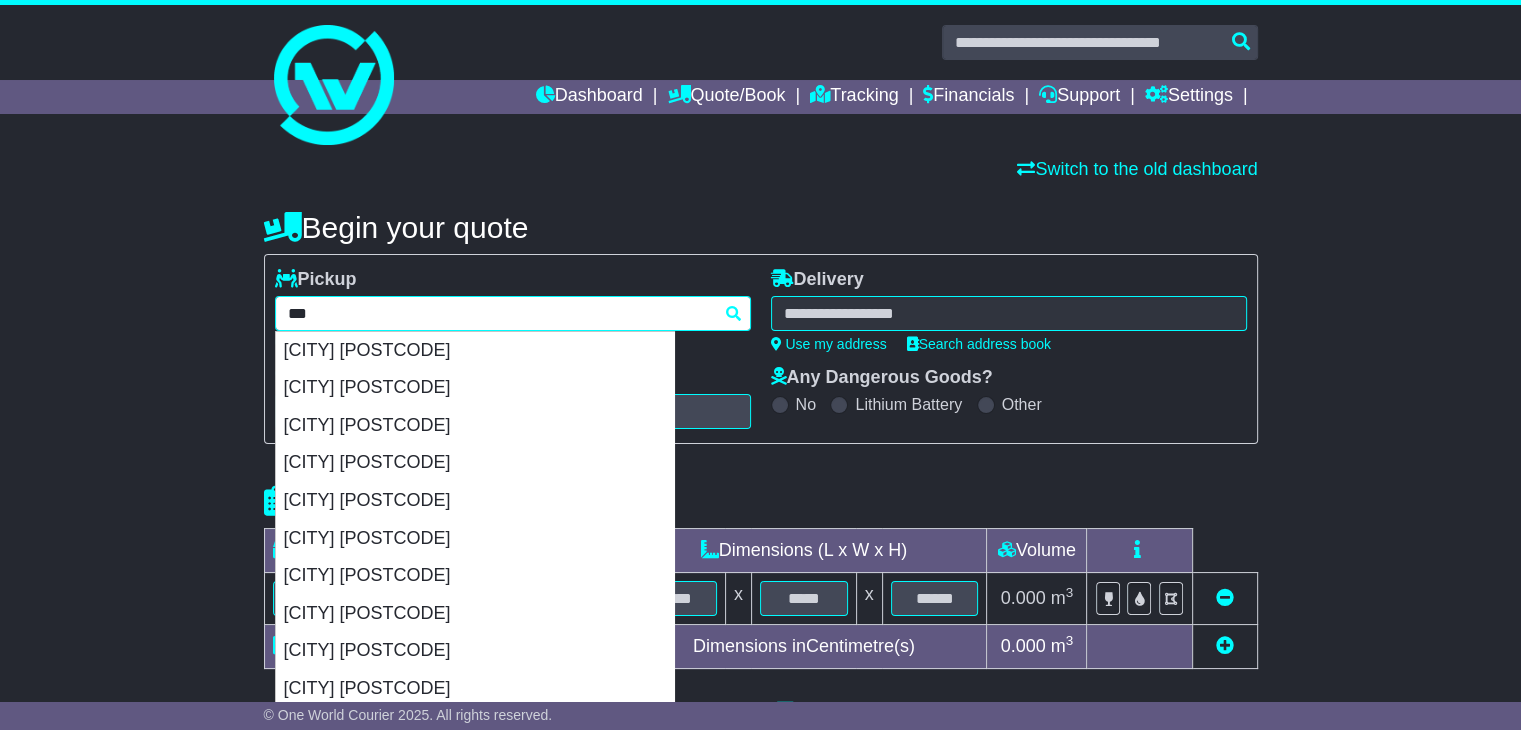 type on "**********" 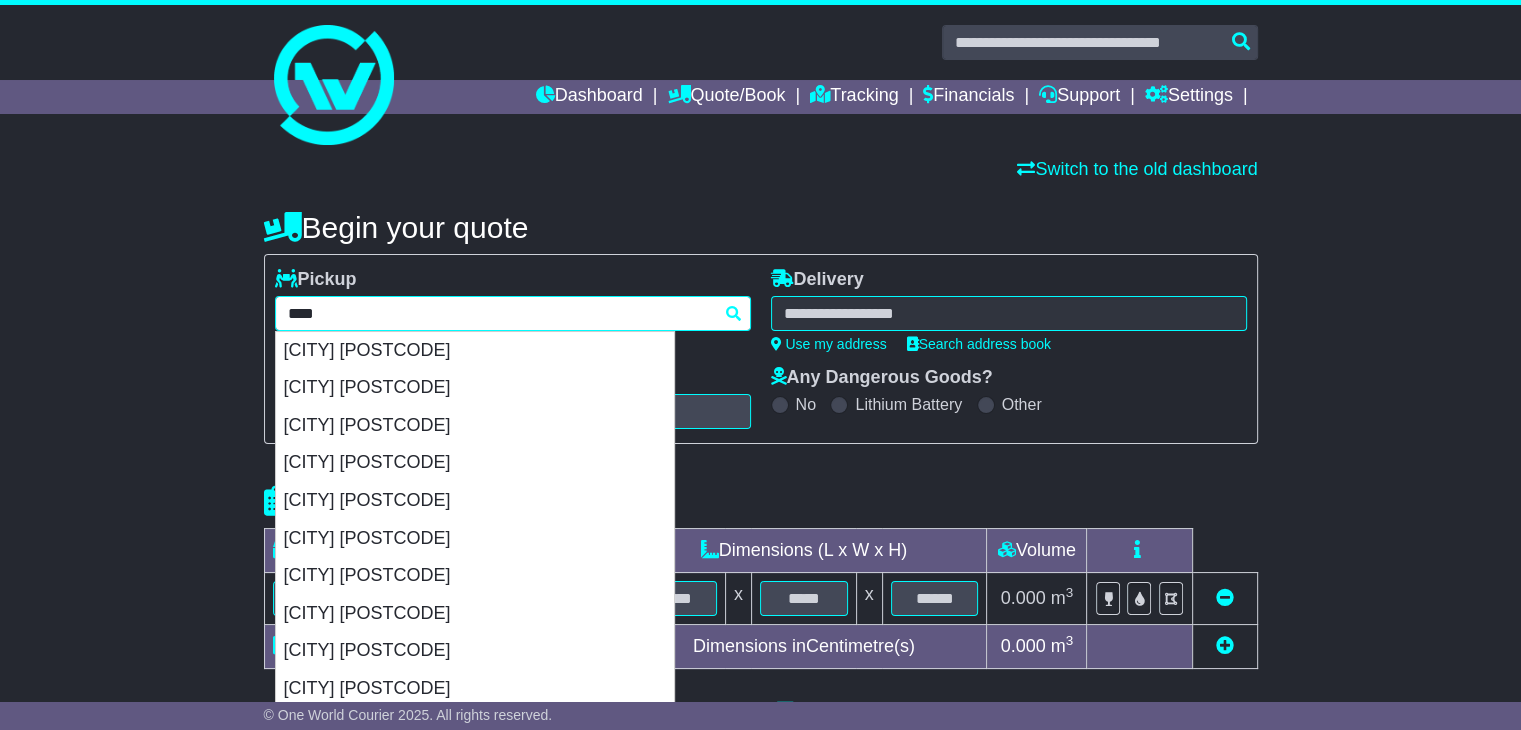 type 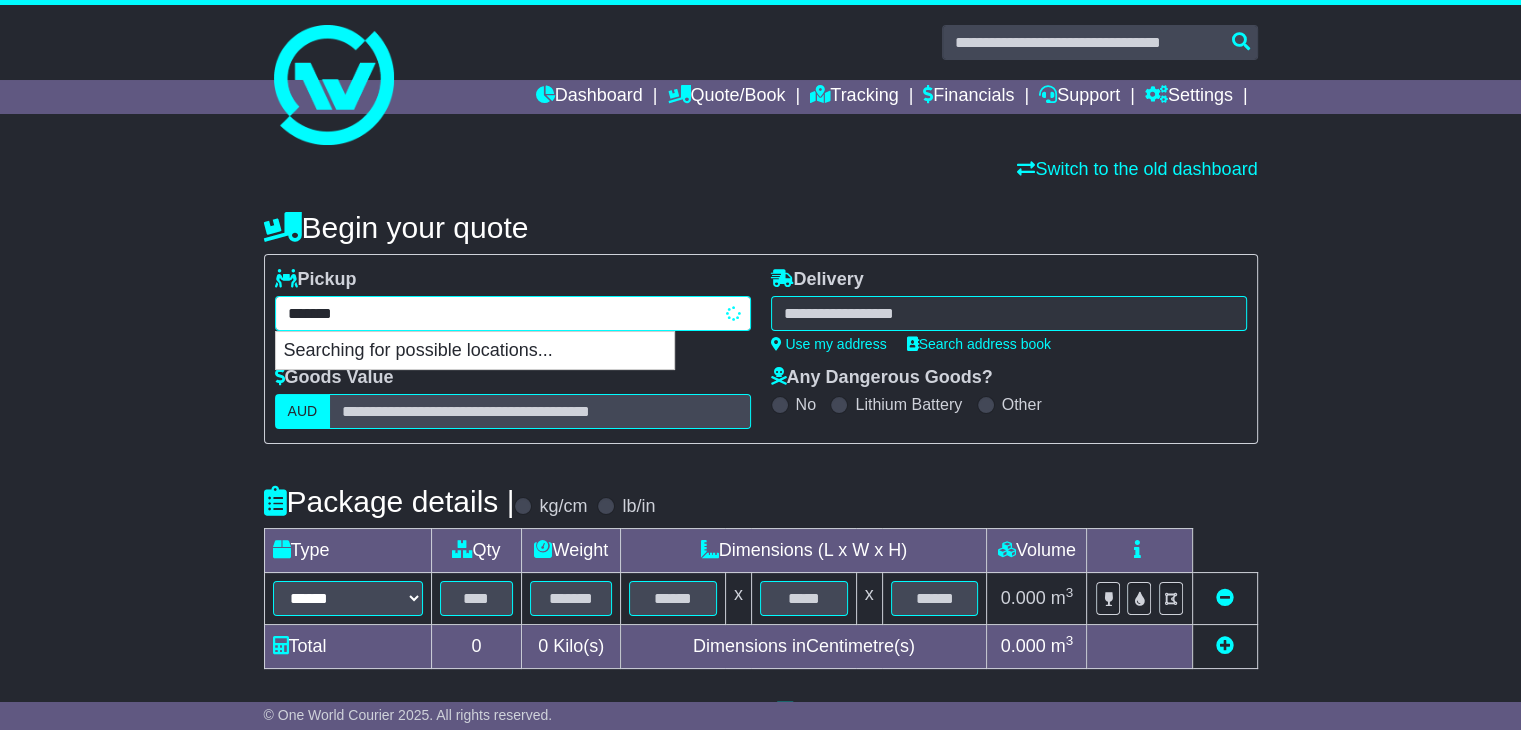 type on "********" 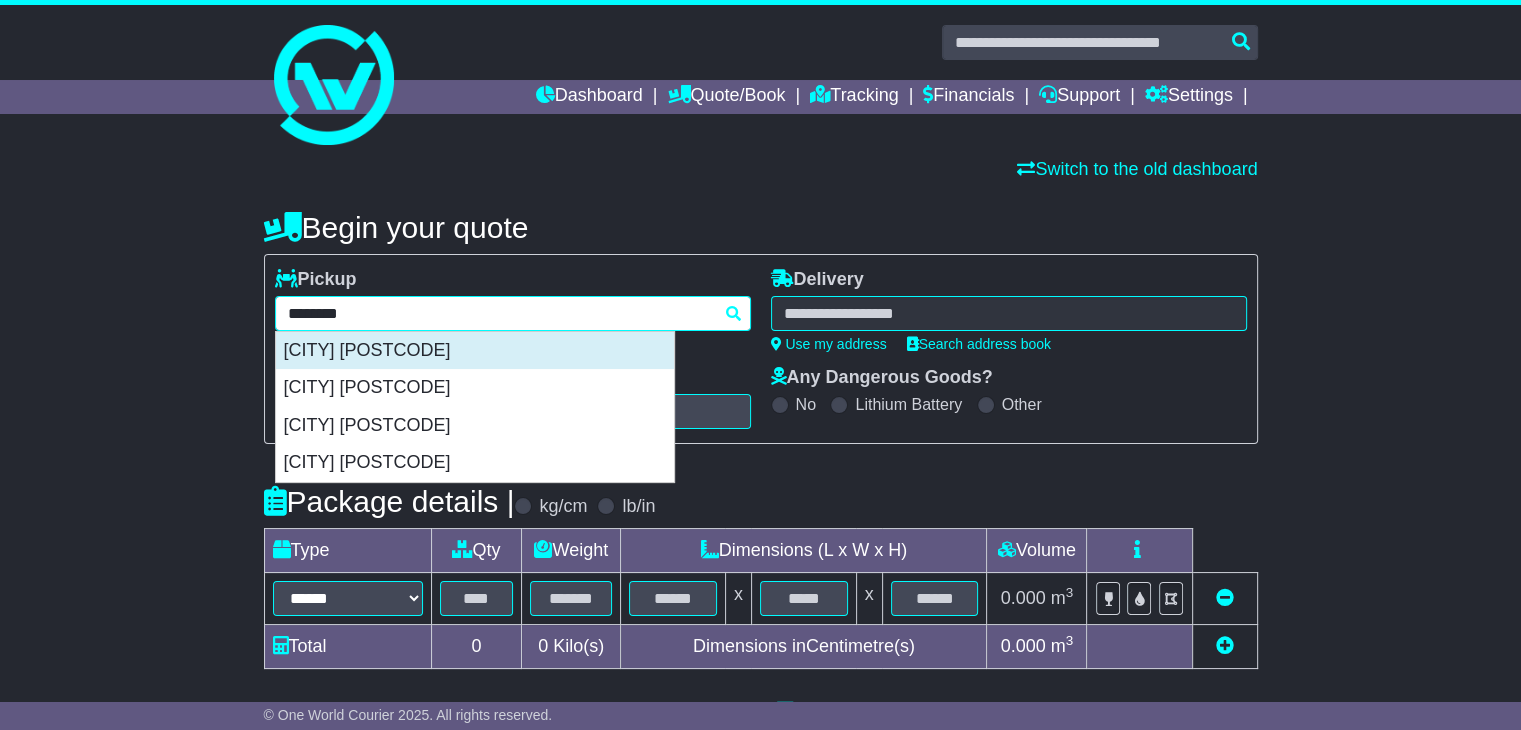 click on "[CITY] [POSTCODE]" at bounding box center (475, 351) 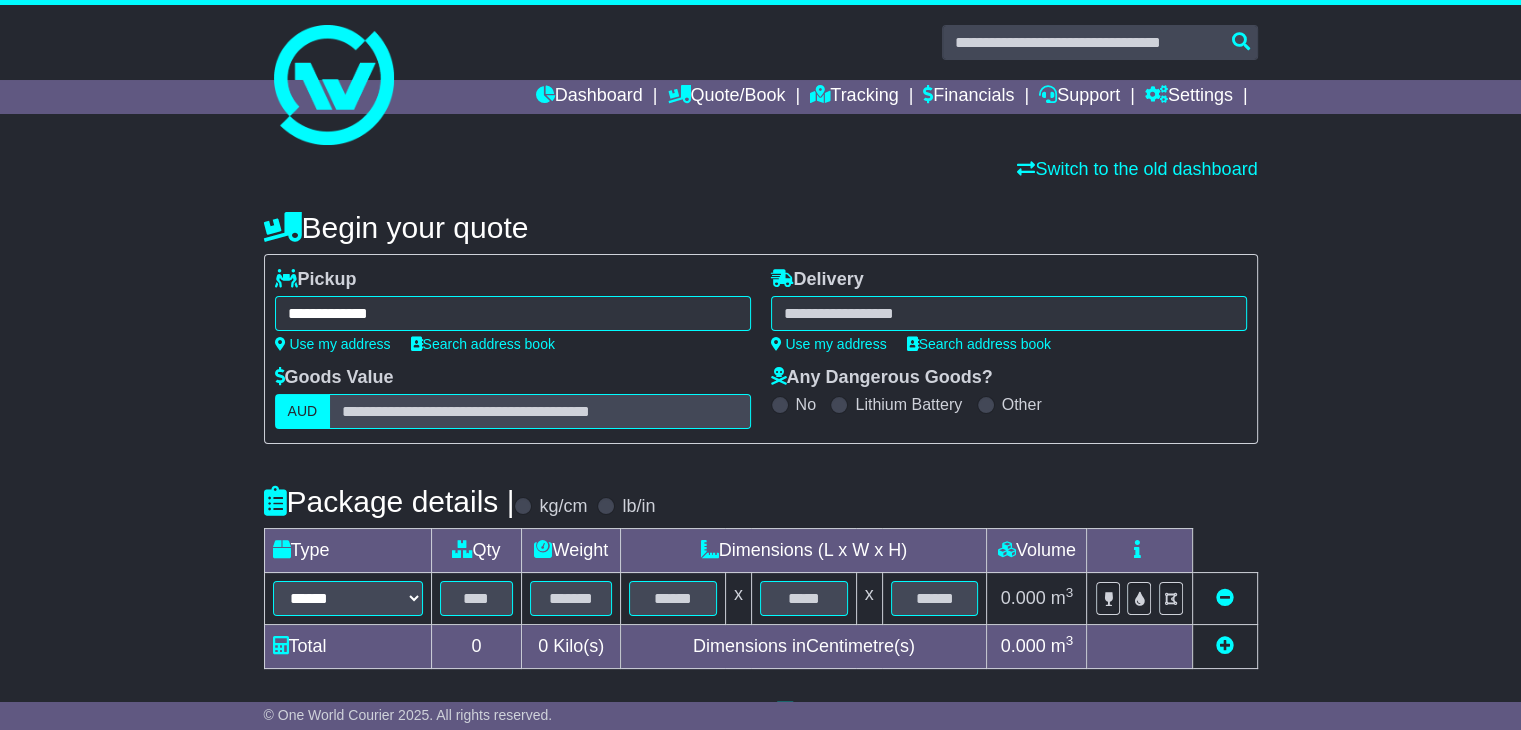 type on "**********" 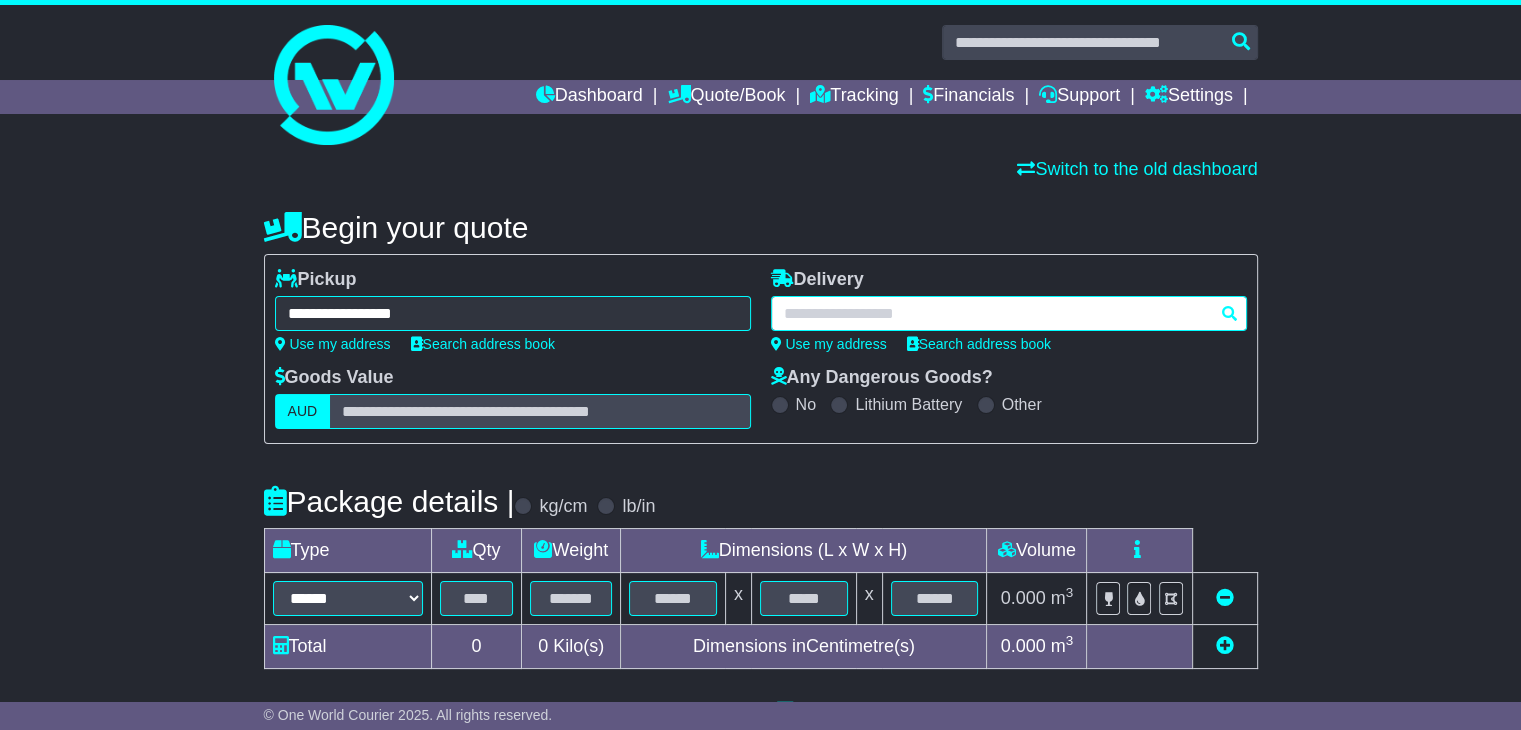 click at bounding box center (1009, 313) 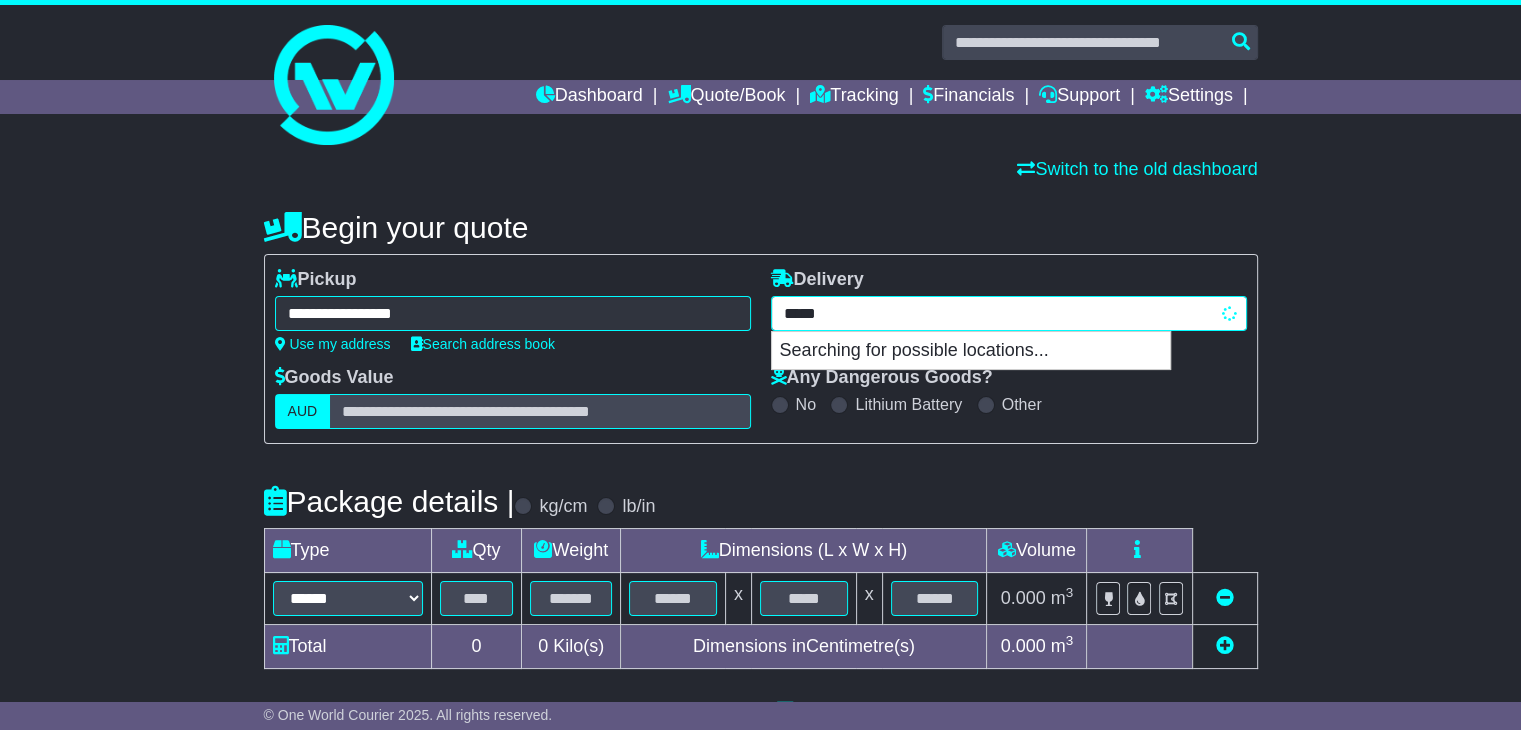 type on "******" 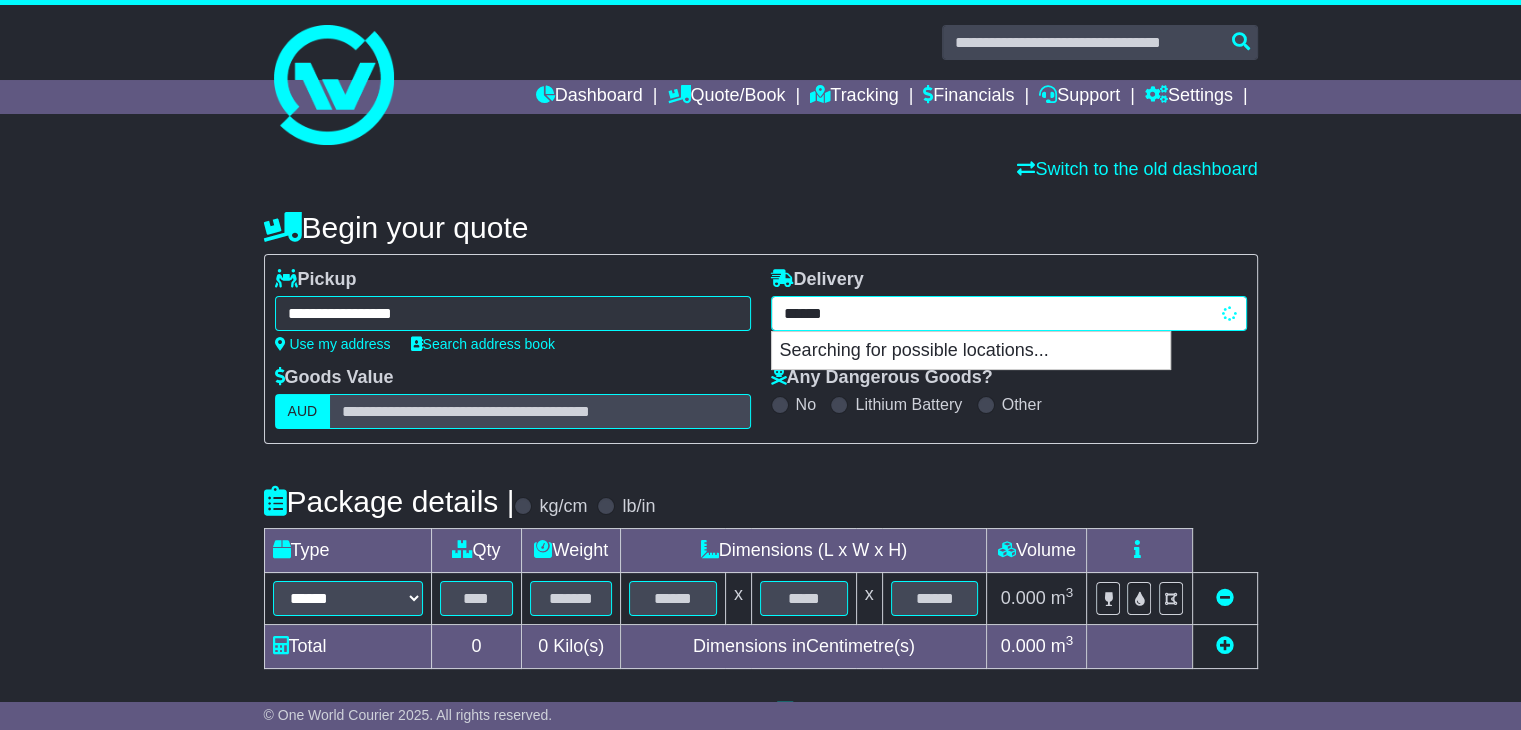 type on "********" 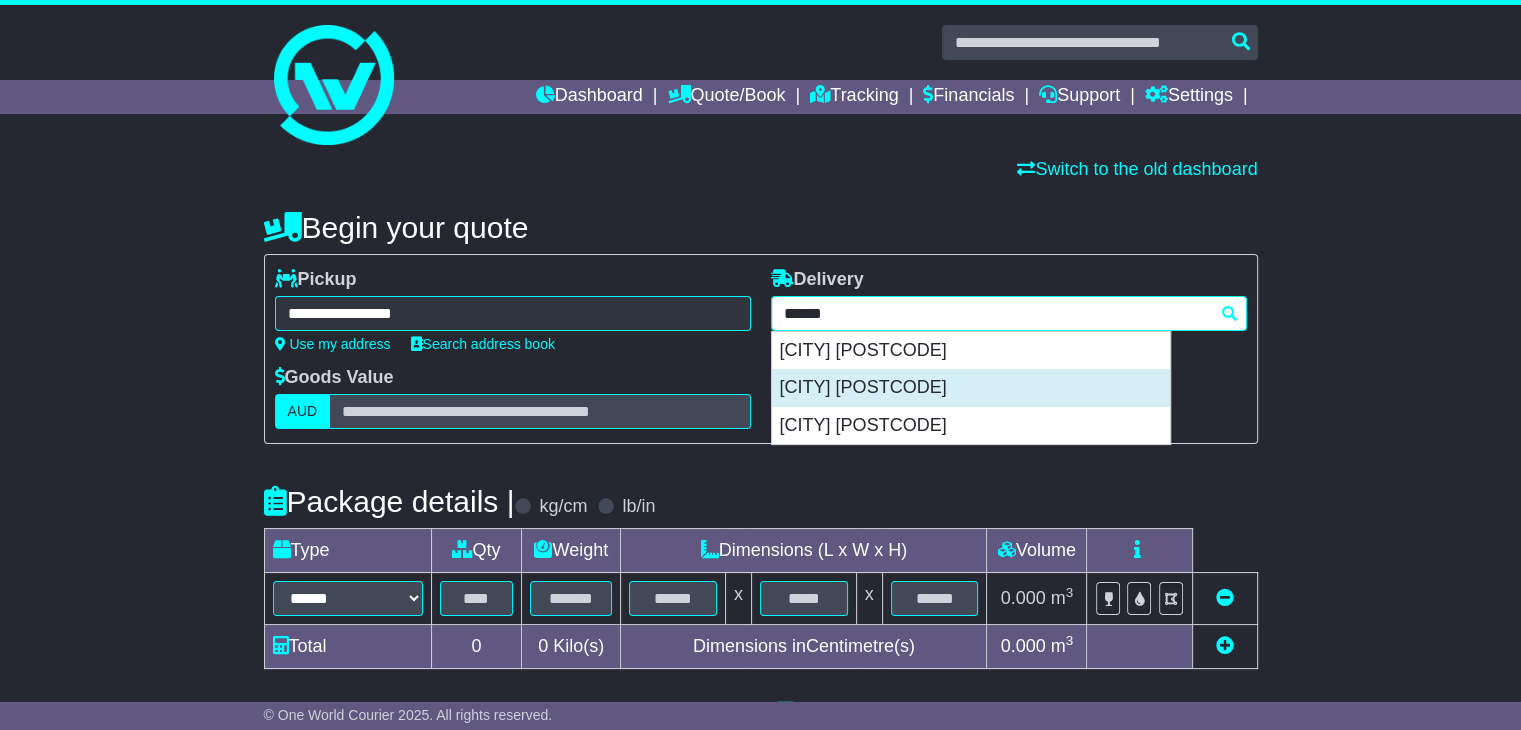 click on "[CITY] [POSTCODE]" at bounding box center (971, 388) 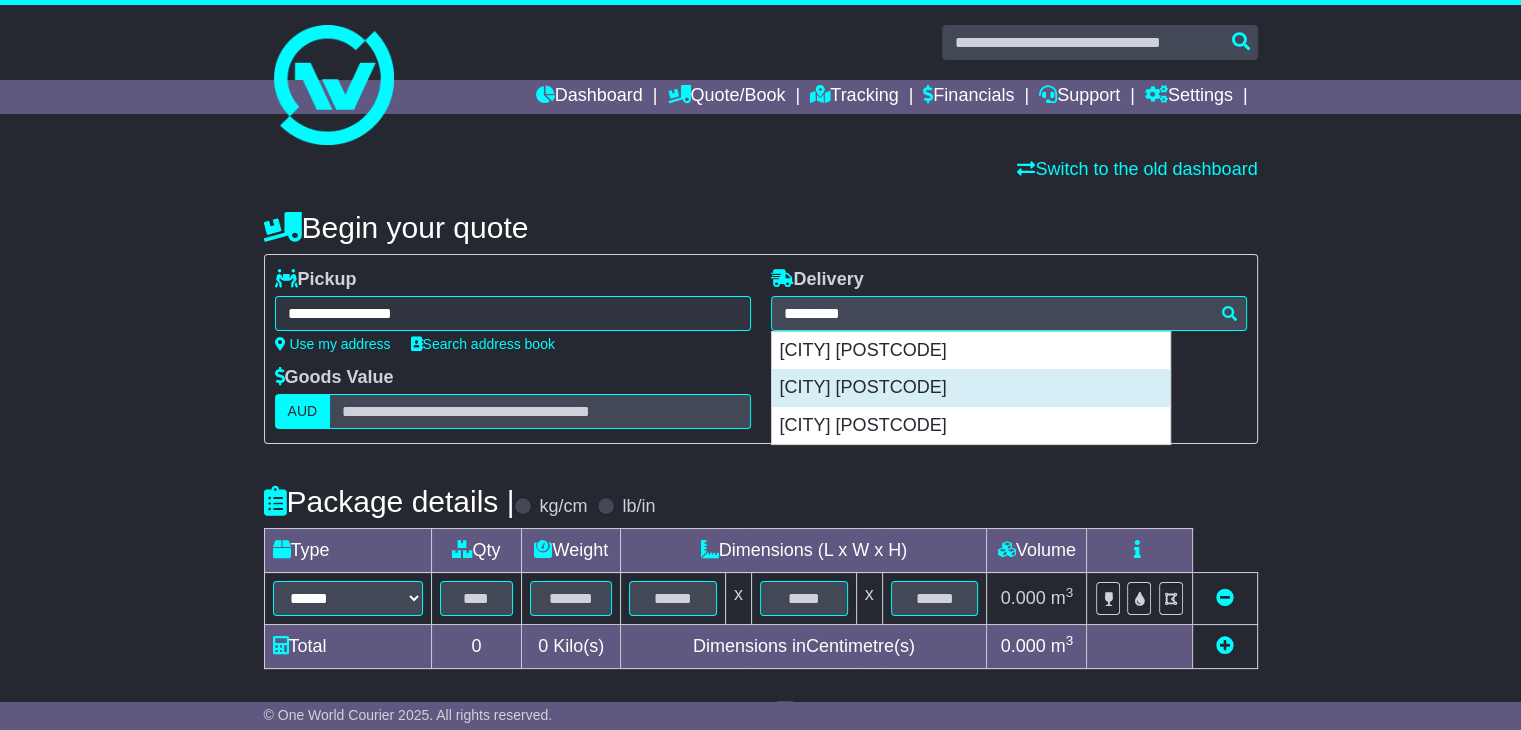 type on "**********" 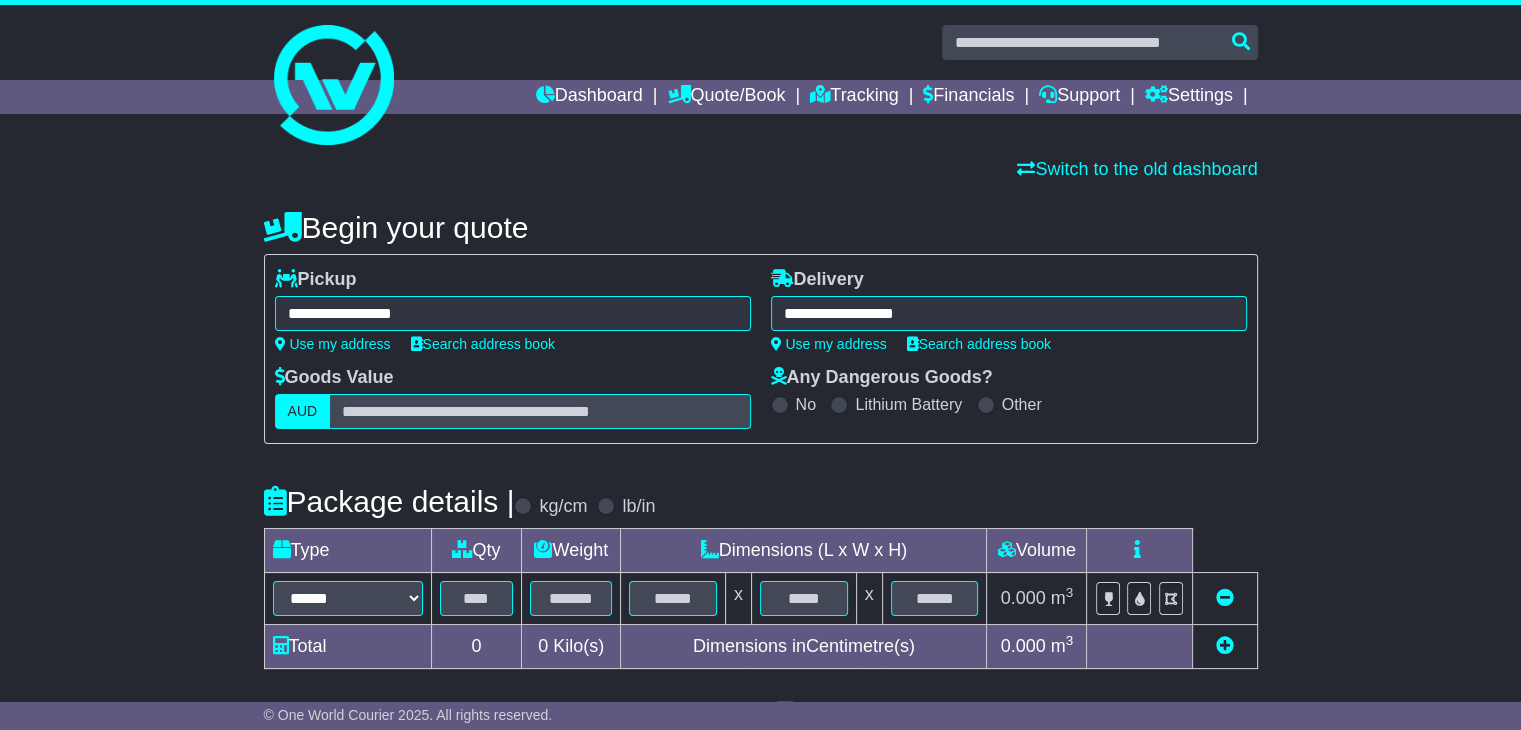 scroll, scrollTop: 100, scrollLeft: 0, axis: vertical 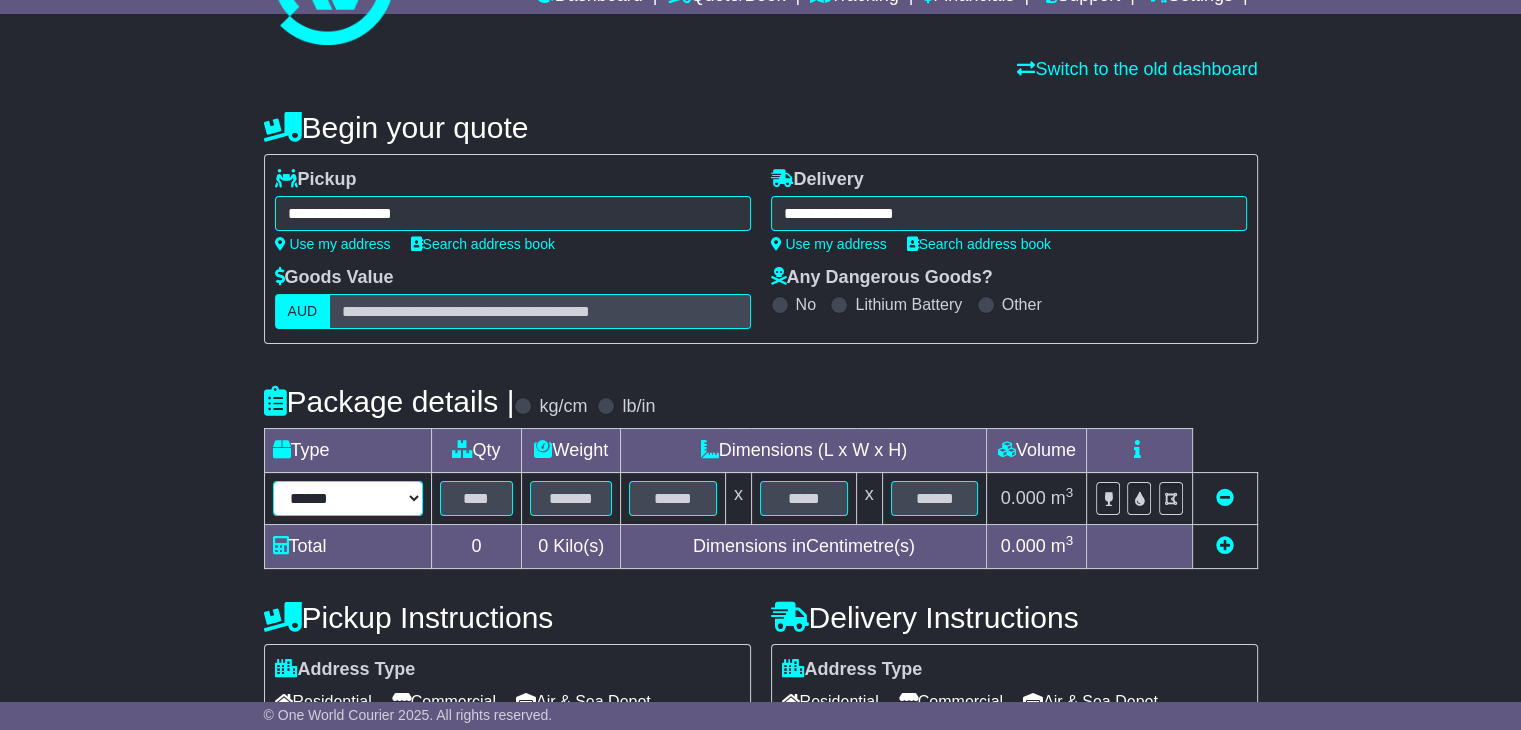 click on "****** ****** *** ******** ***** **** **** ****** *** *******" at bounding box center [348, 498] 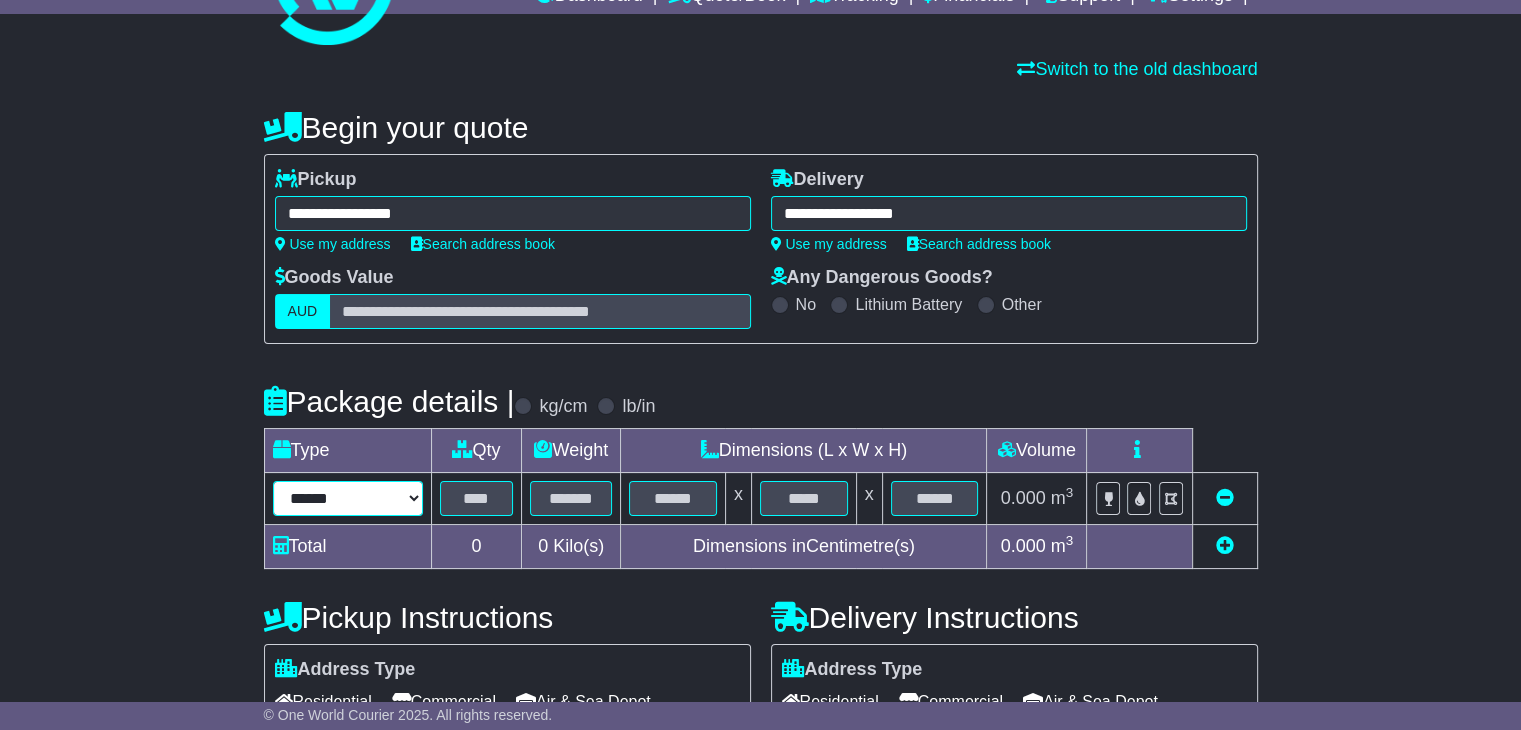 select on "****" 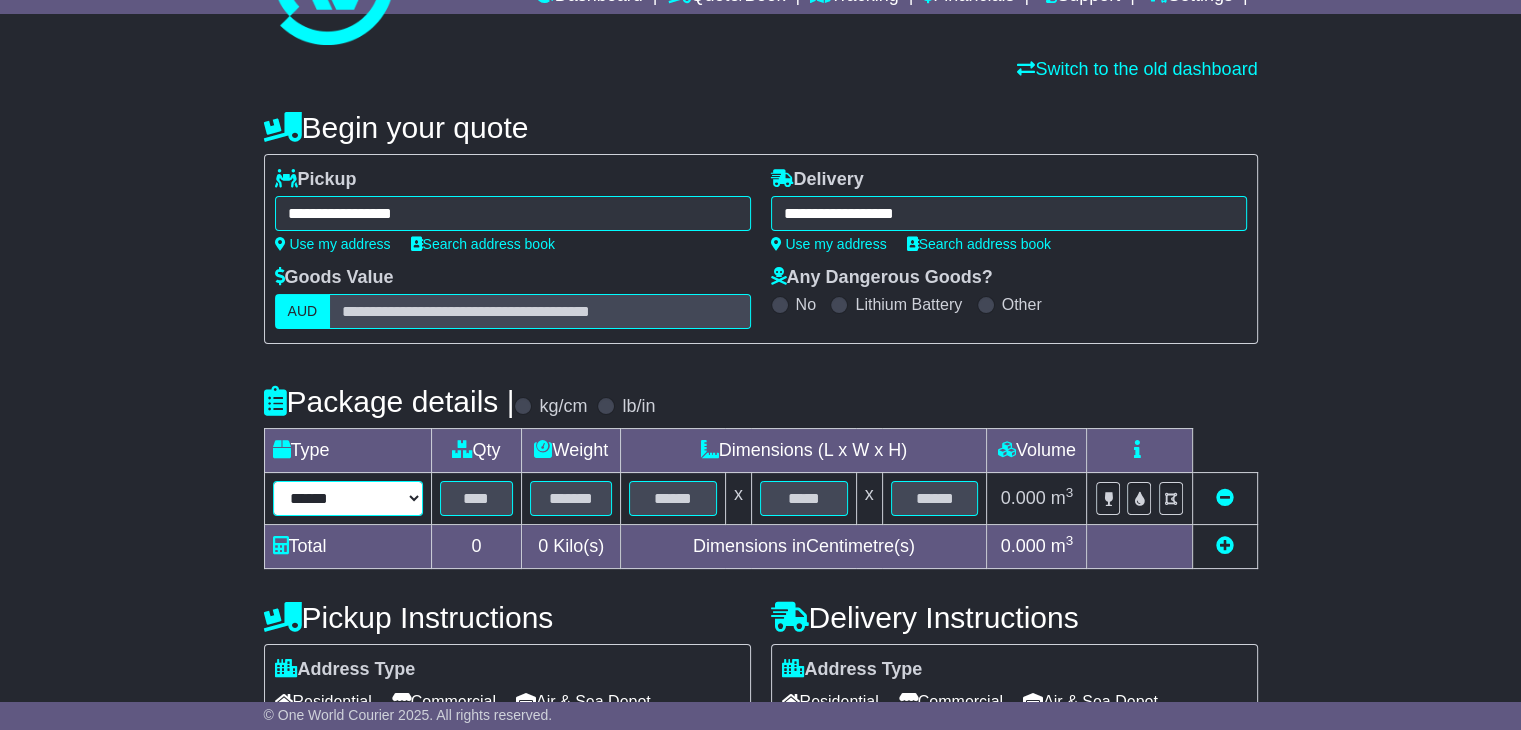 click on "****** ****** *** ******** ***** **** **** ****** *** *******" at bounding box center (348, 498) 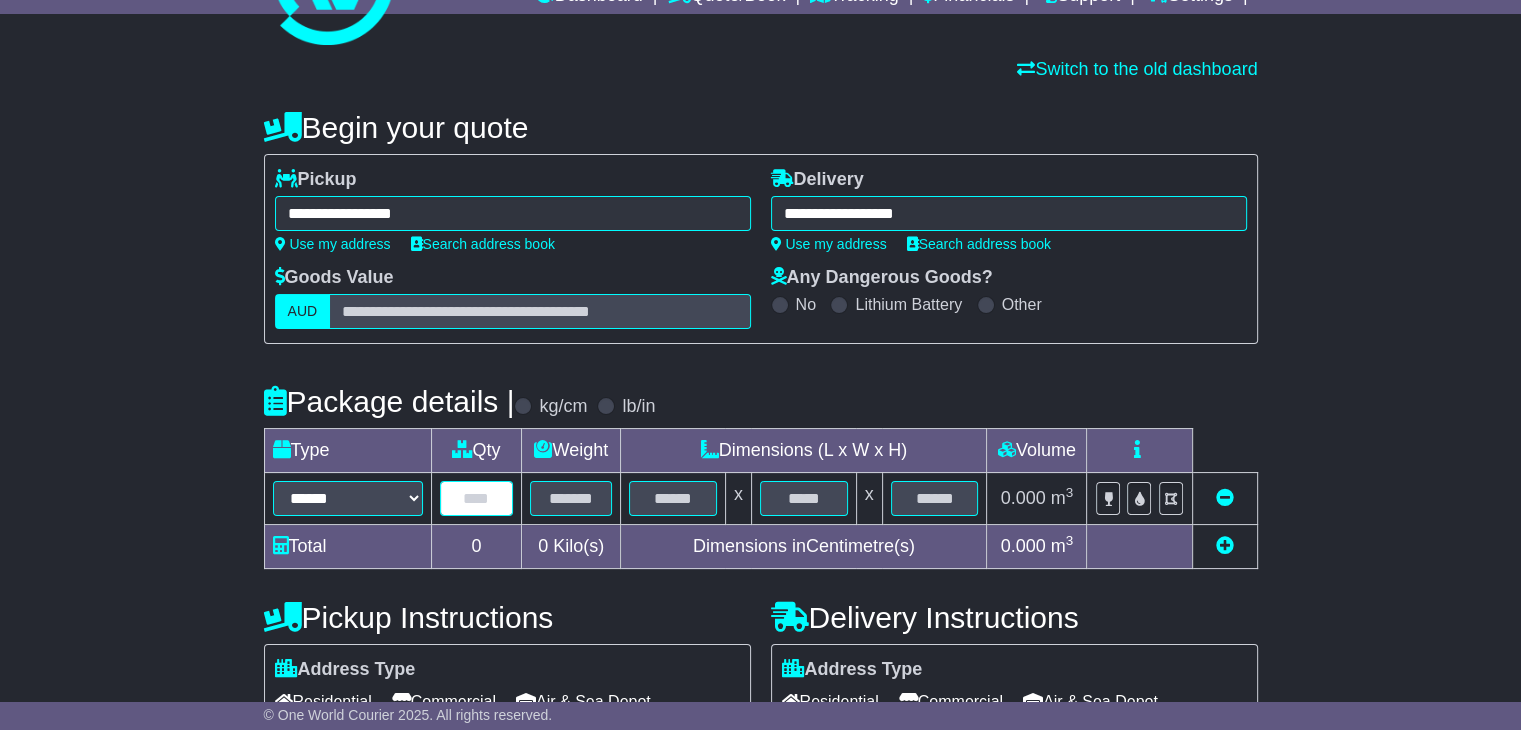 click at bounding box center [477, 498] 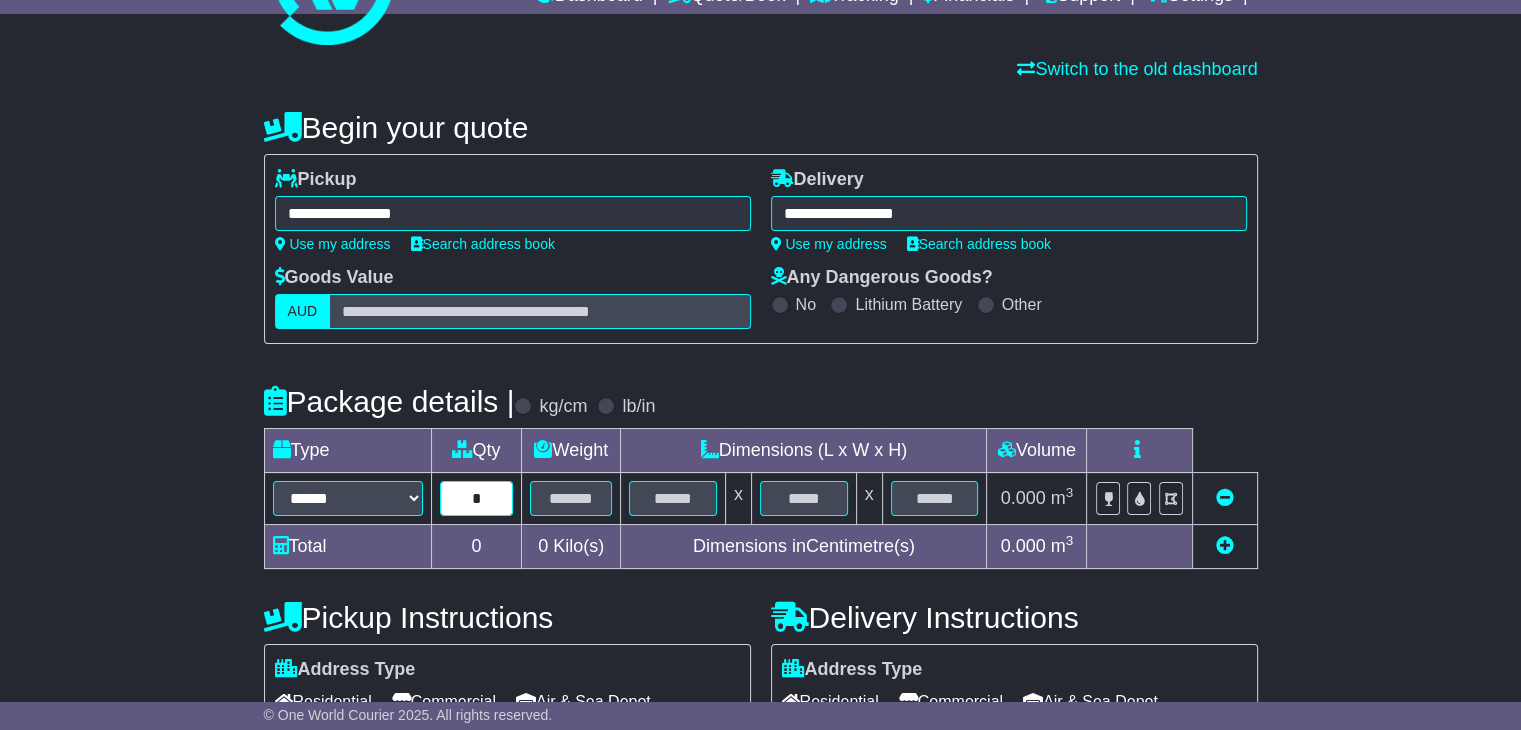 type on "*" 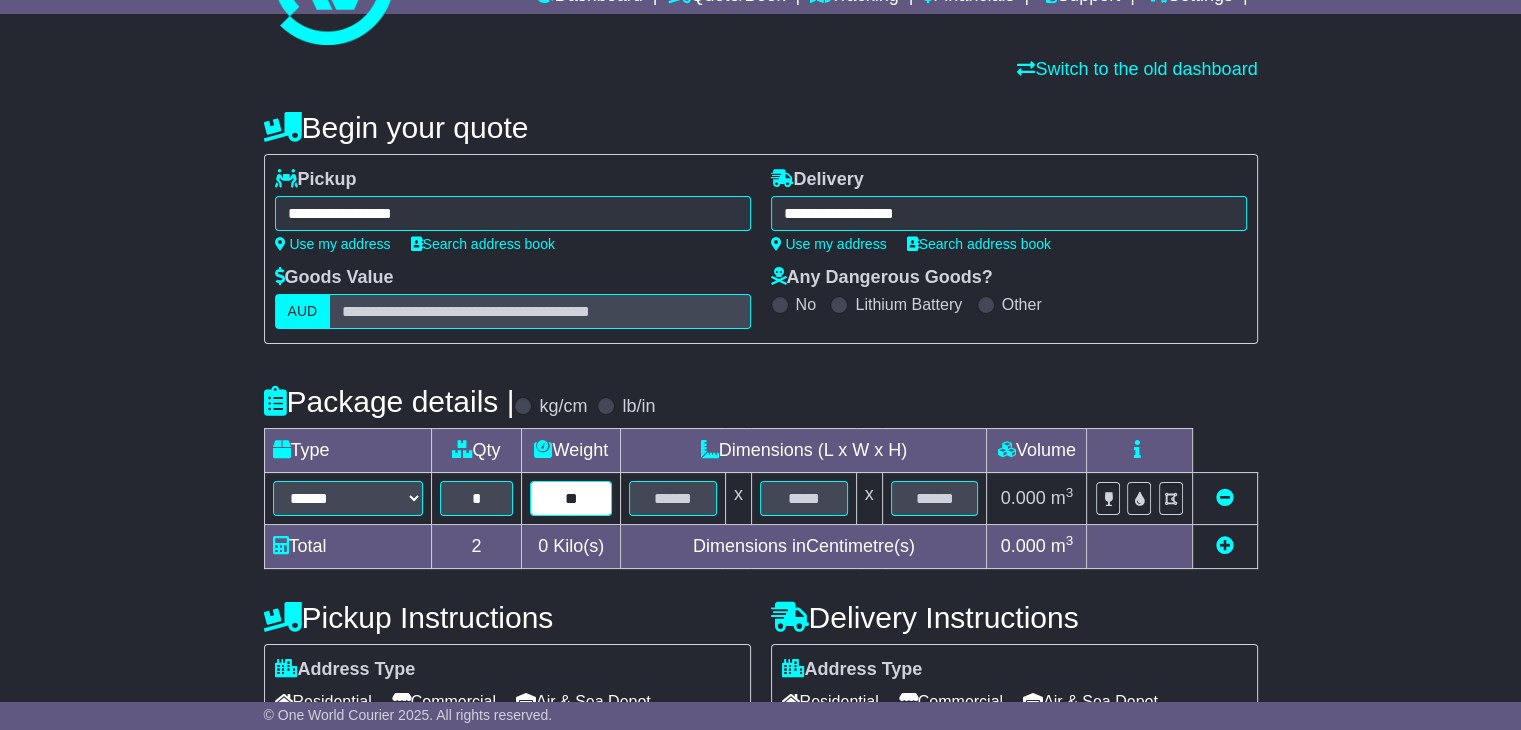 type on "**" 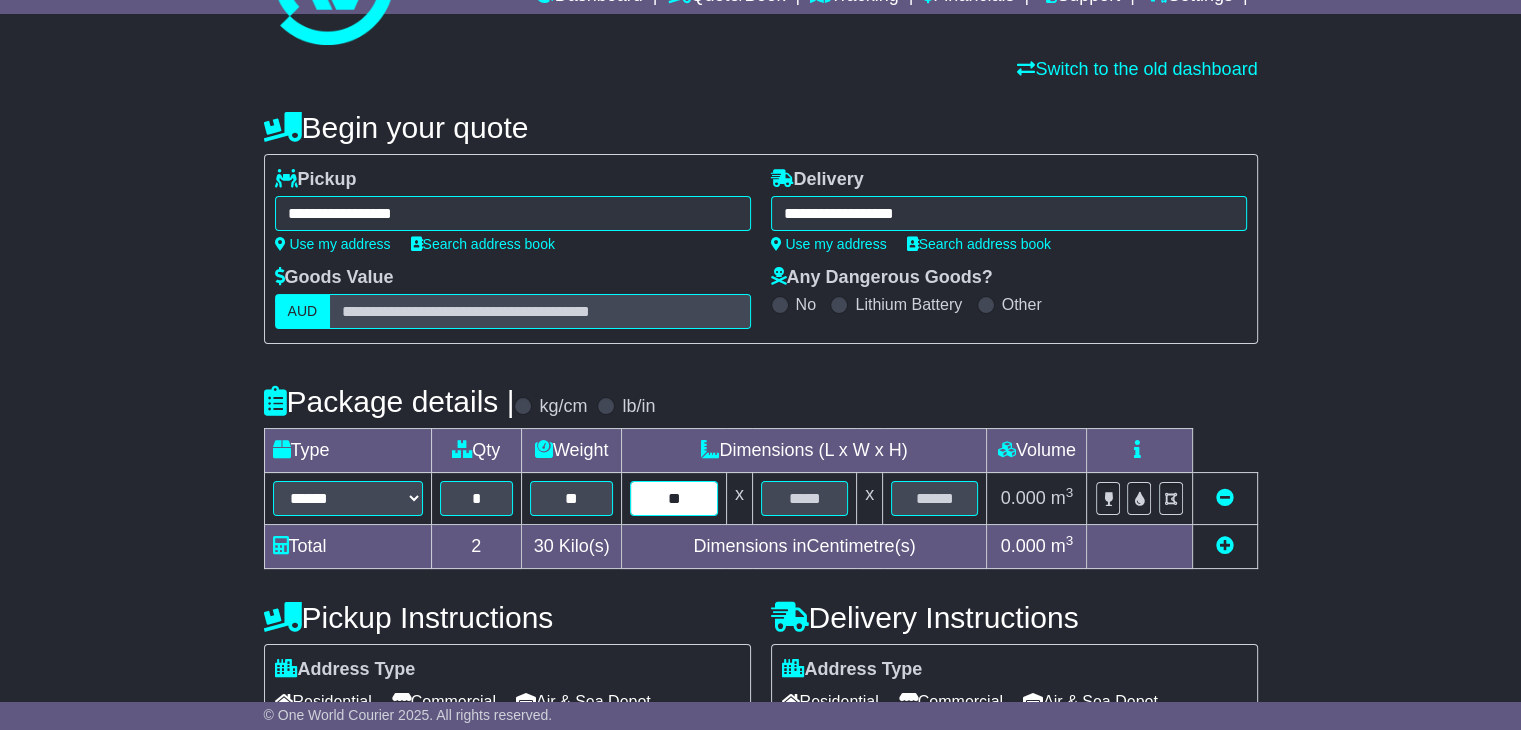 type on "**" 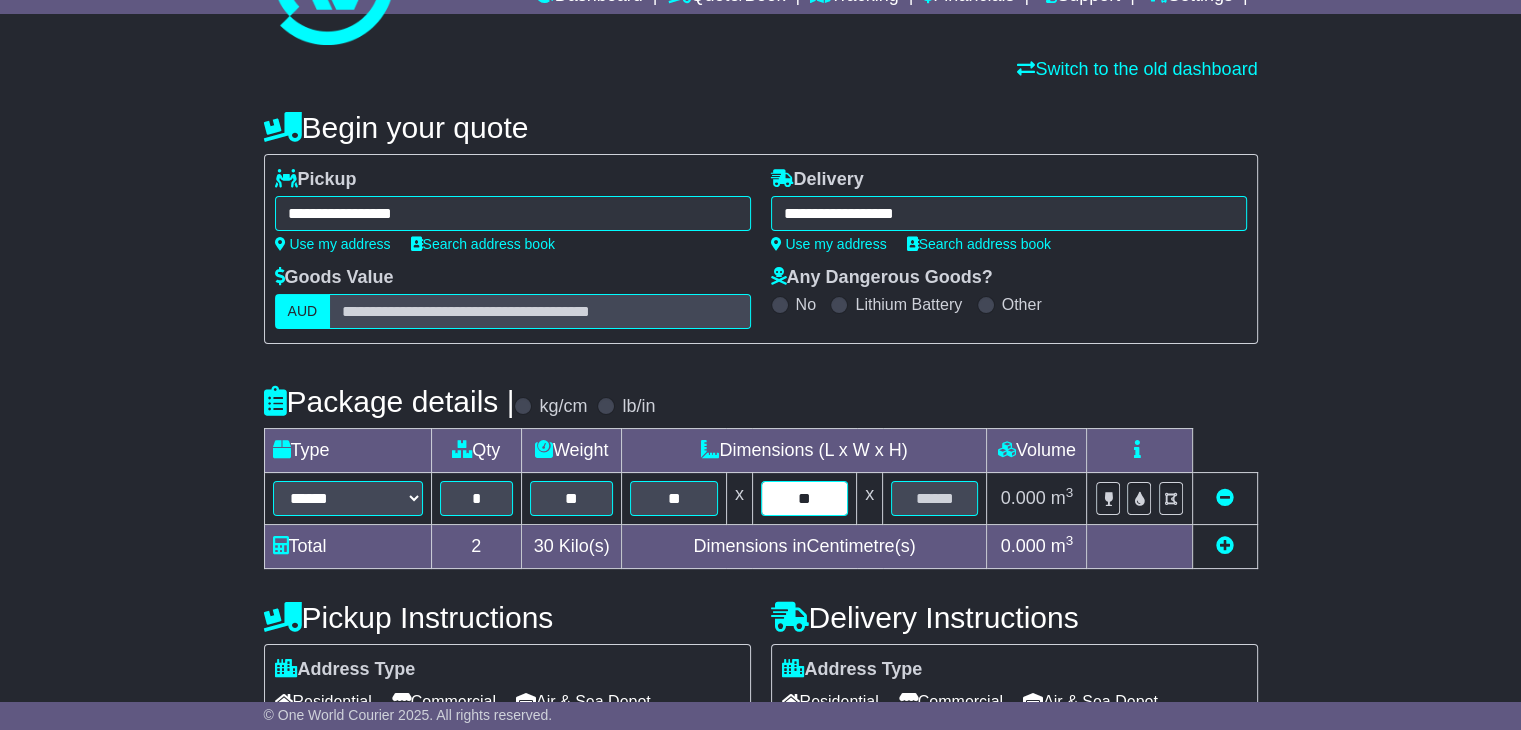 type on "**" 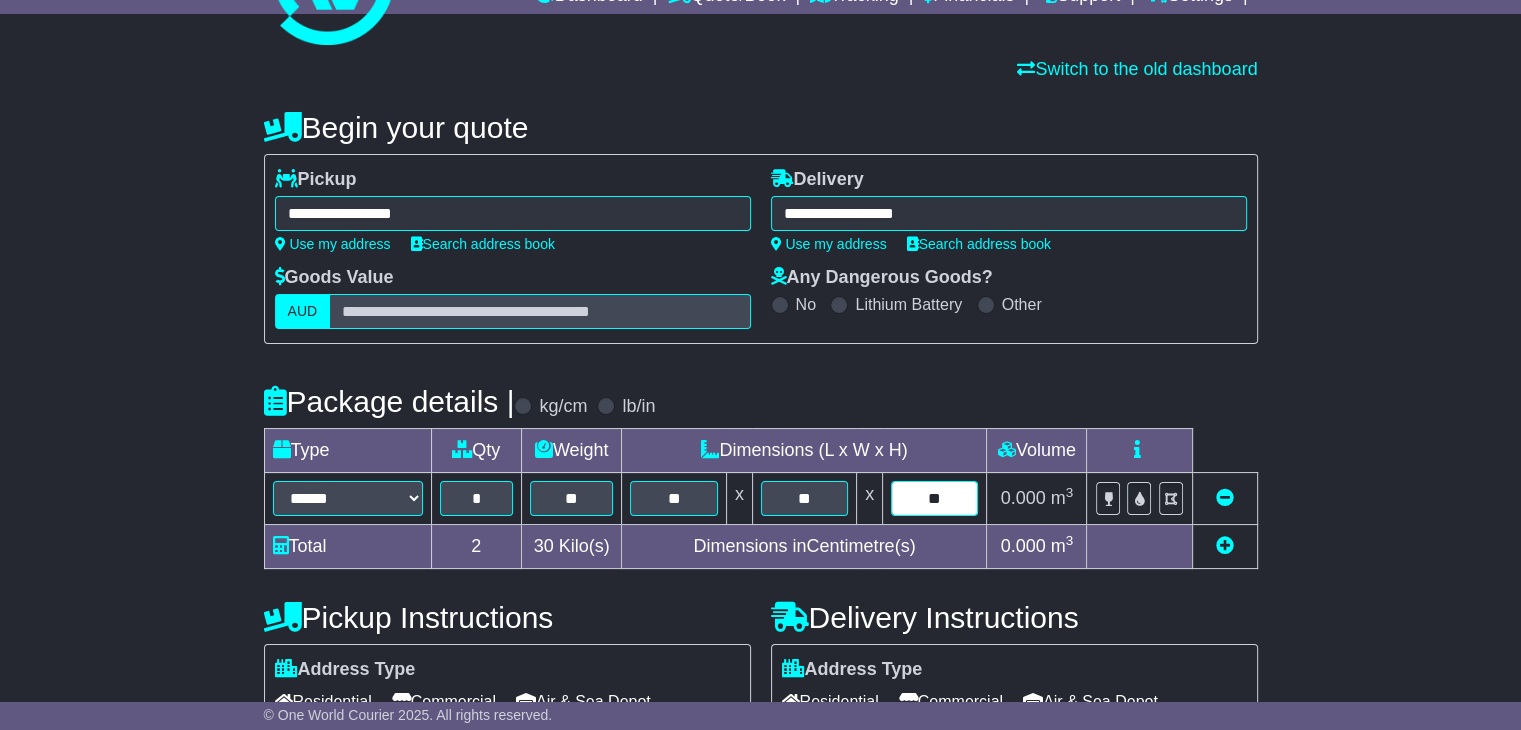 type on "**" 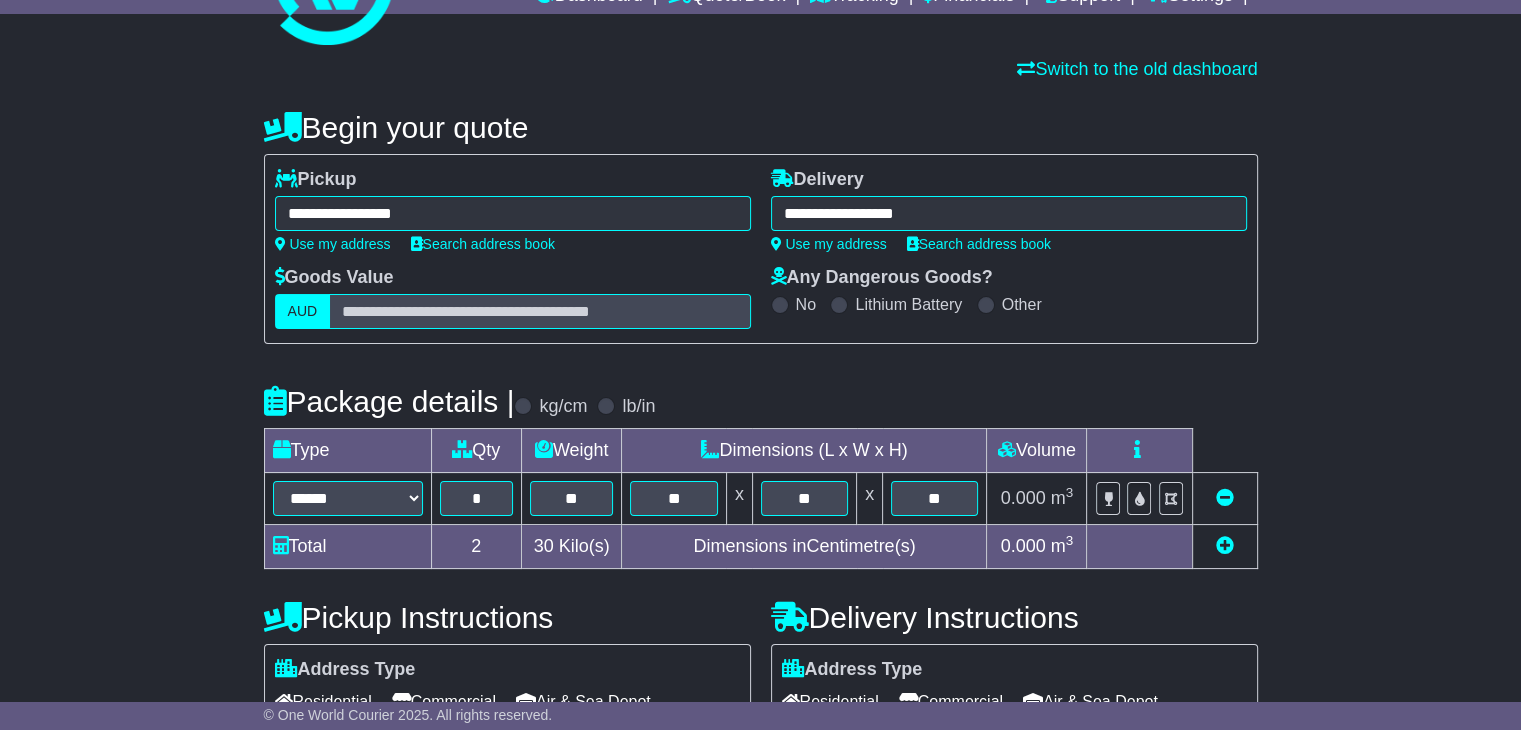 scroll, scrollTop: 325, scrollLeft: 0, axis: vertical 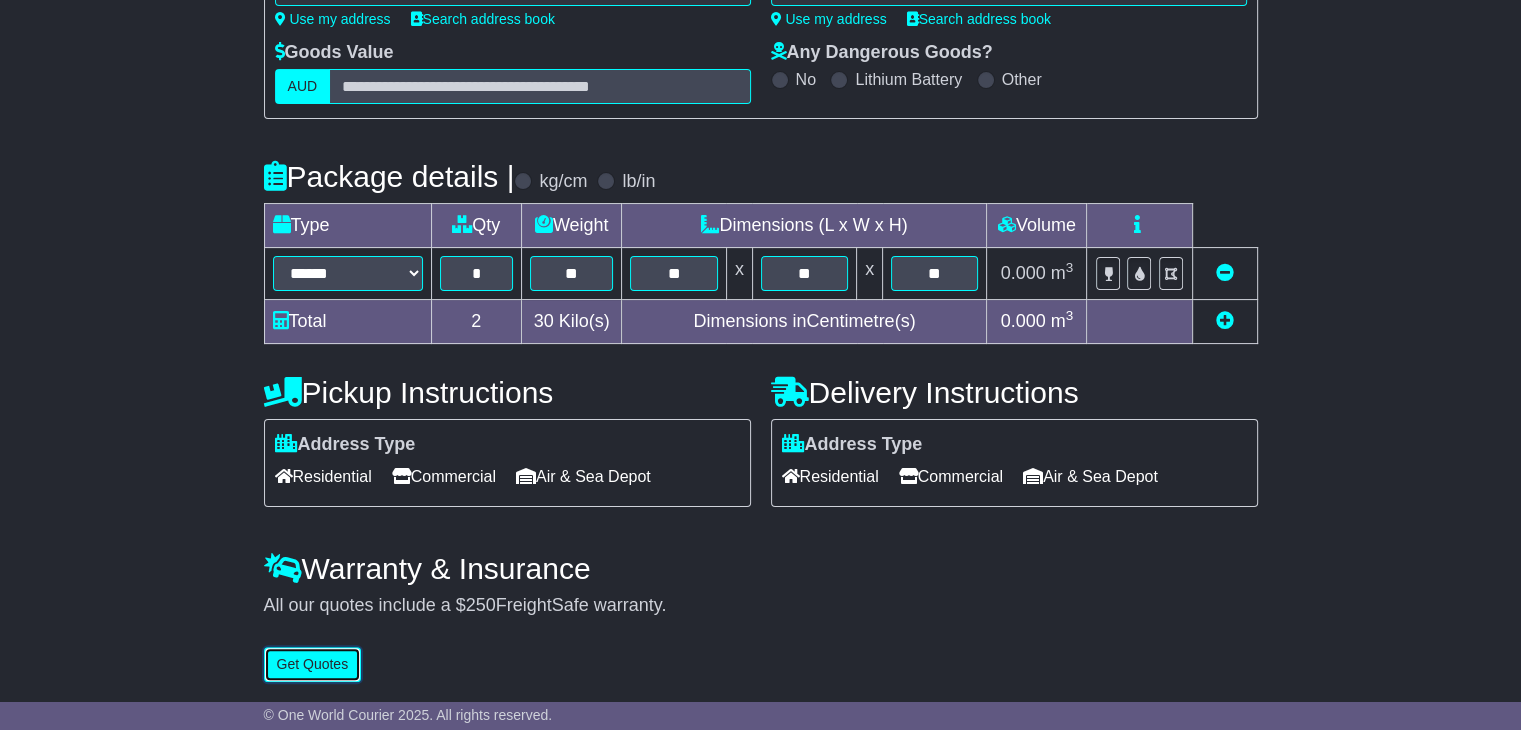 type 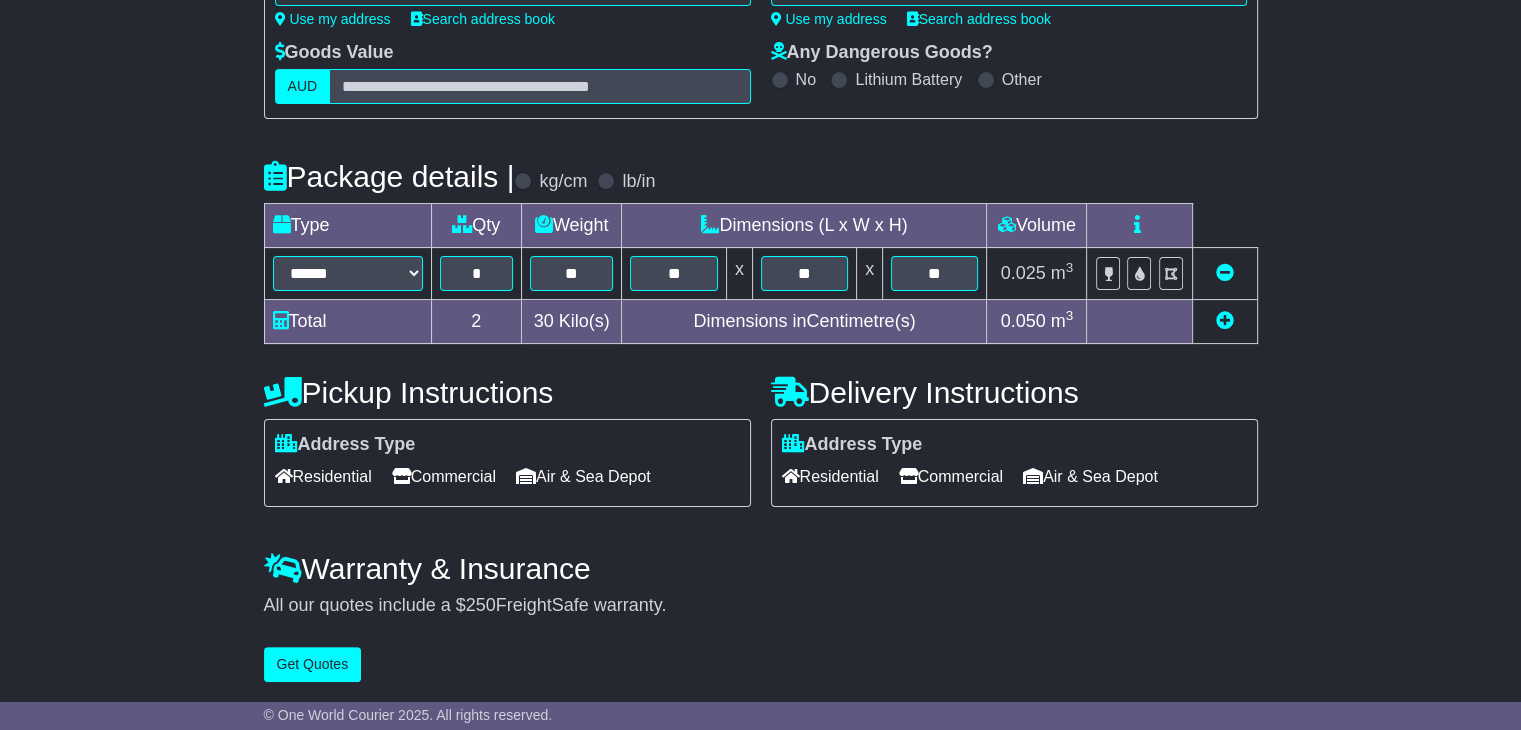 click at bounding box center [1225, 320] 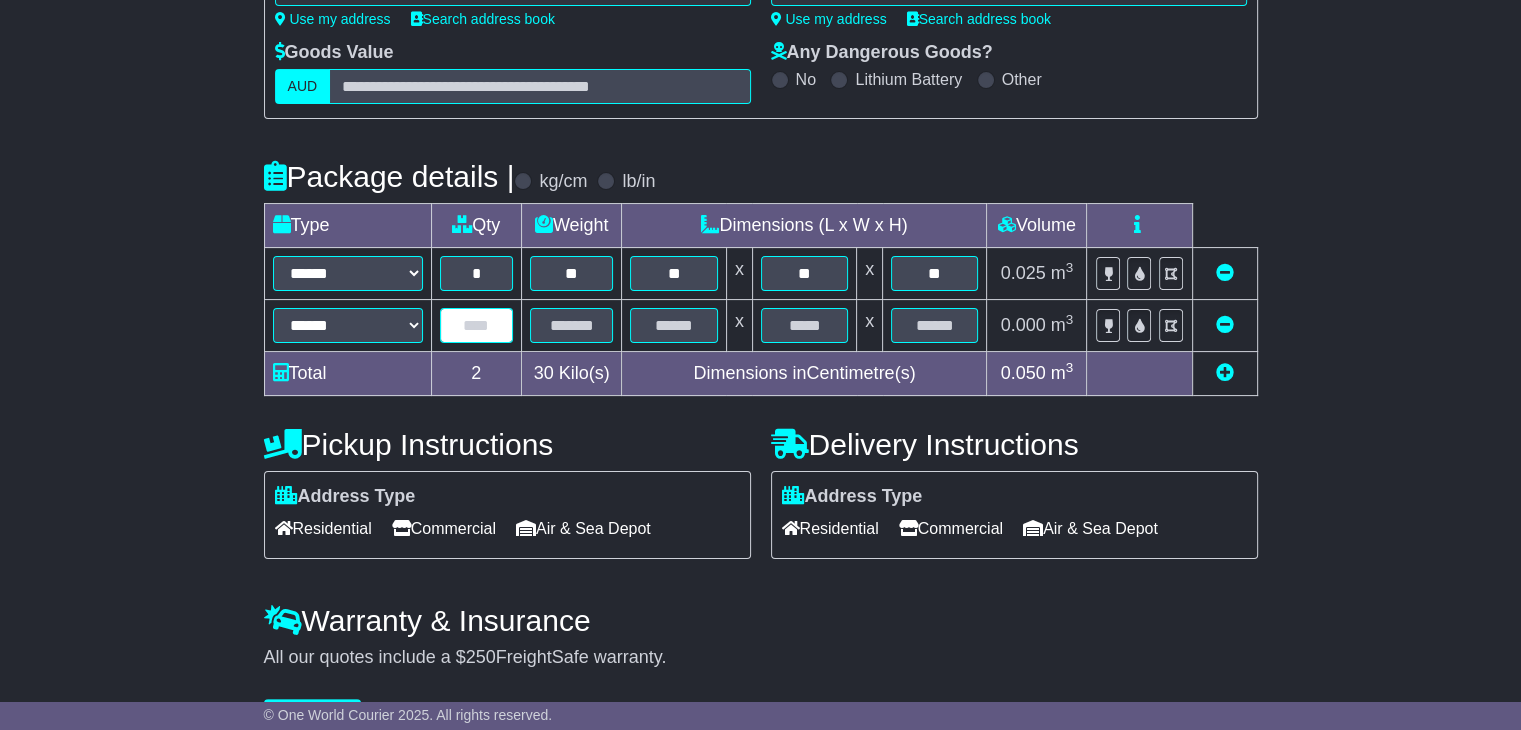 click at bounding box center (476, 325) 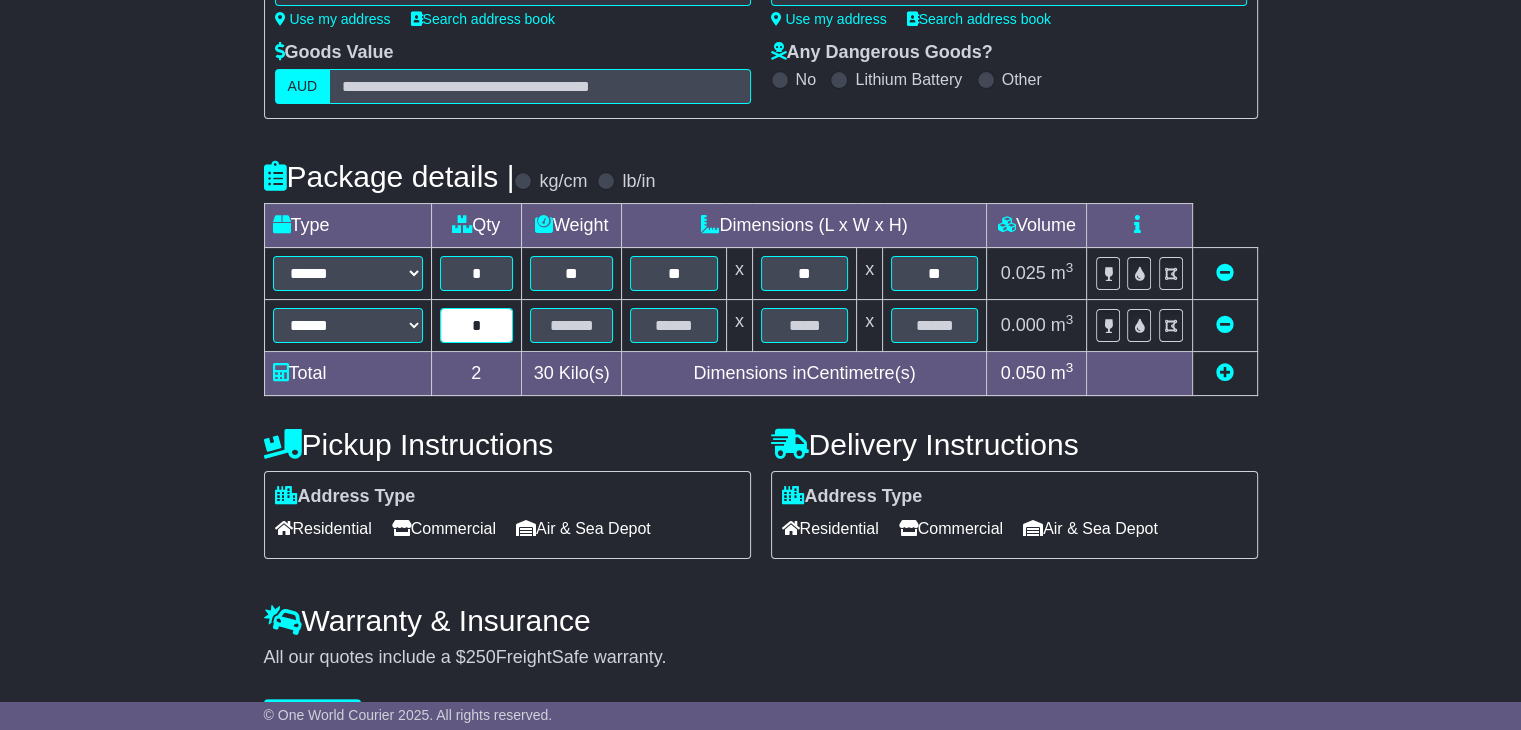 type on "*" 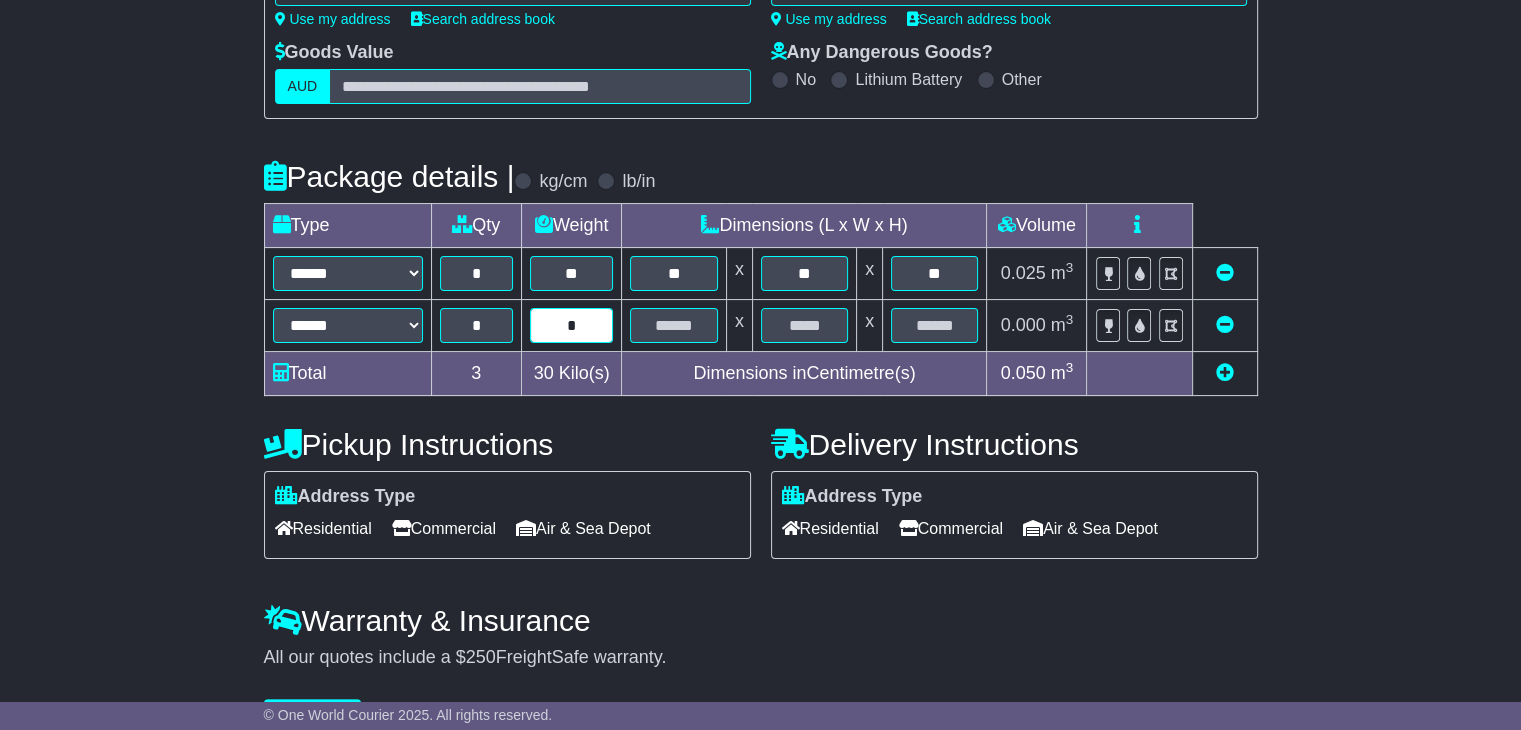 type on "*" 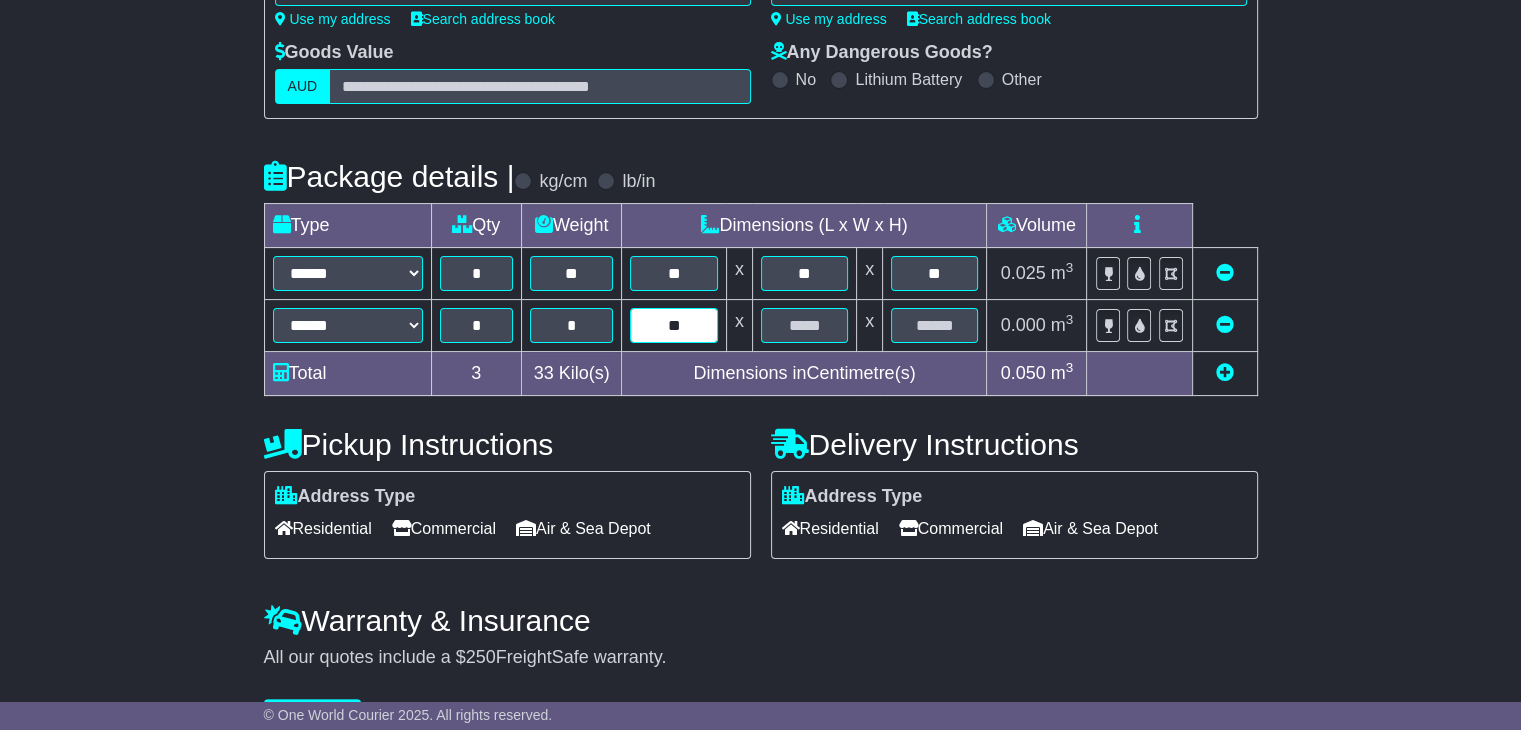 type on "**" 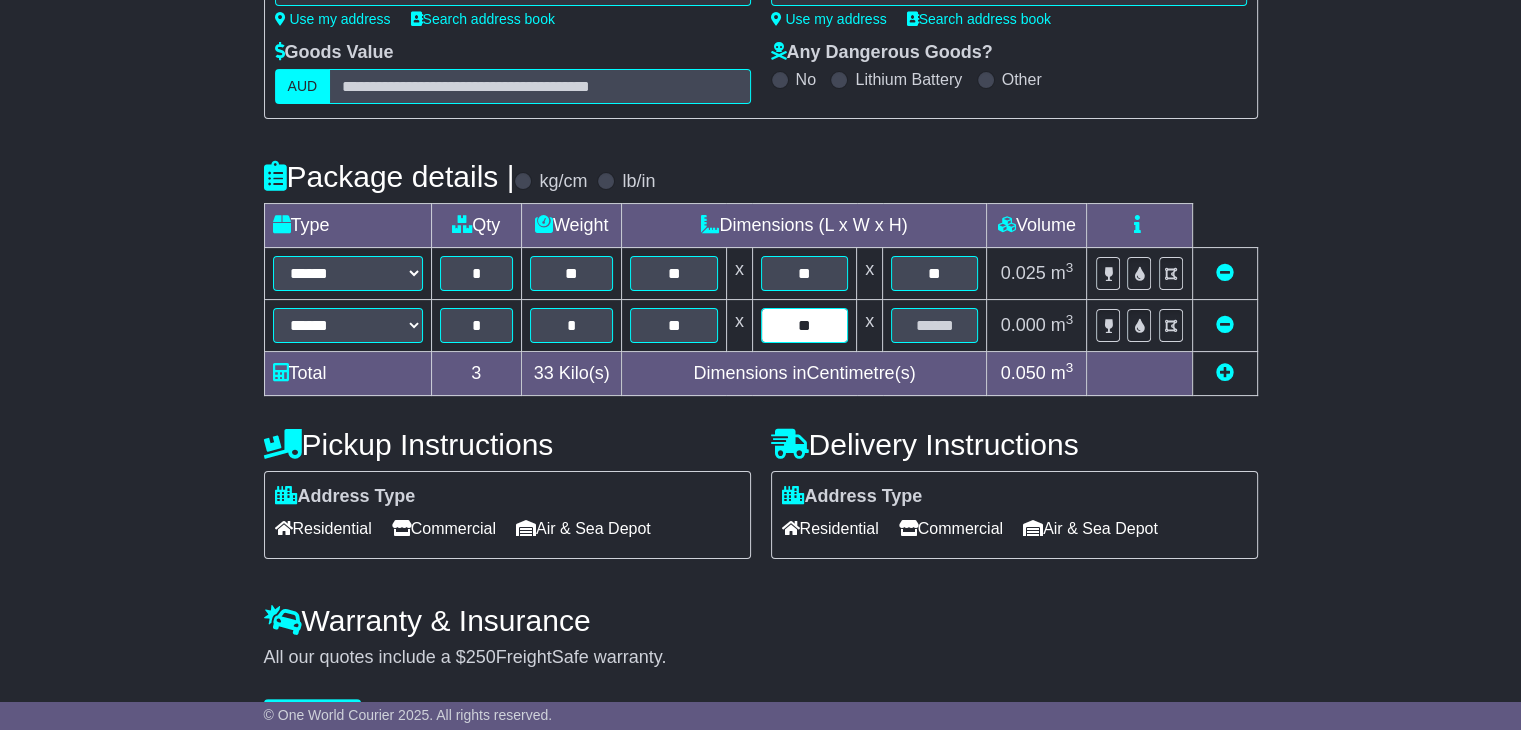 type on "**" 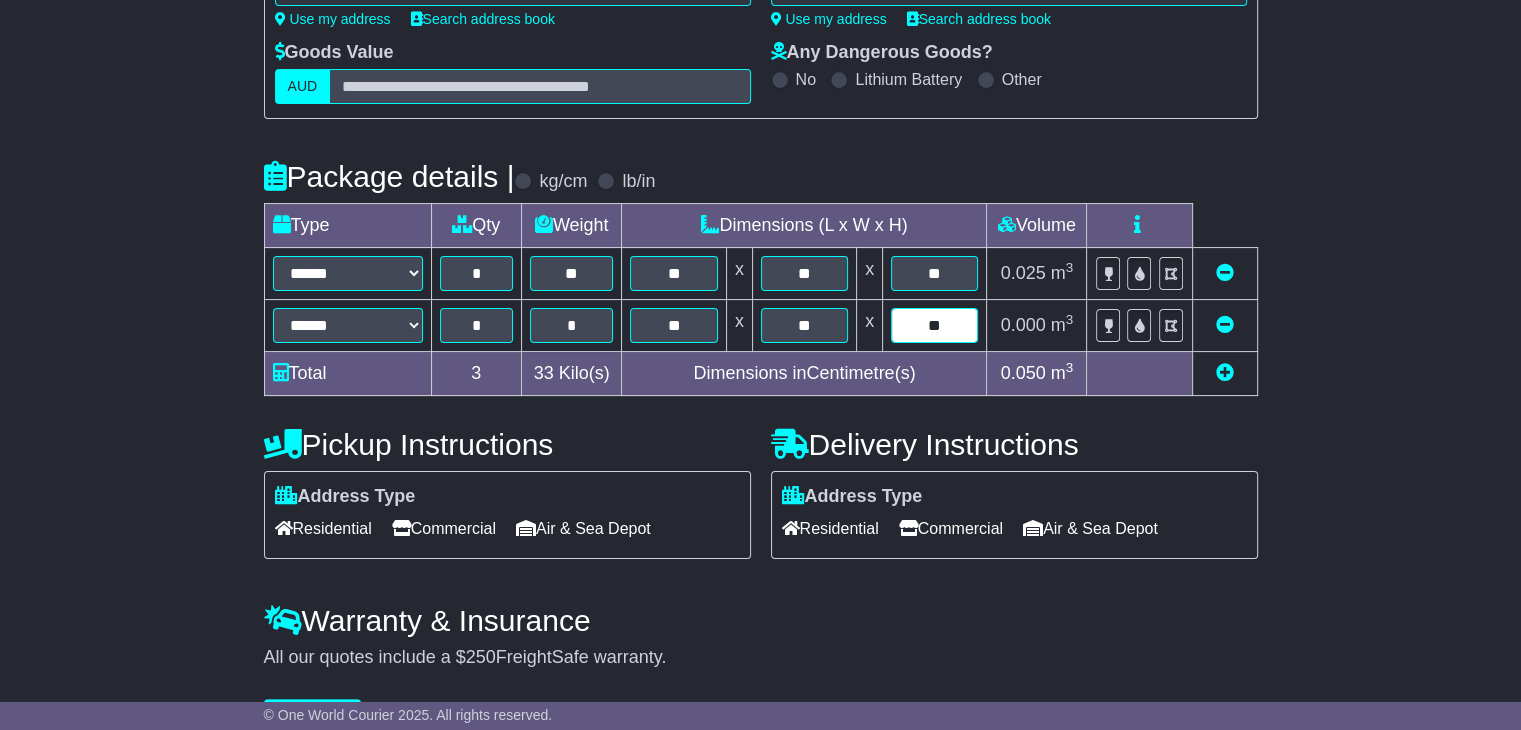 type on "**" 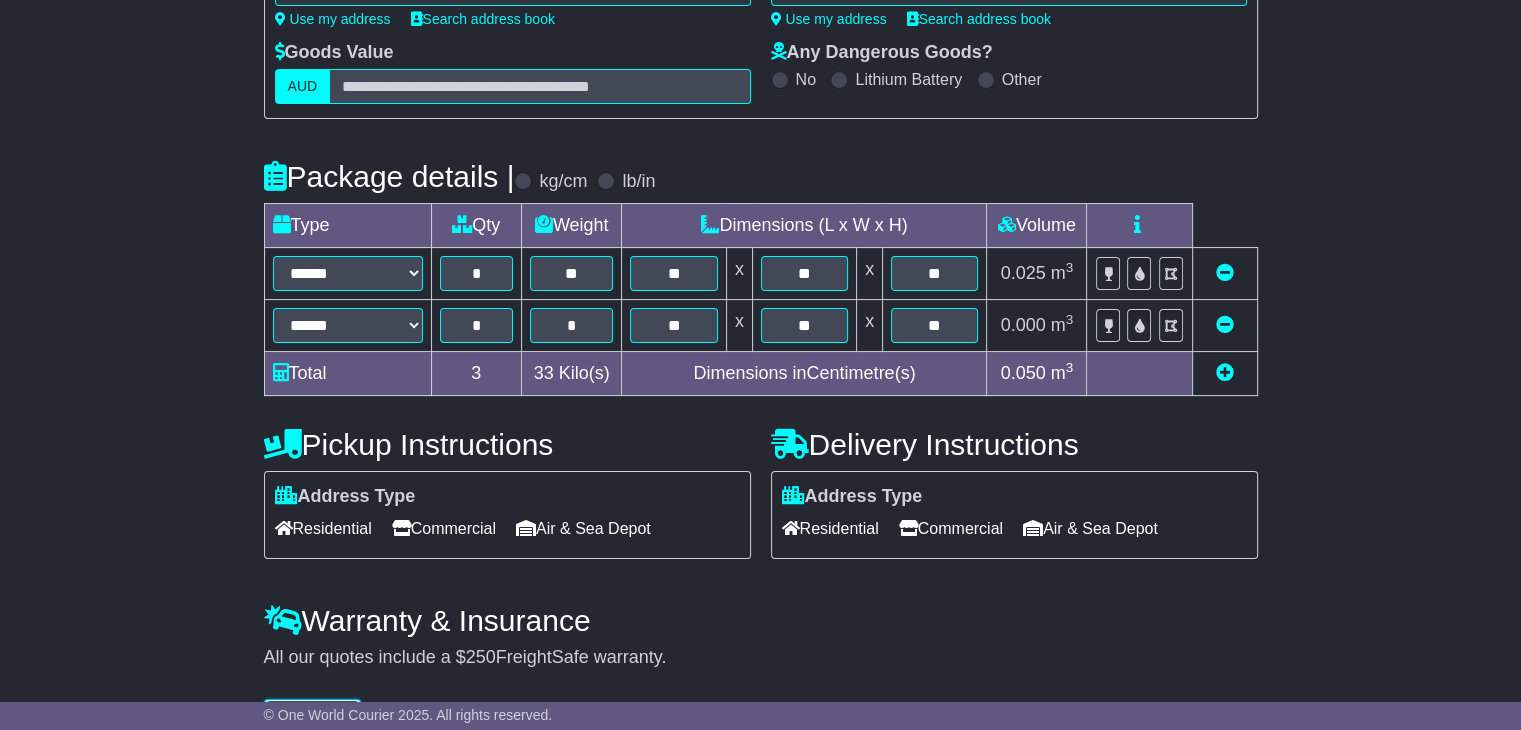 scroll, scrollTop: 327, scrollLeft: 0, axis: vertical 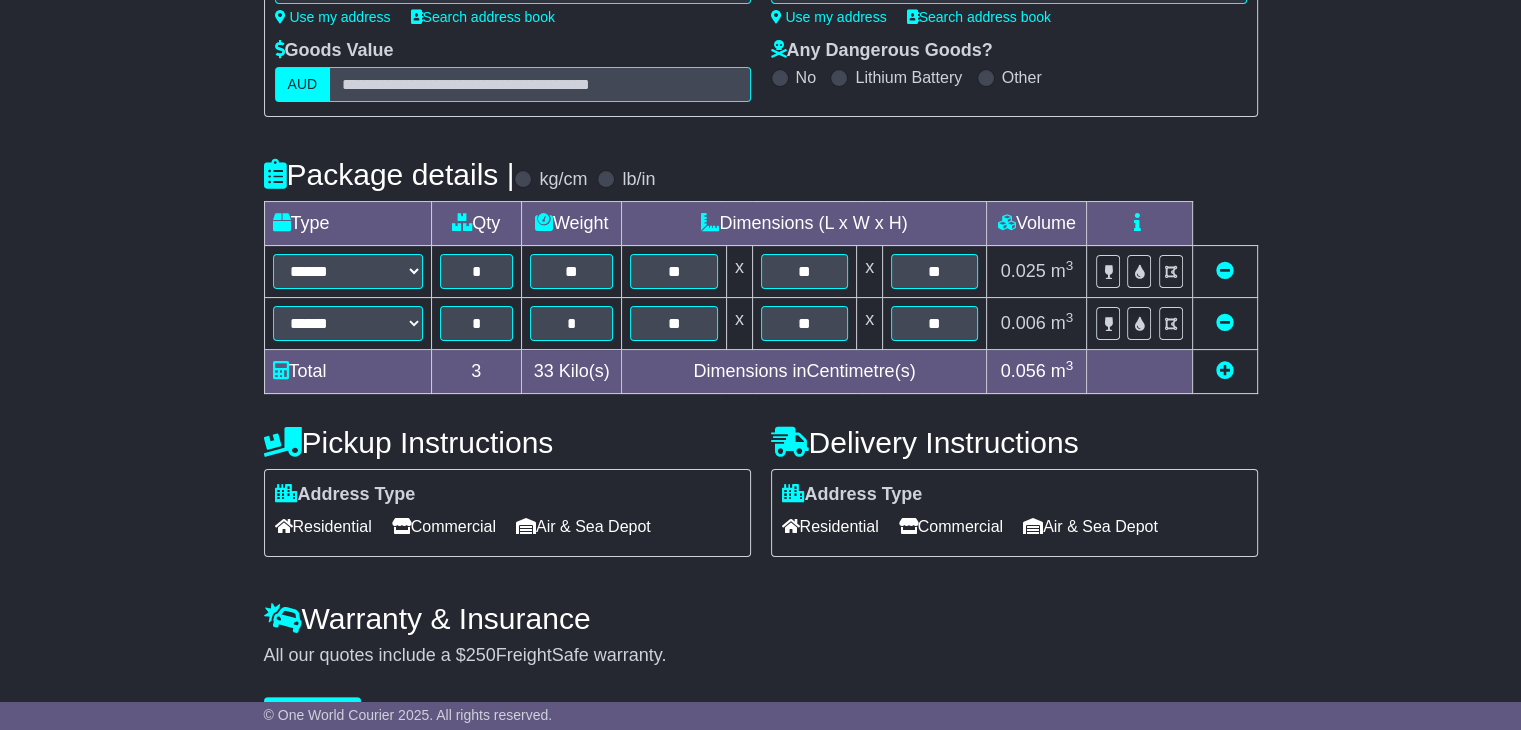 click on "Commercial" at bounding box center (444, 526) 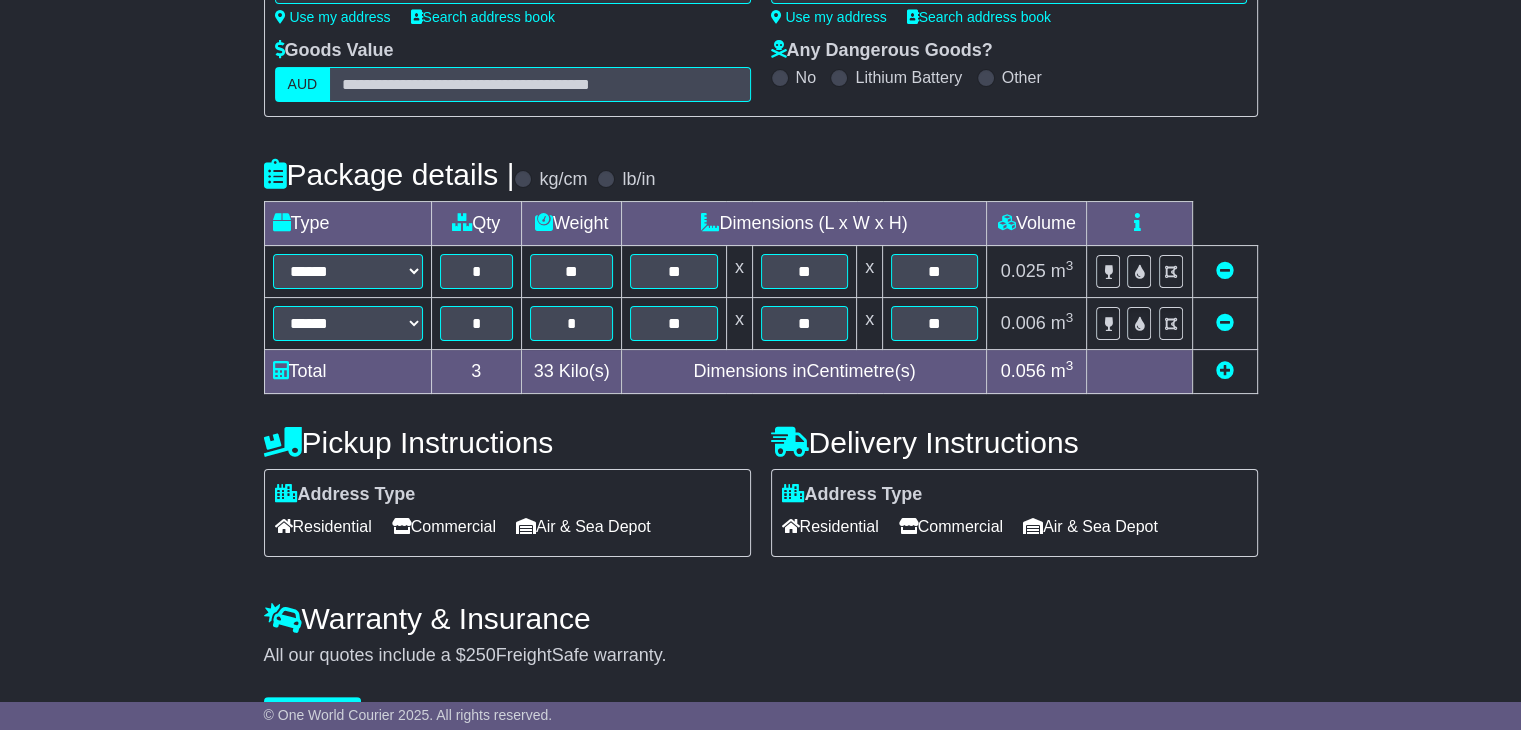 scroll, scrollTop: 378, scrollLeft: 0, axis: vertical 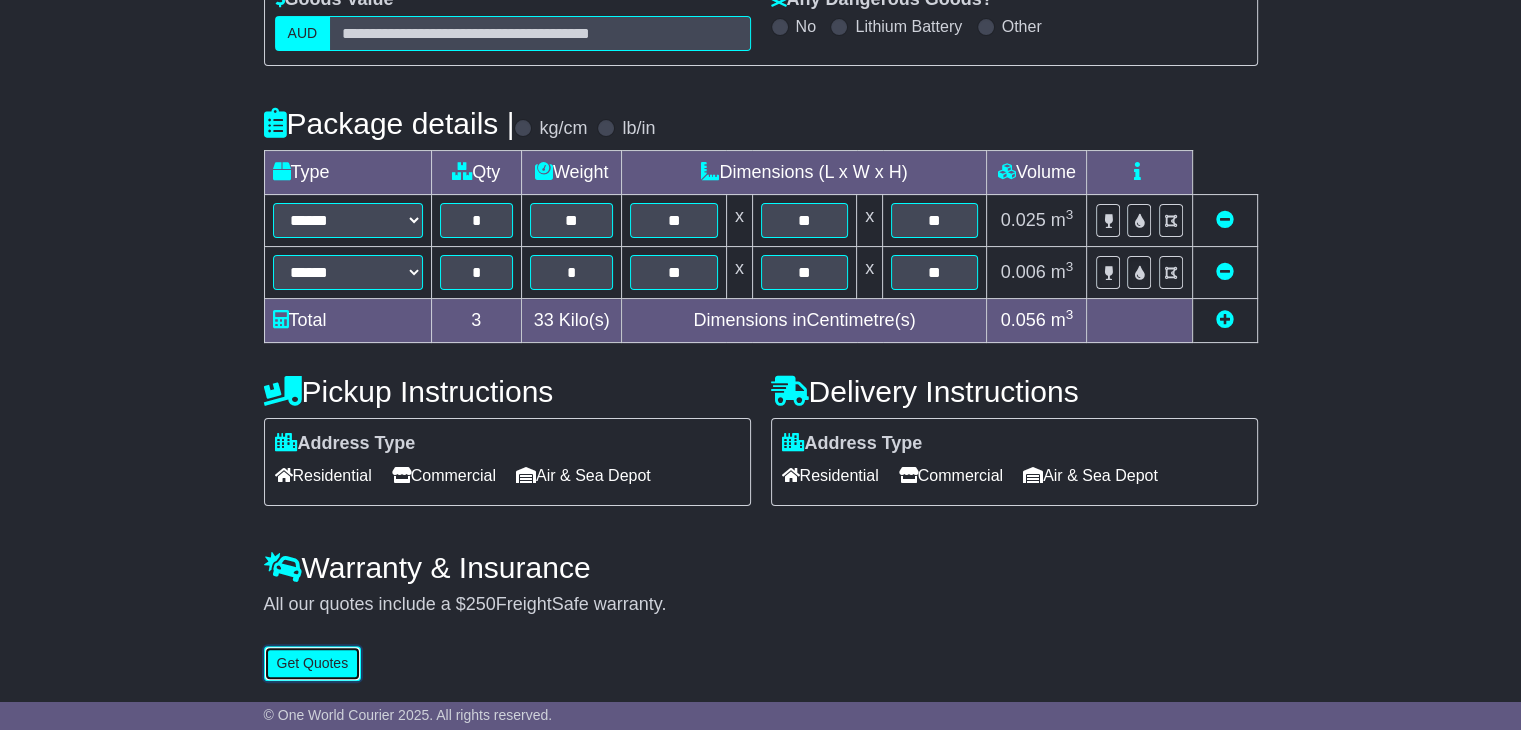 click on "Get Quotes" at bounding box center (313, 663) 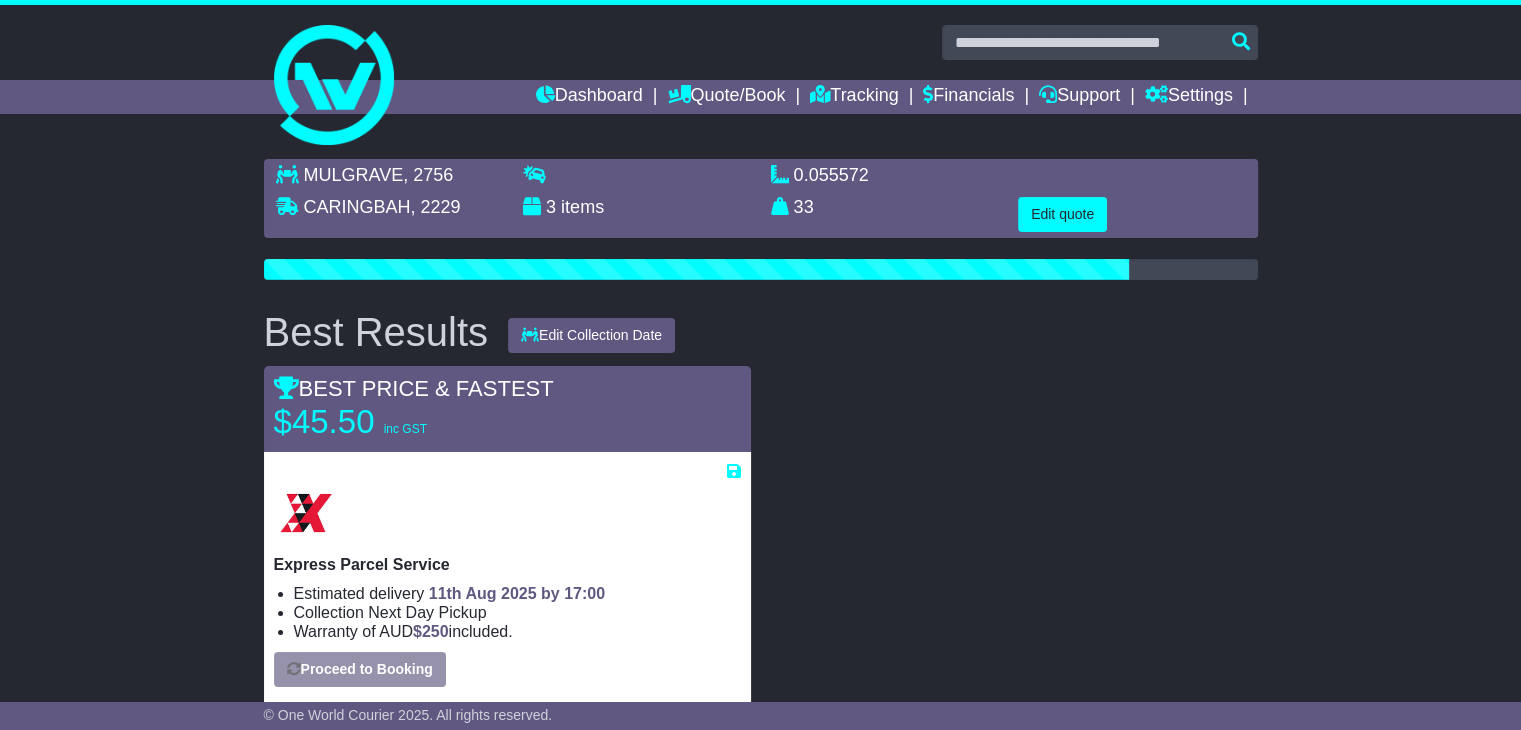 scroll, scrollTop: 100, scrollLeft: 0, axis: vertical 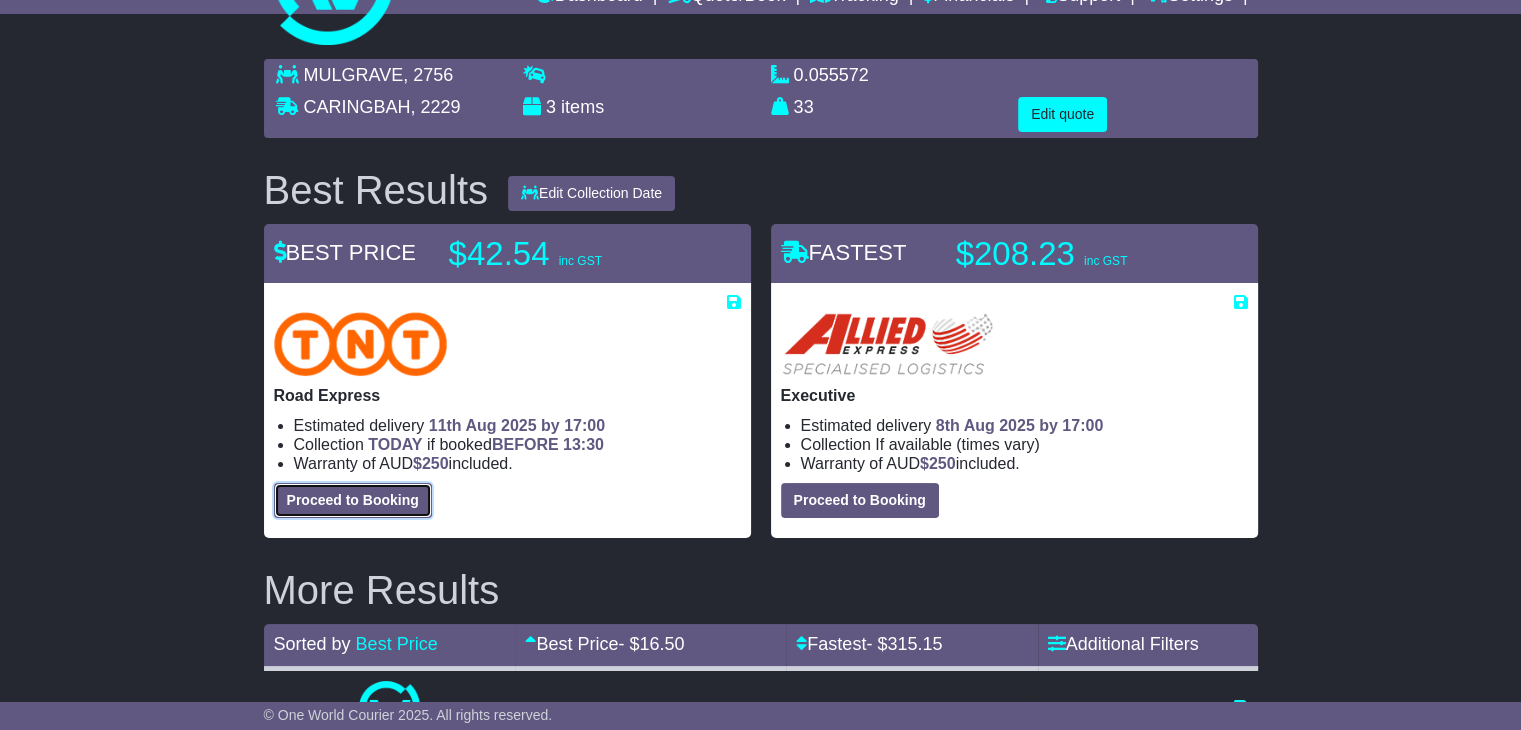 click on "Proceed to Booking" at bounding box center [353, 500] 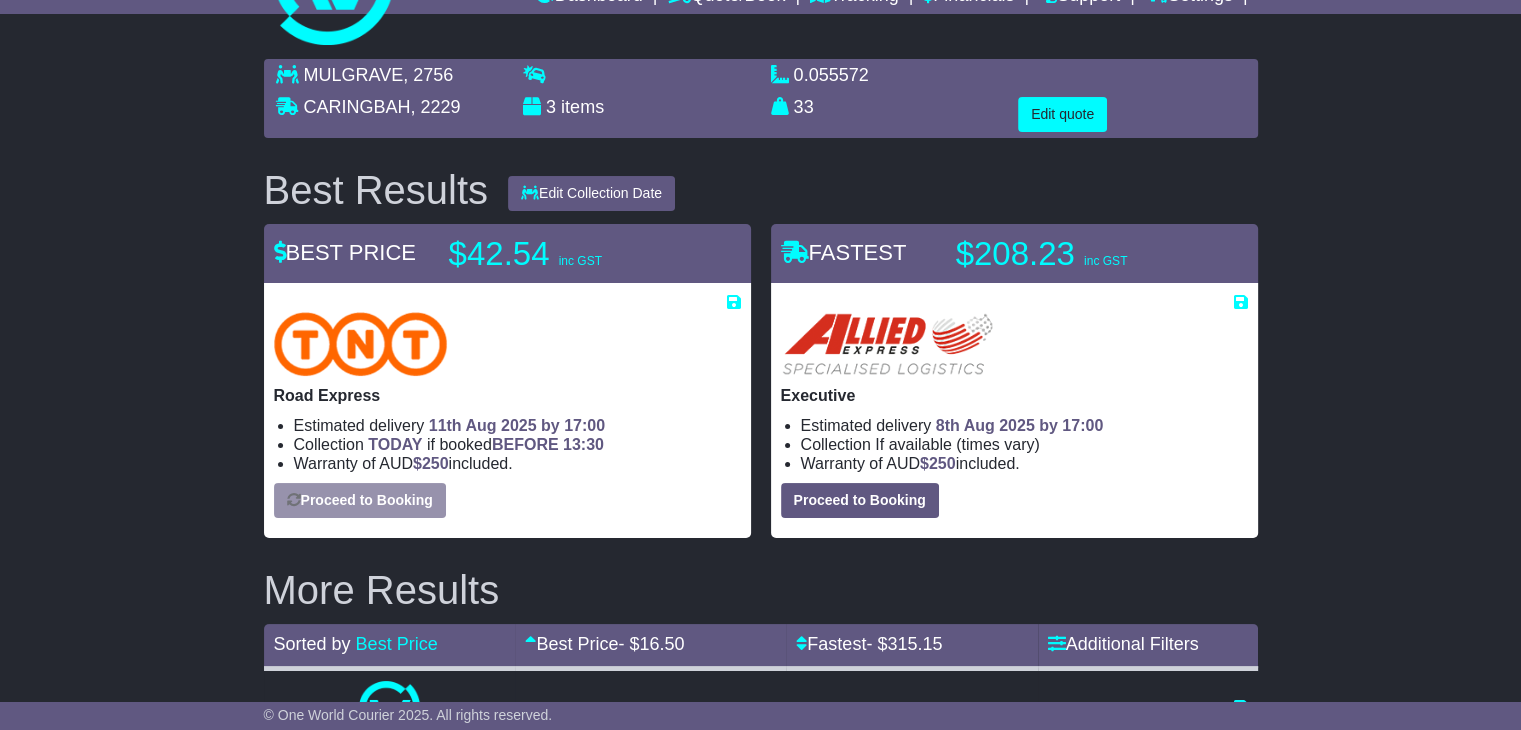 select on "****" 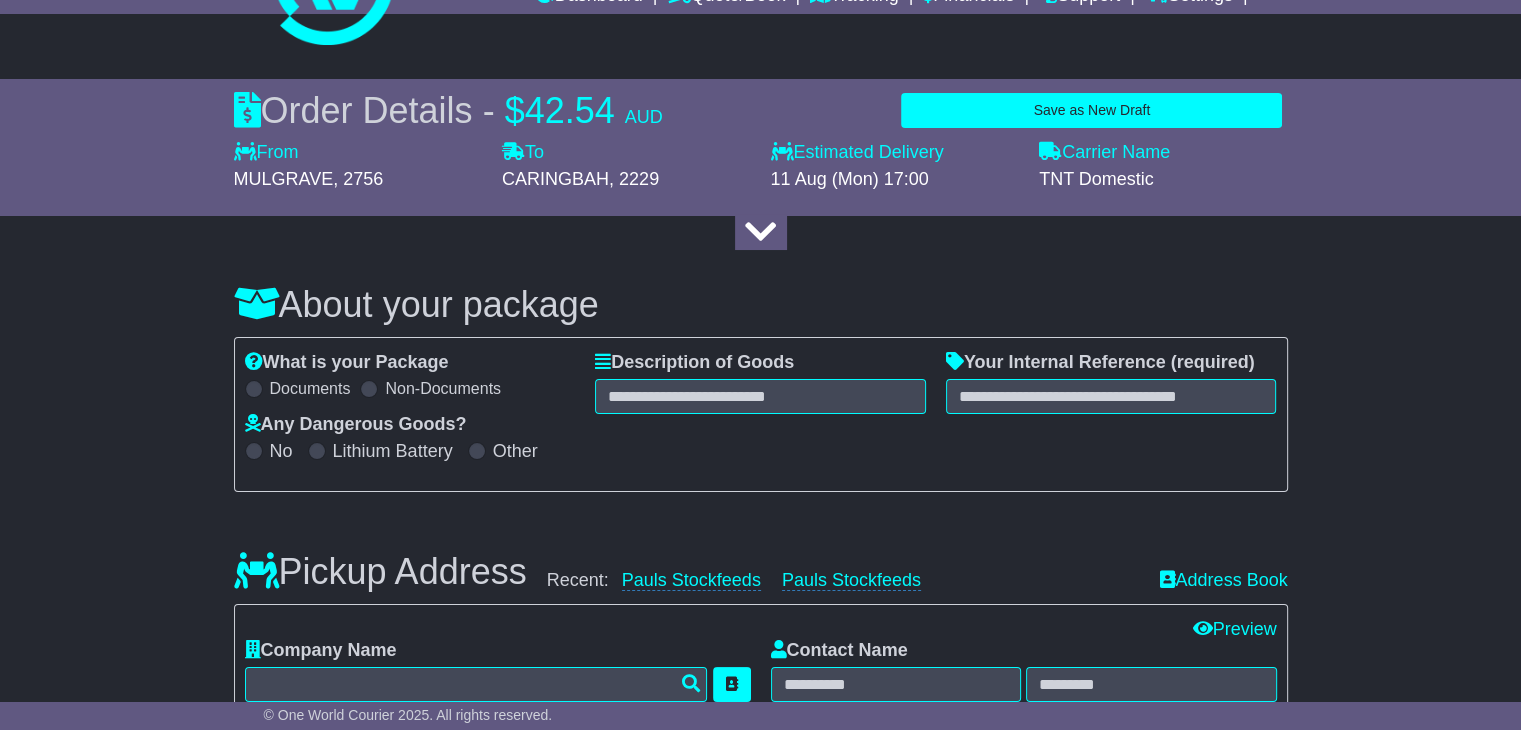 select 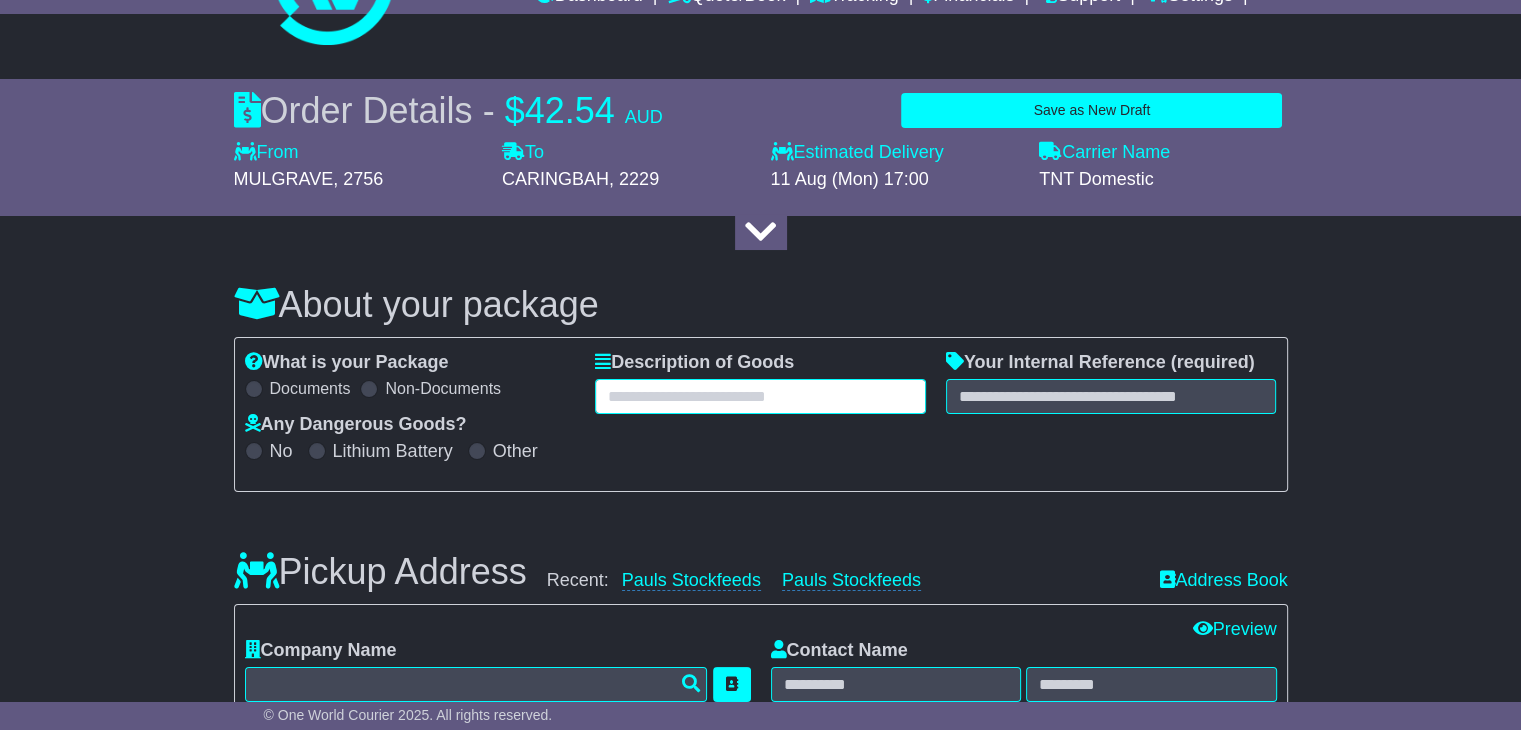 click at bounding box center (760, 396) 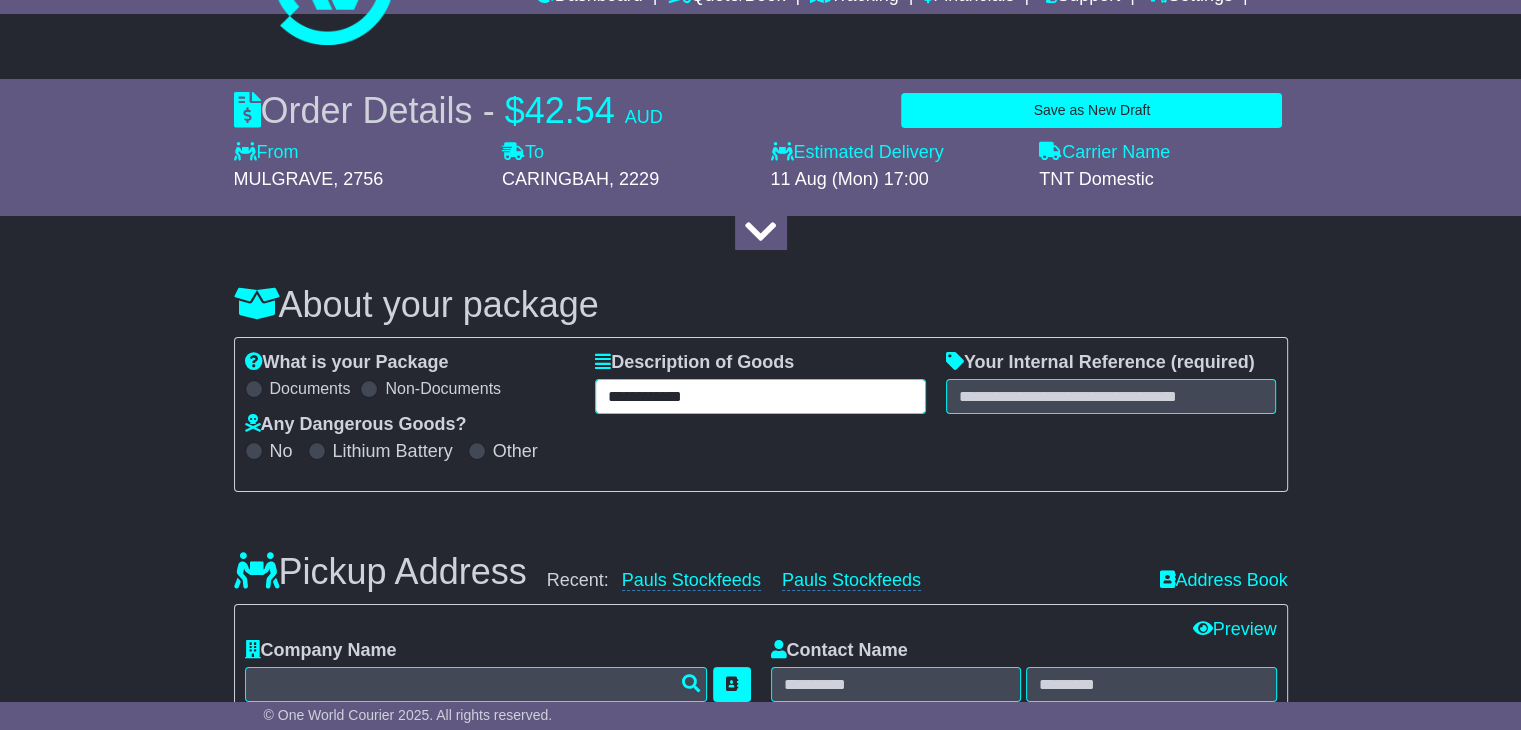 type on "**********" 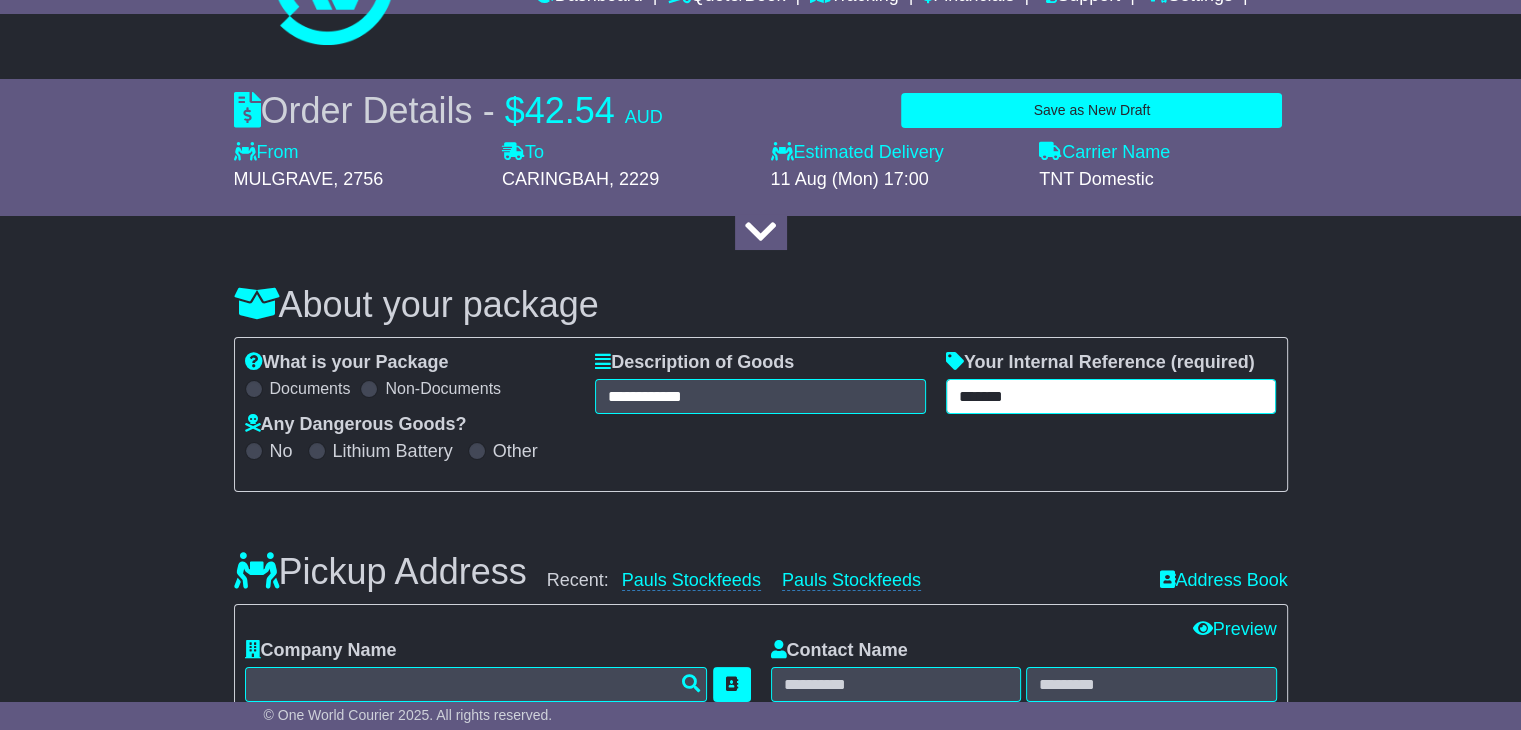 scroll, scrollTop: 400, scrollLeft: 0, axis: vertical 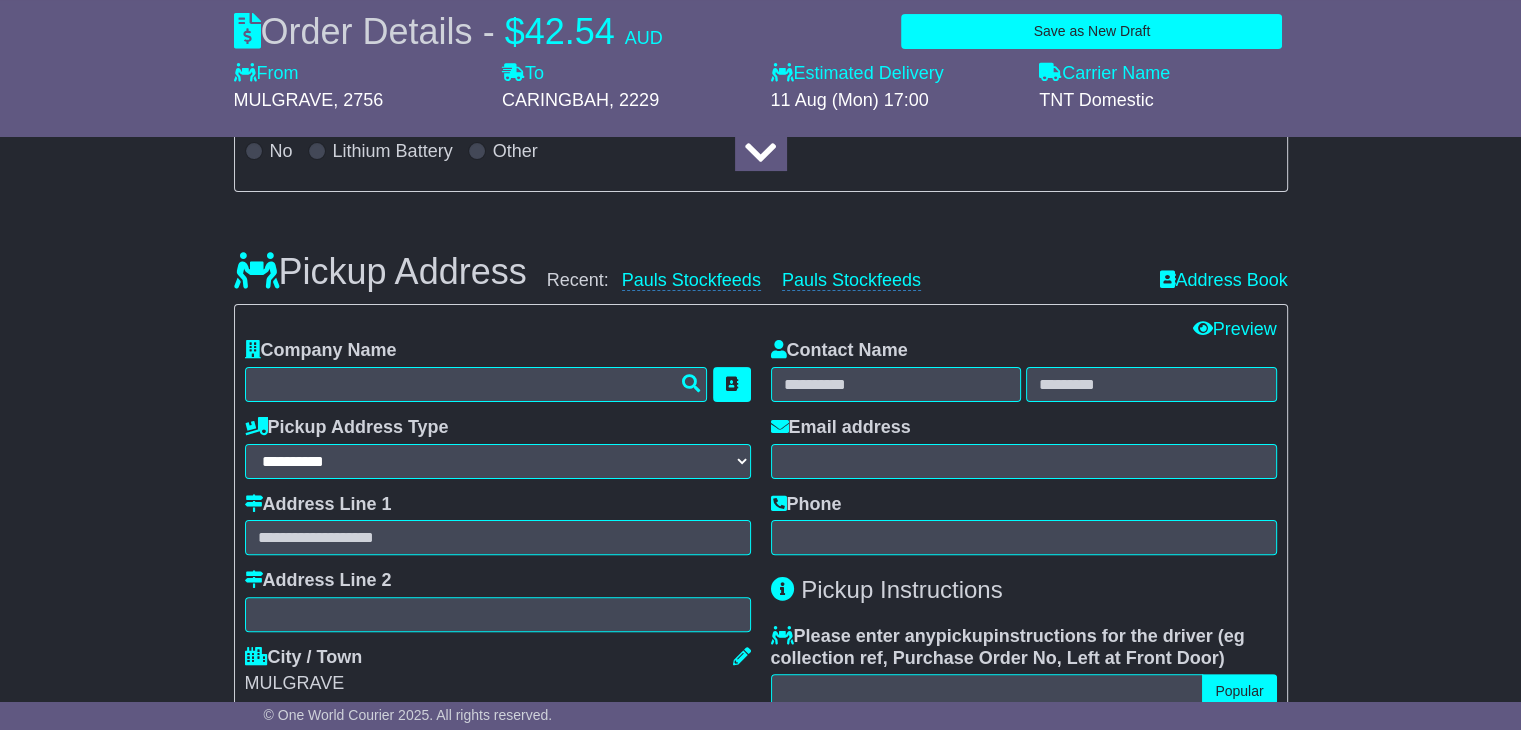 type on "*******" 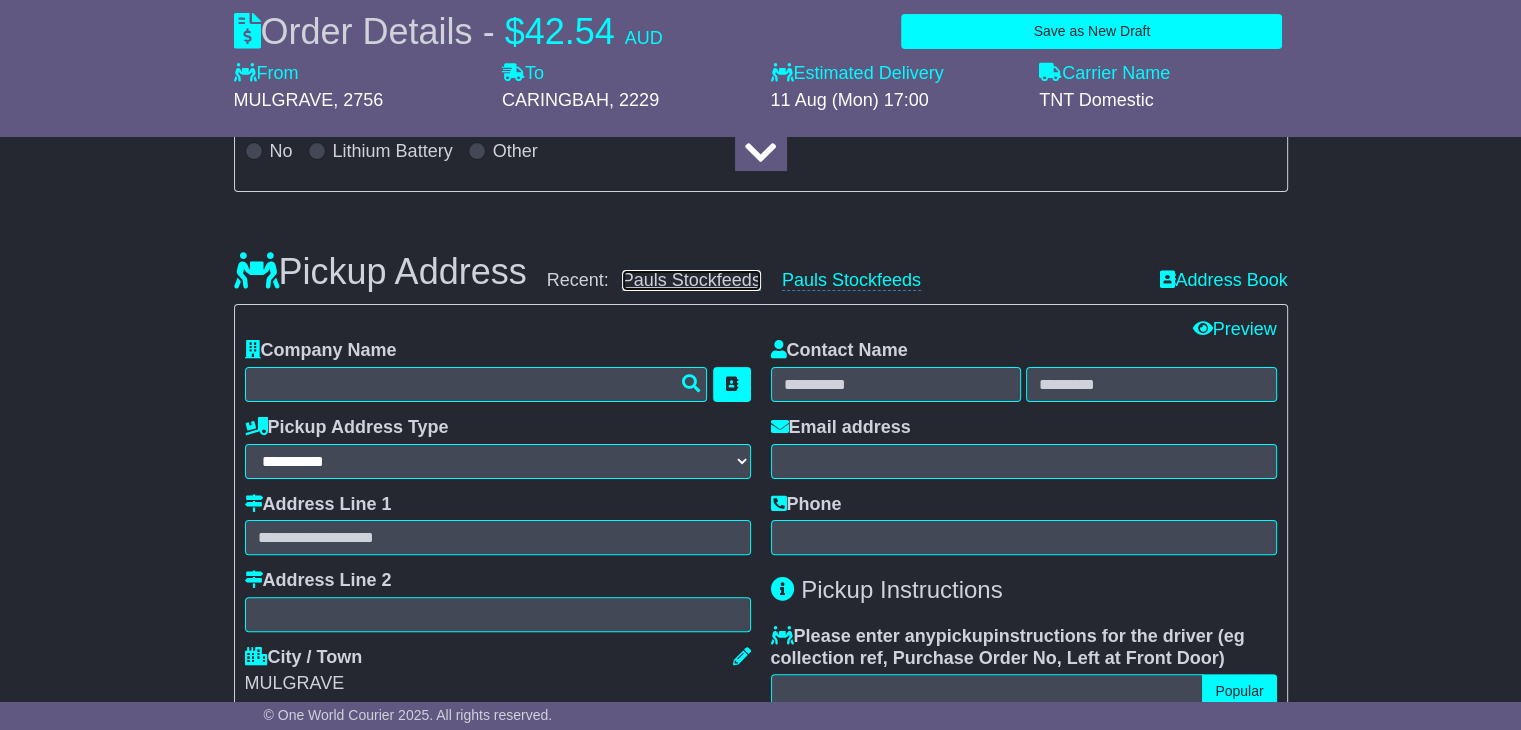 click on "Pauls Stockfeeds" at bounding box center (691, 280) 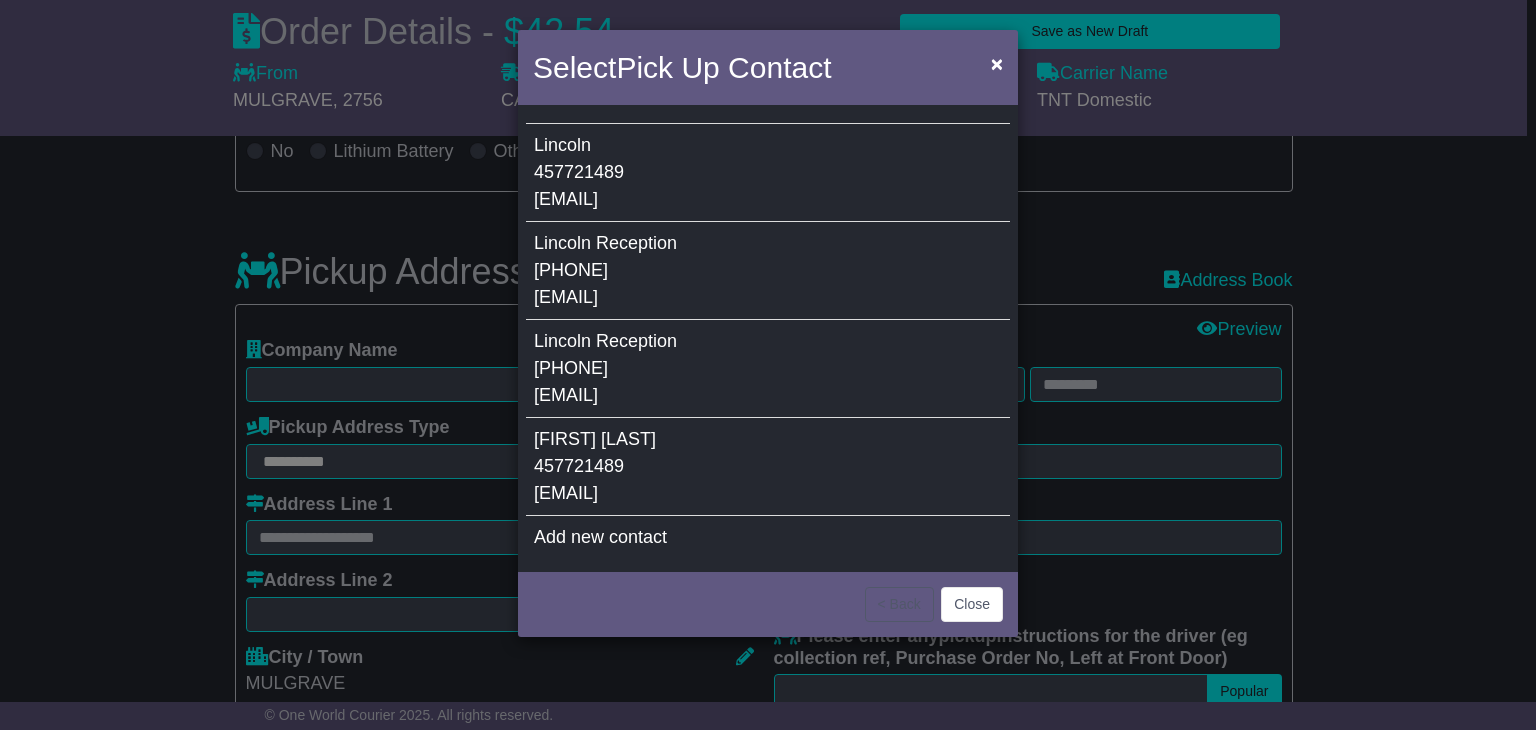 click on "[FIRST] [LAST], [PHONE], [EMAIL]" at bounding box center [768, 173] 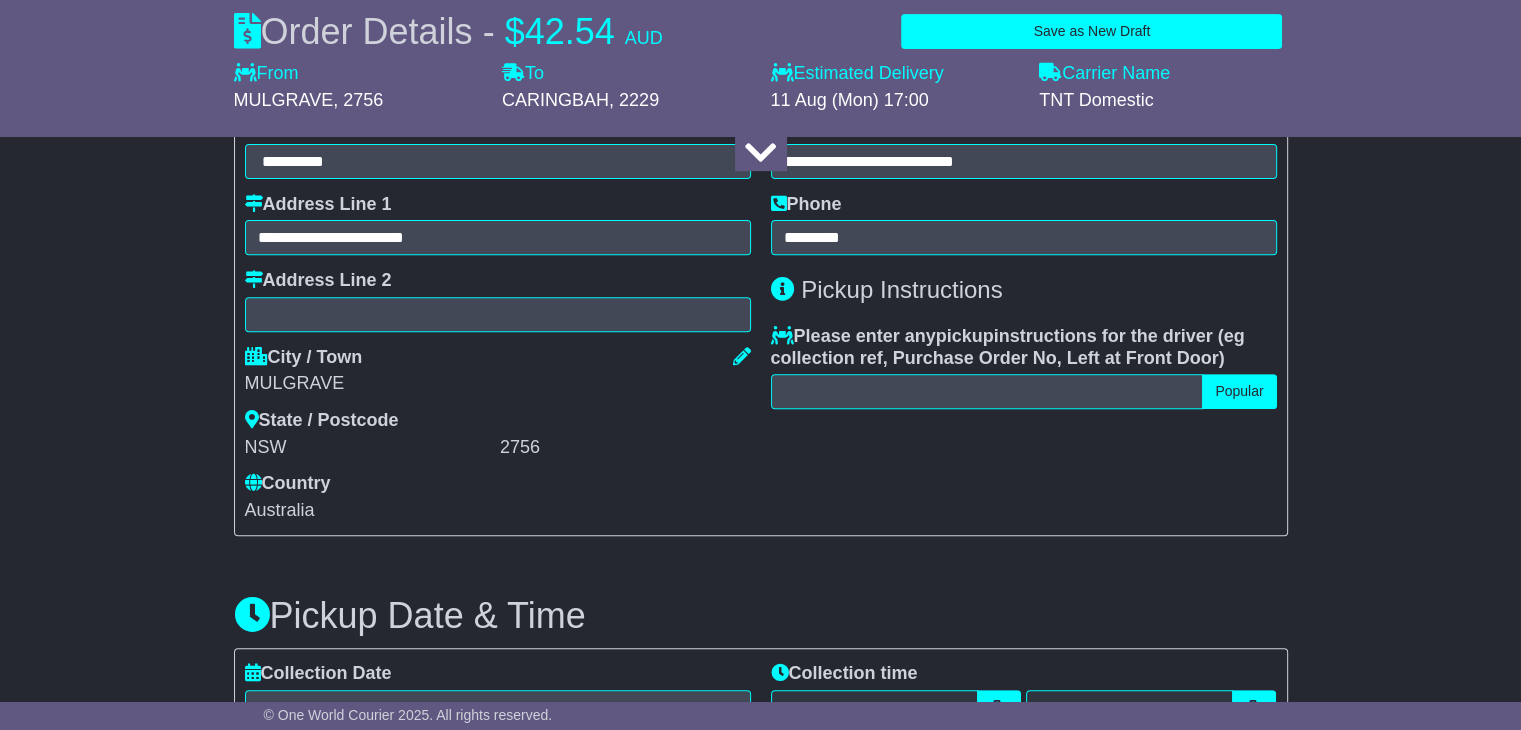 scroll, scrollTop: 1000, scrollLeft: 0, axis: vertical 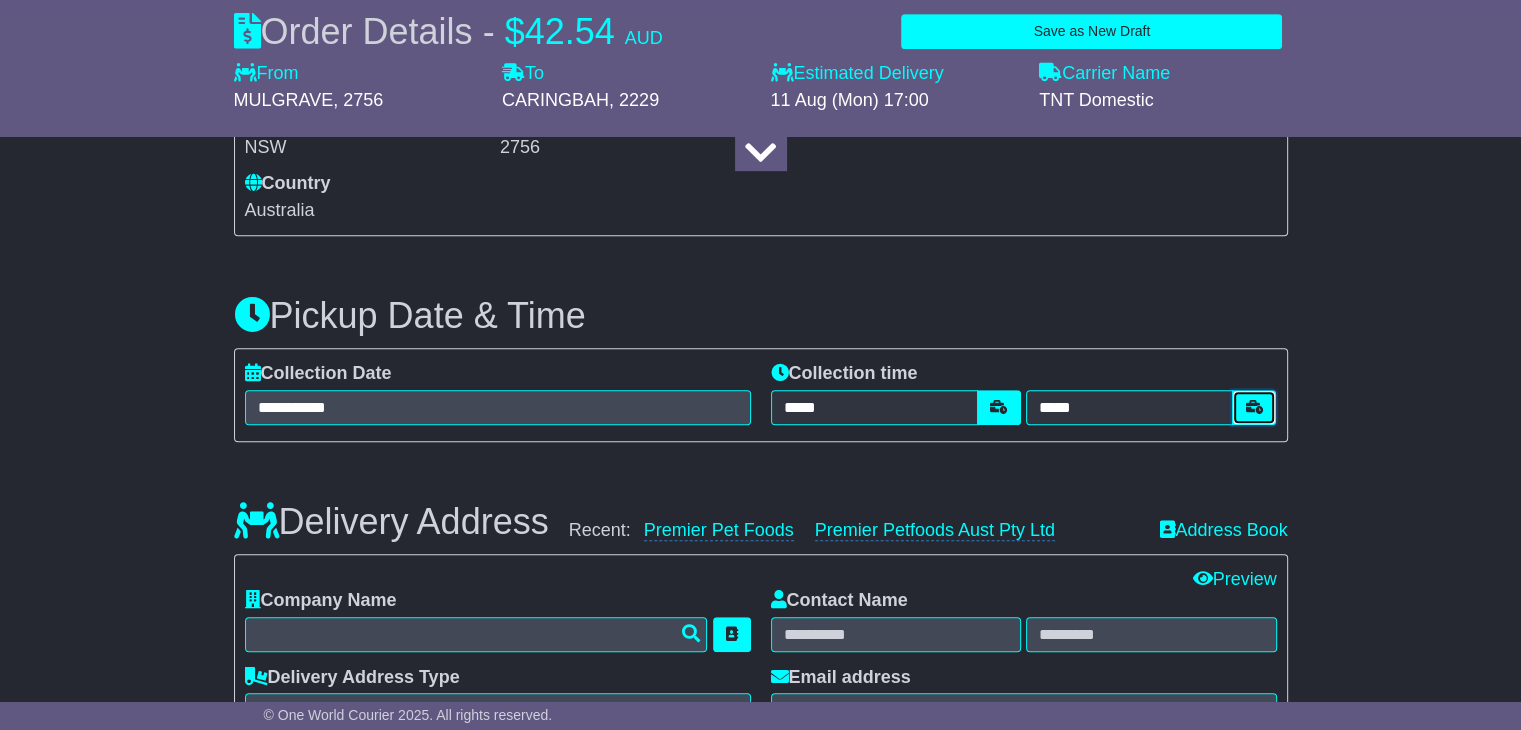 click at bounding box center (1254, 407) 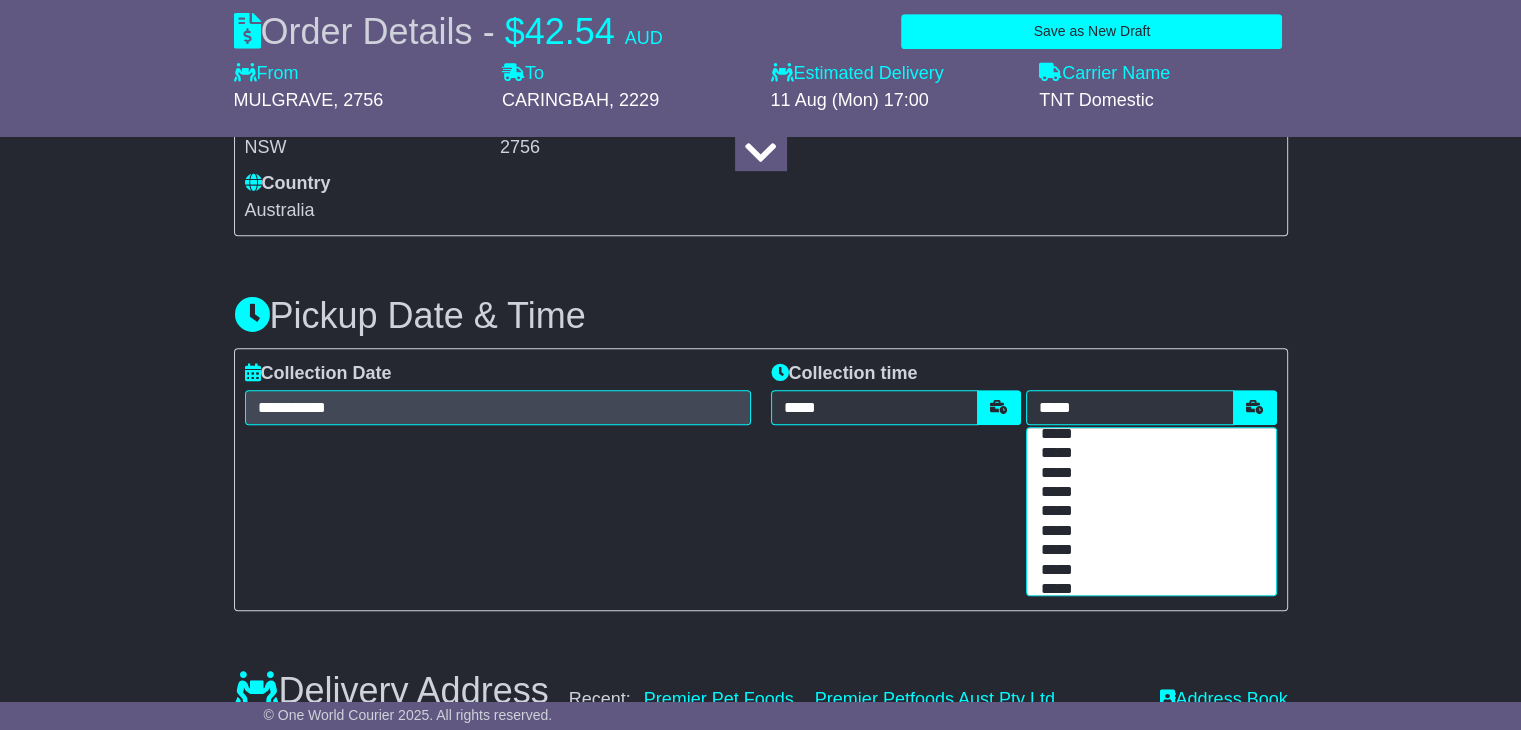 scroll, scrollTop: 200, scrollLeft: 0, axis: vertical 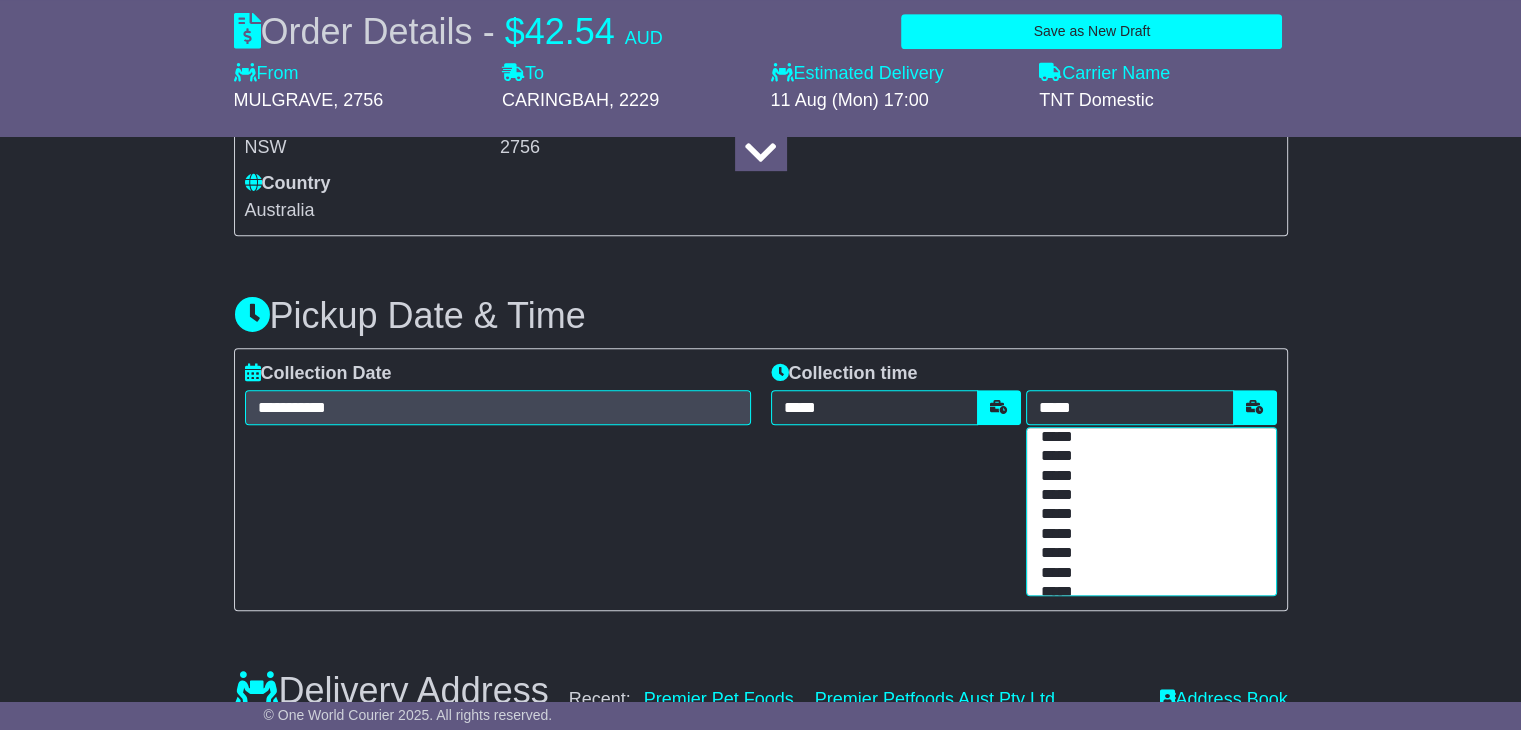 click on "*****" at bounding box center [1147, 514] 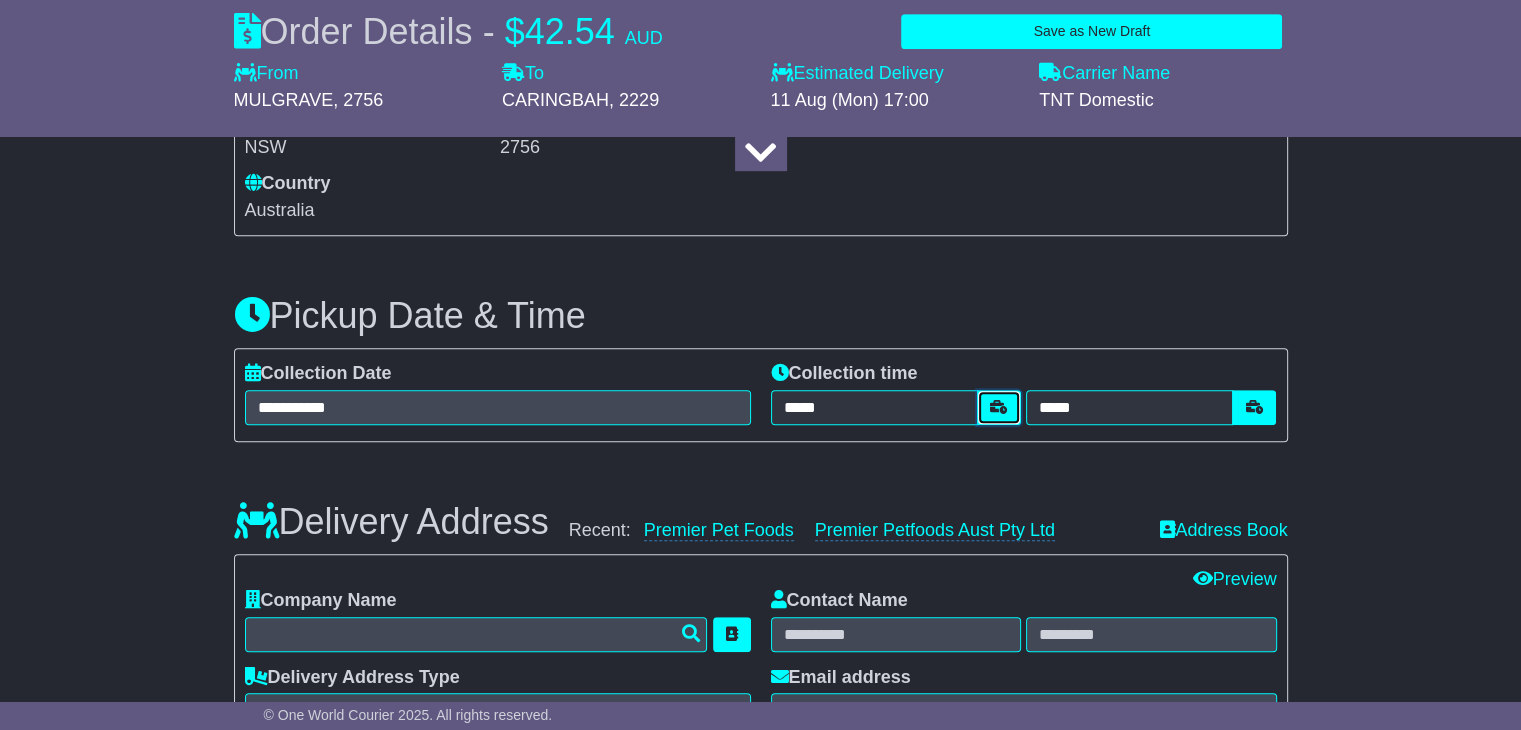 click at bounding box center [999, 407] 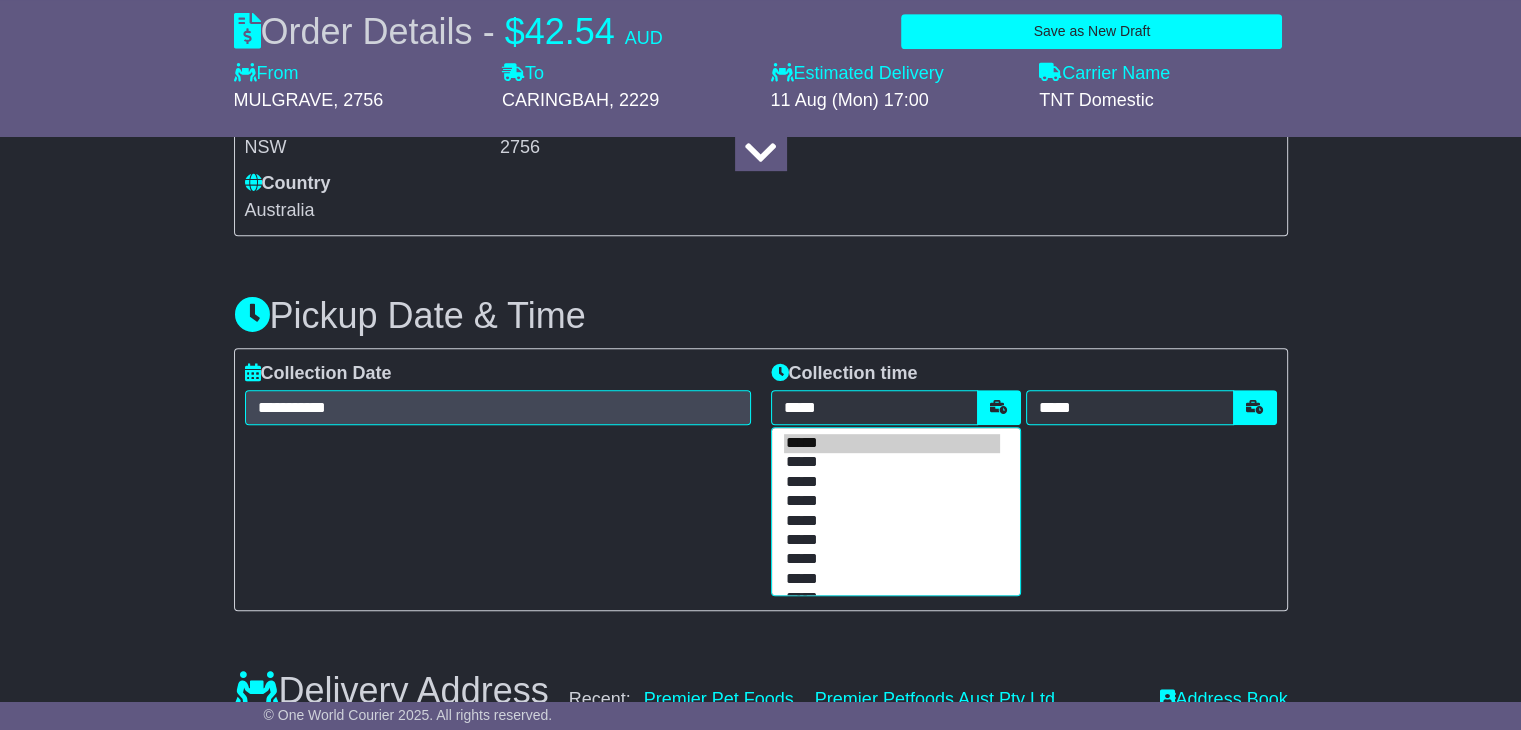 click on "*****" at bounding box center (892, 482) 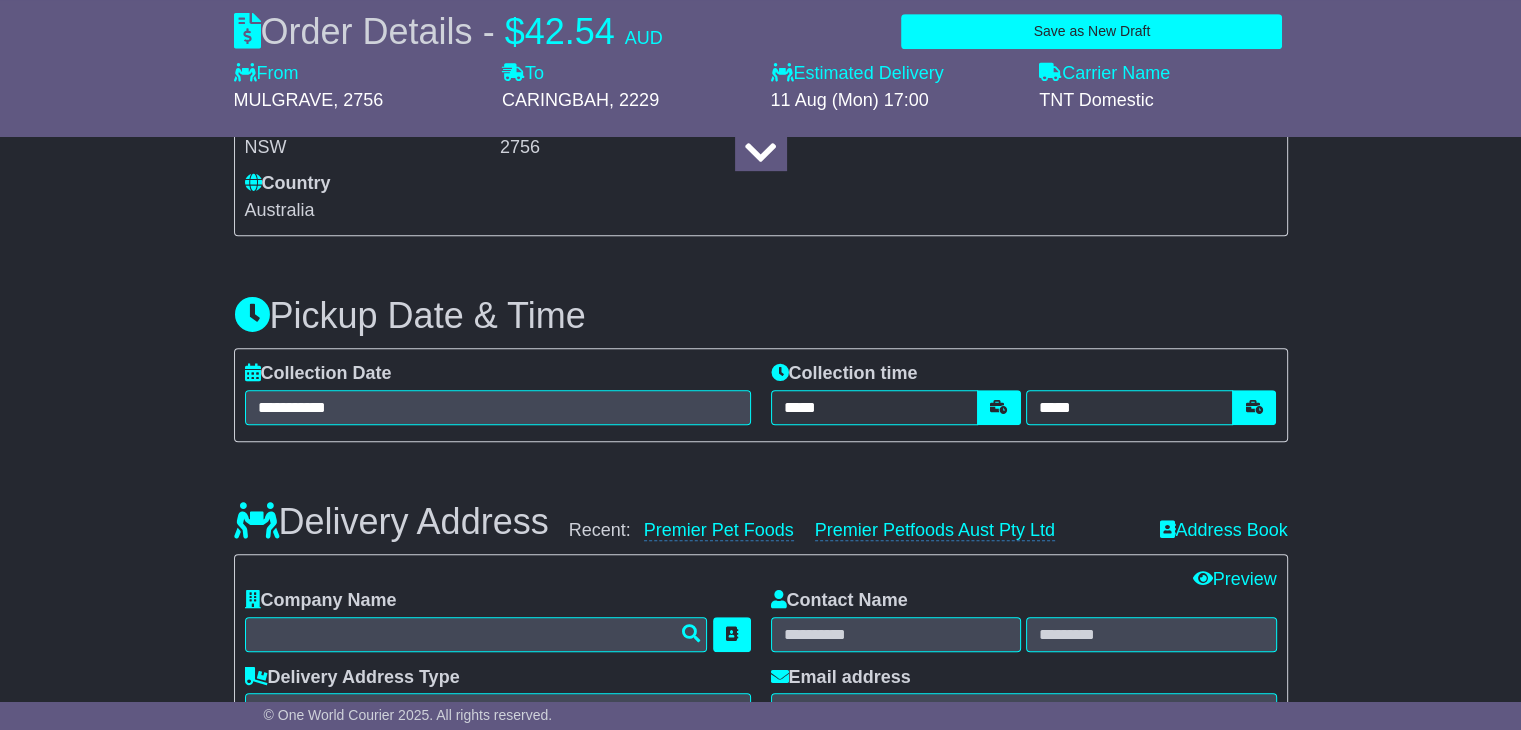 scroll, scrollTop: 1200, scrollLeft: 0, axis: vertical 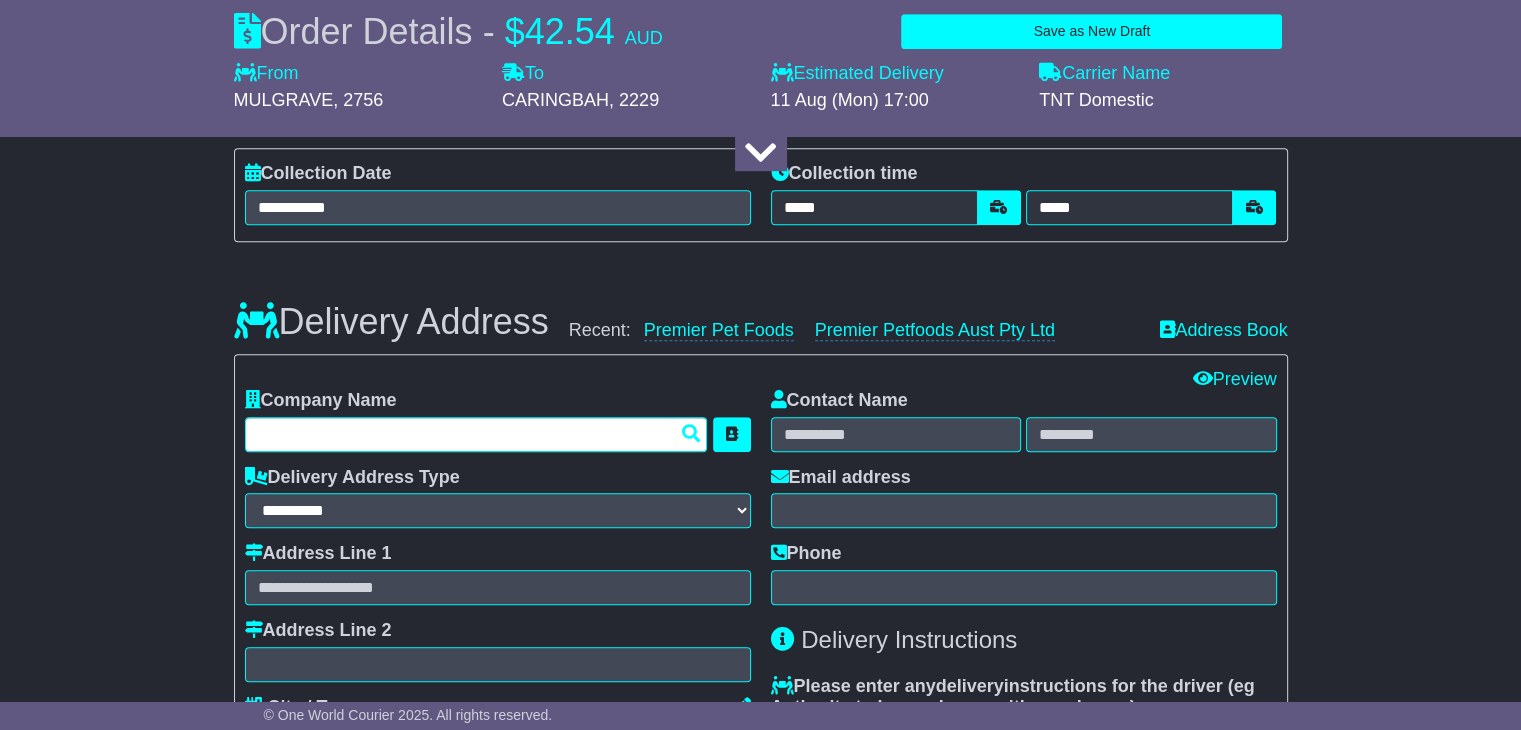click at bounding box center [476, 434] 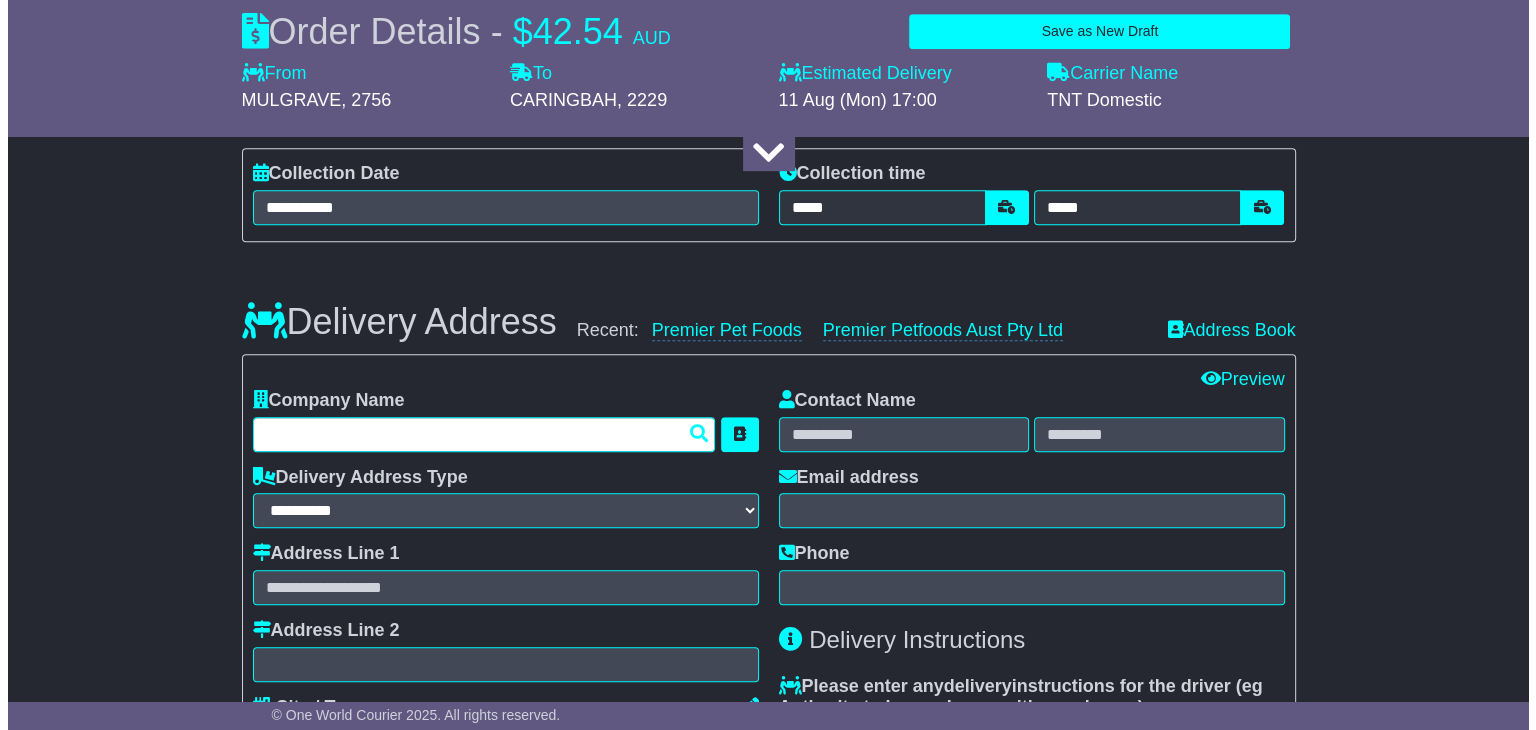 scroll, scrollTop: 1400, scrollLeft: 0, axis: vertical 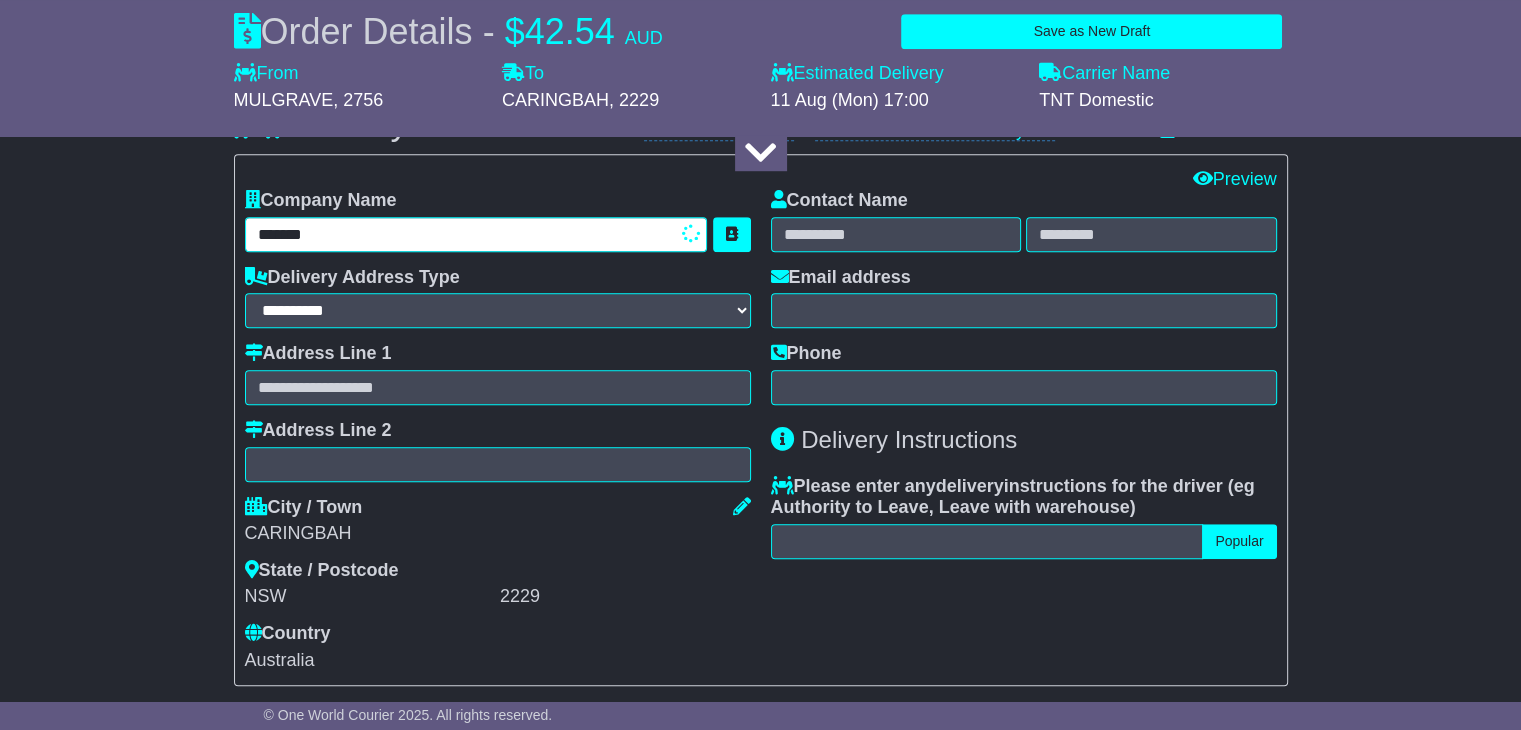 type on "*******" 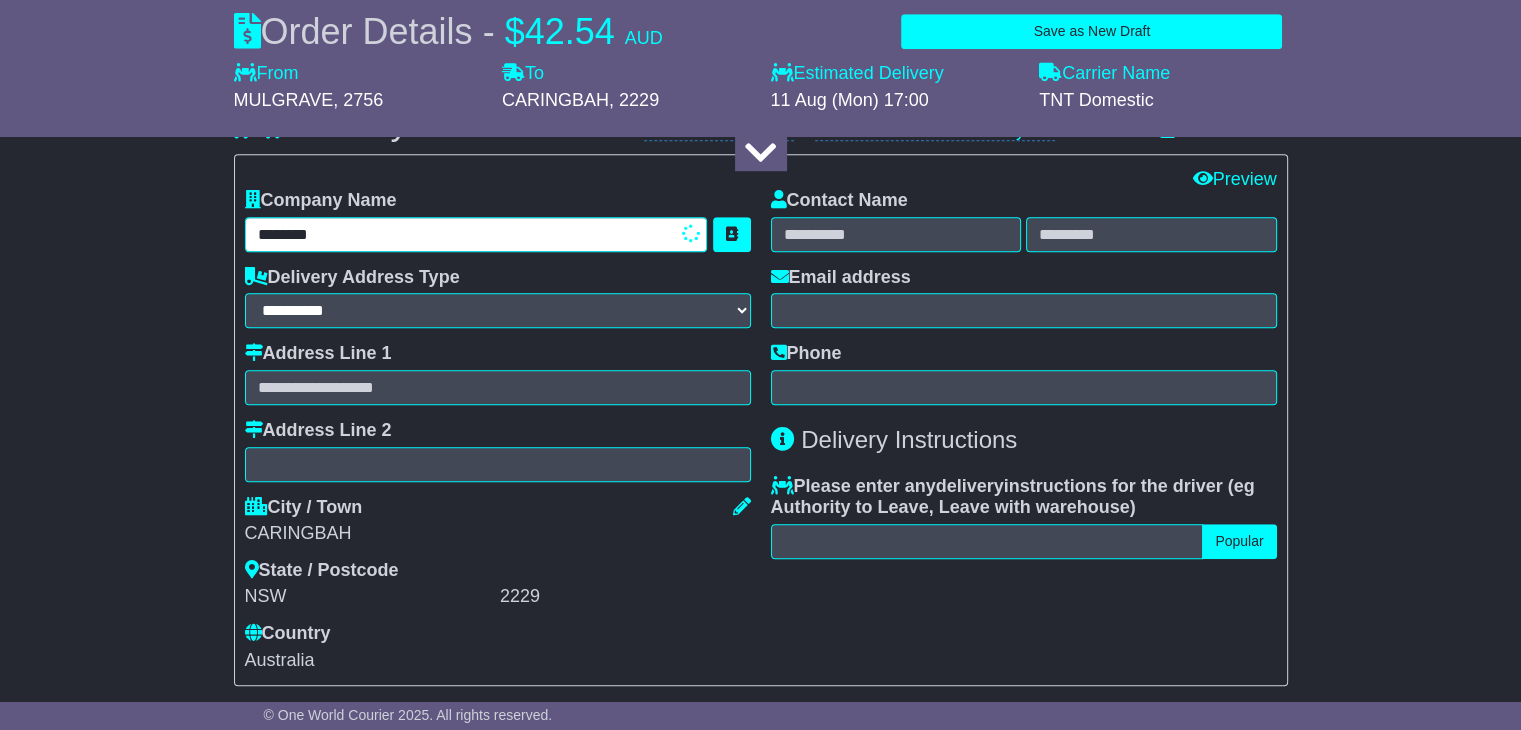 type on "**********" 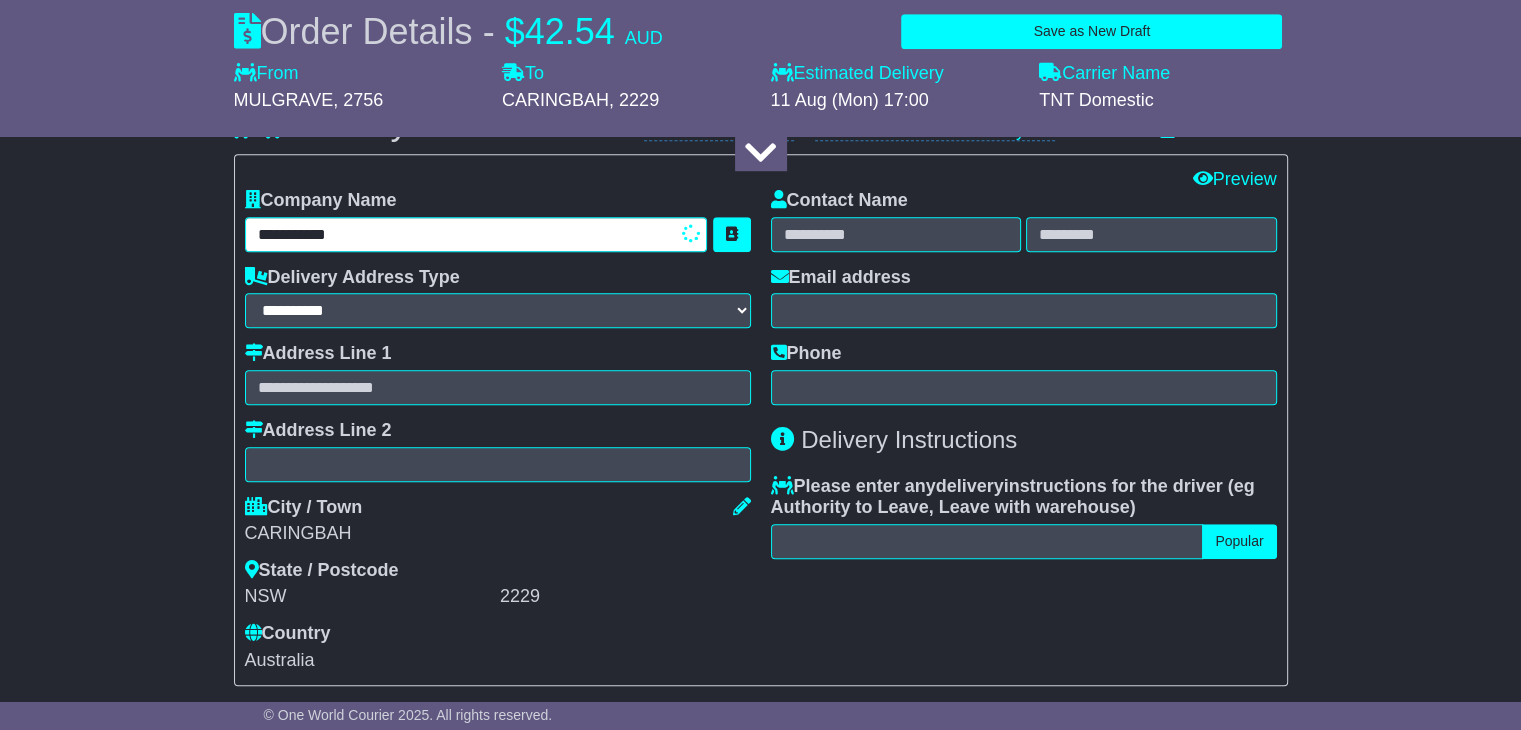 type on "**********" 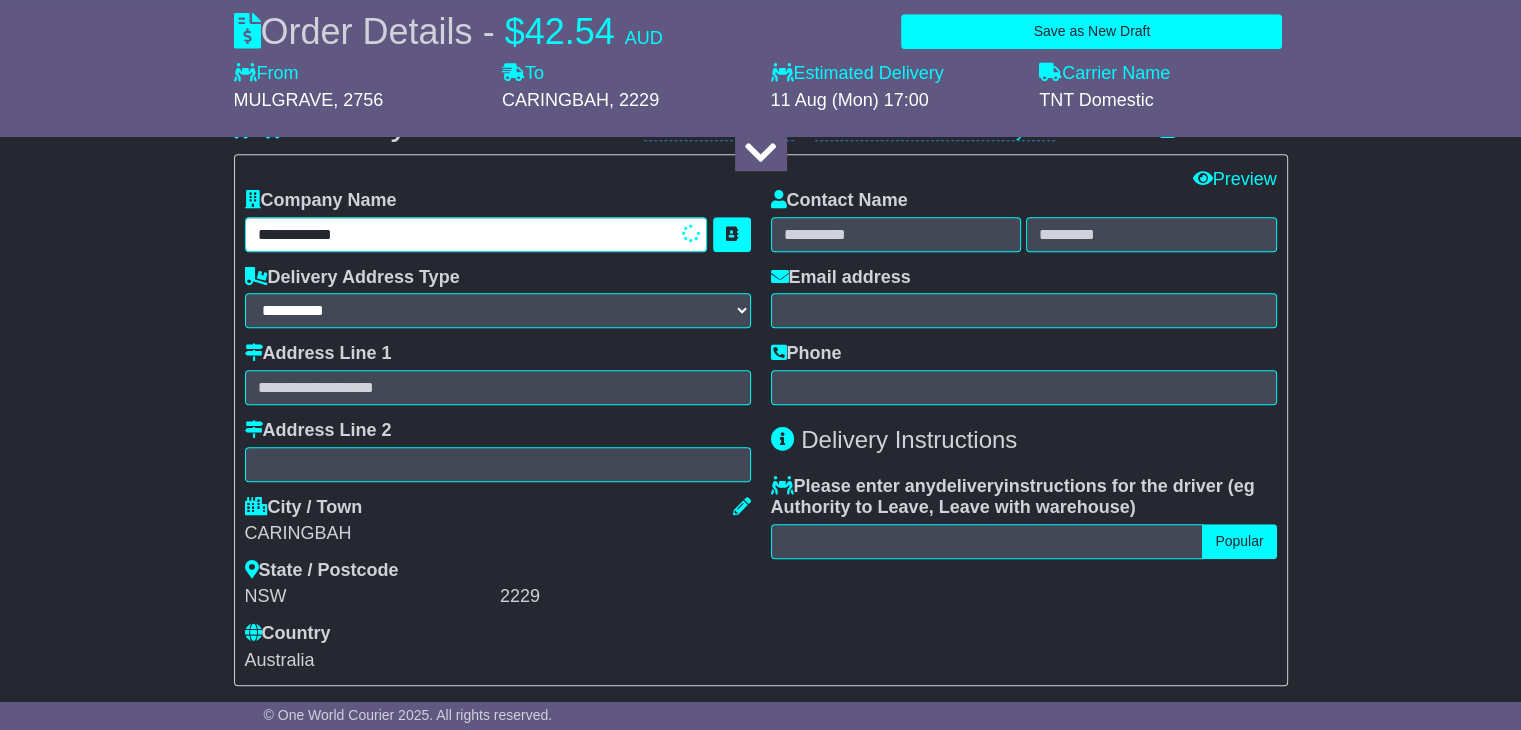 type 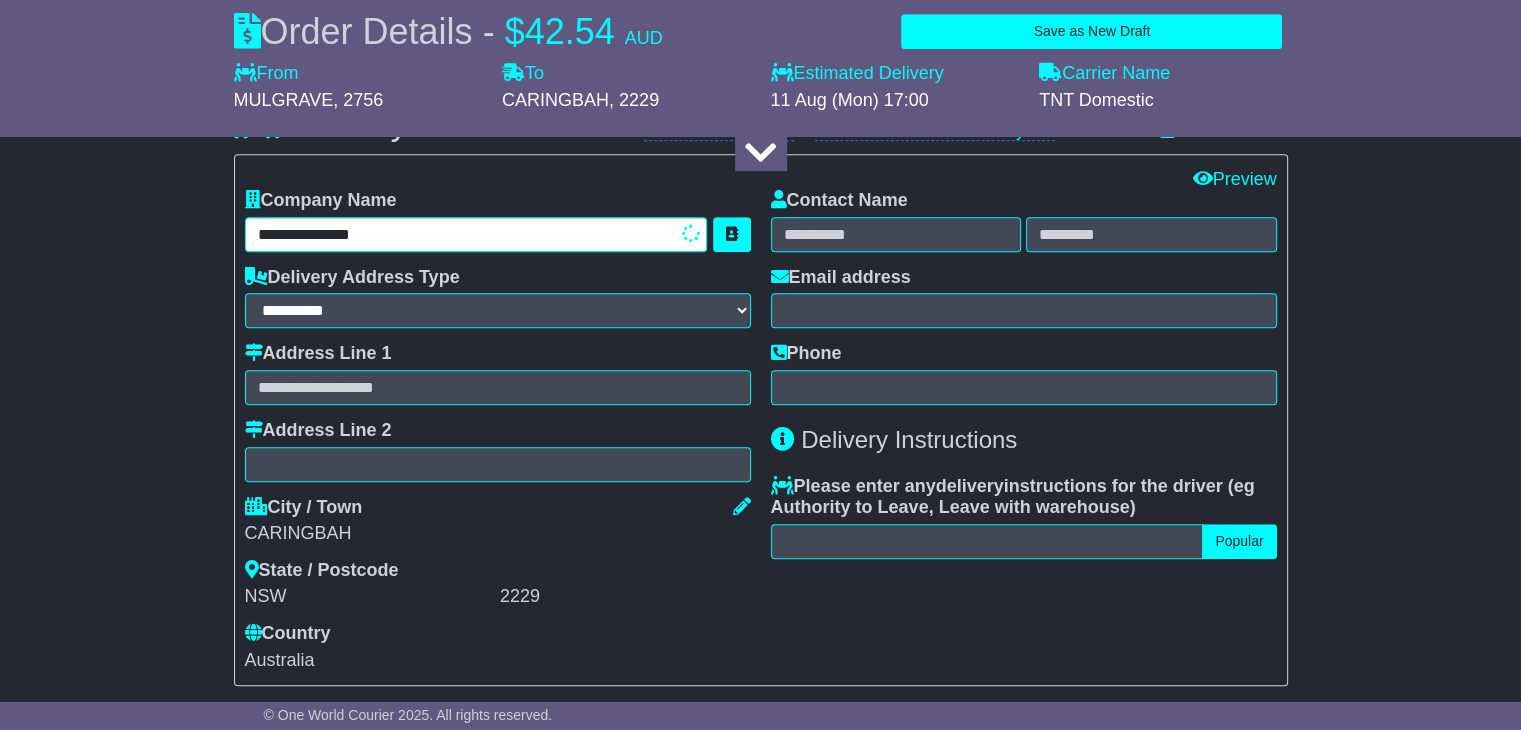 type on "**********" 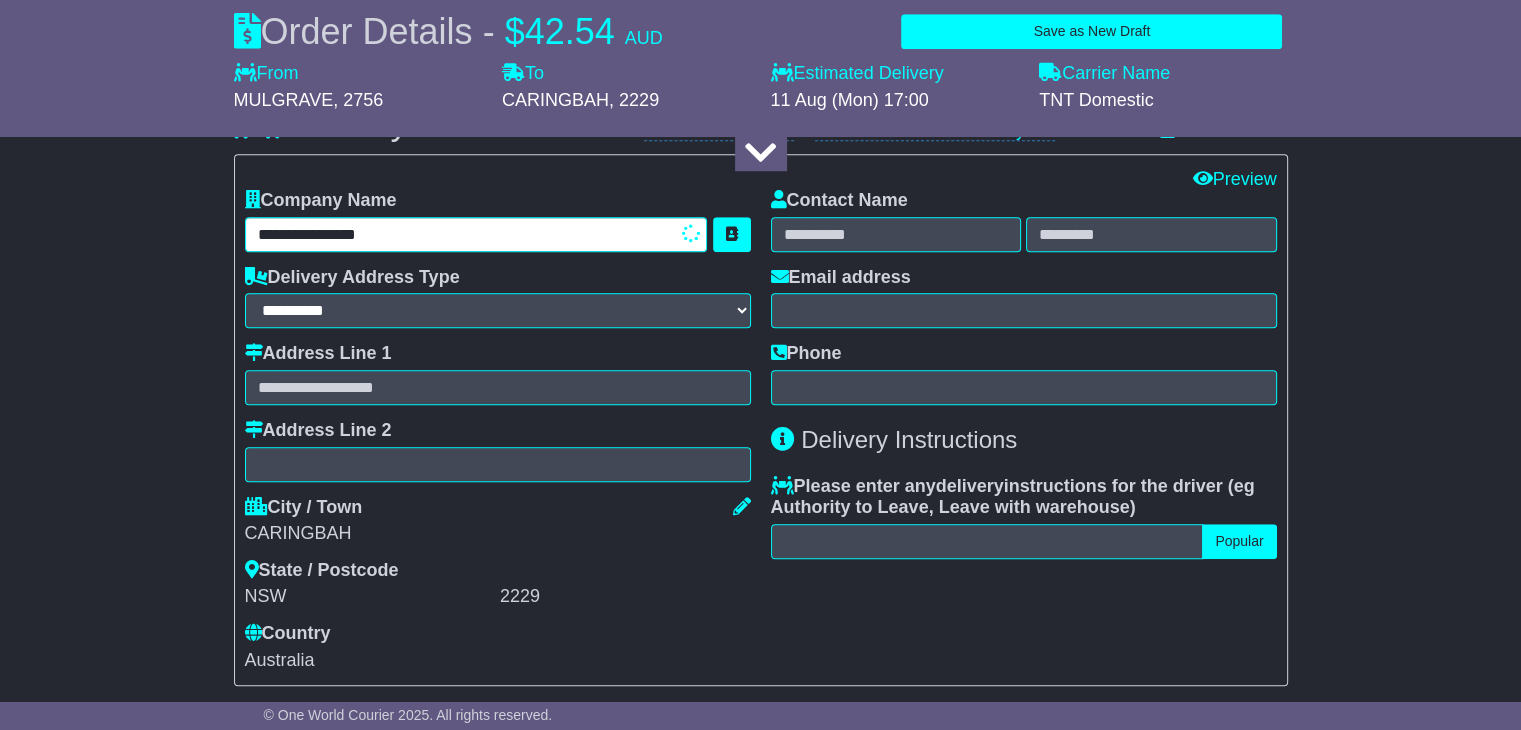 type on "**********" 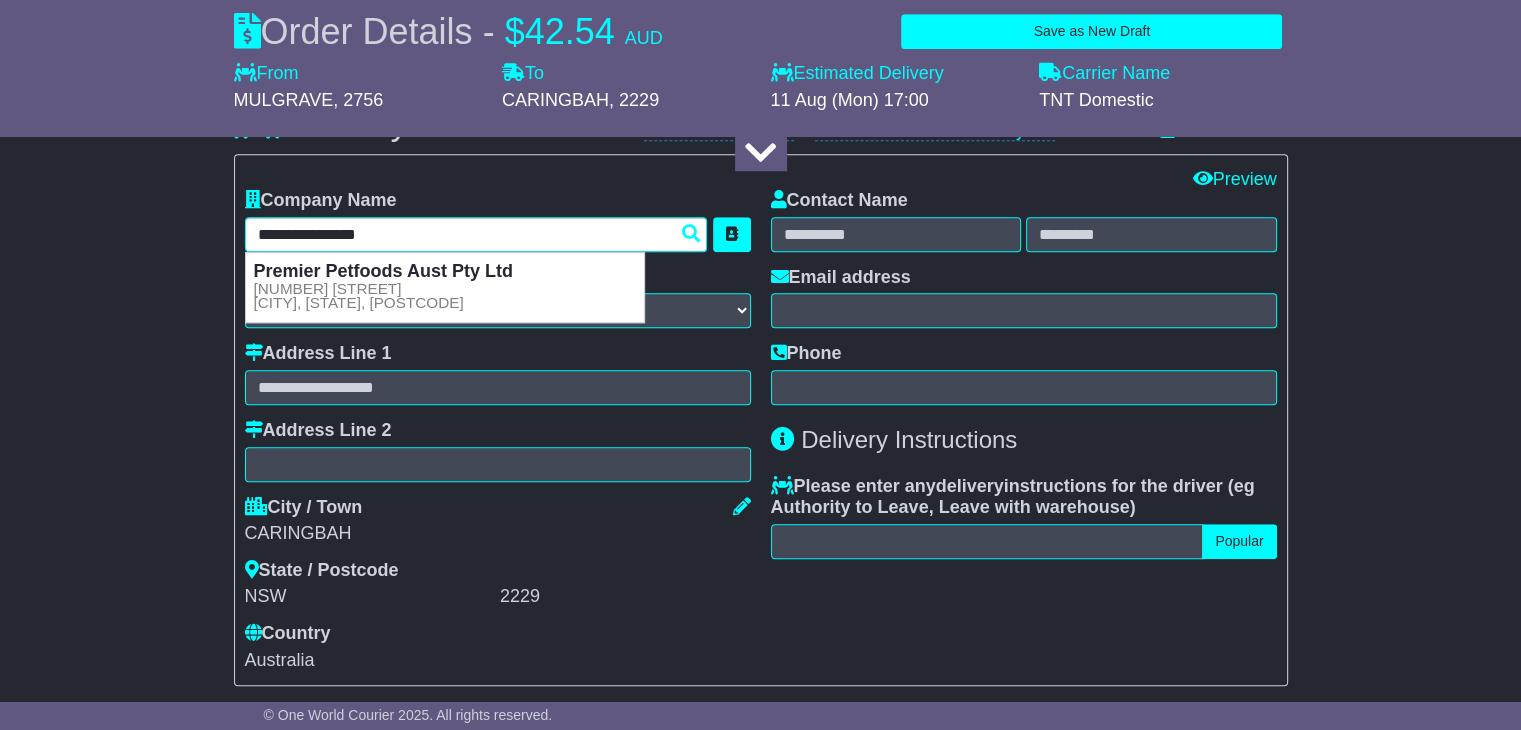 type on "**********" 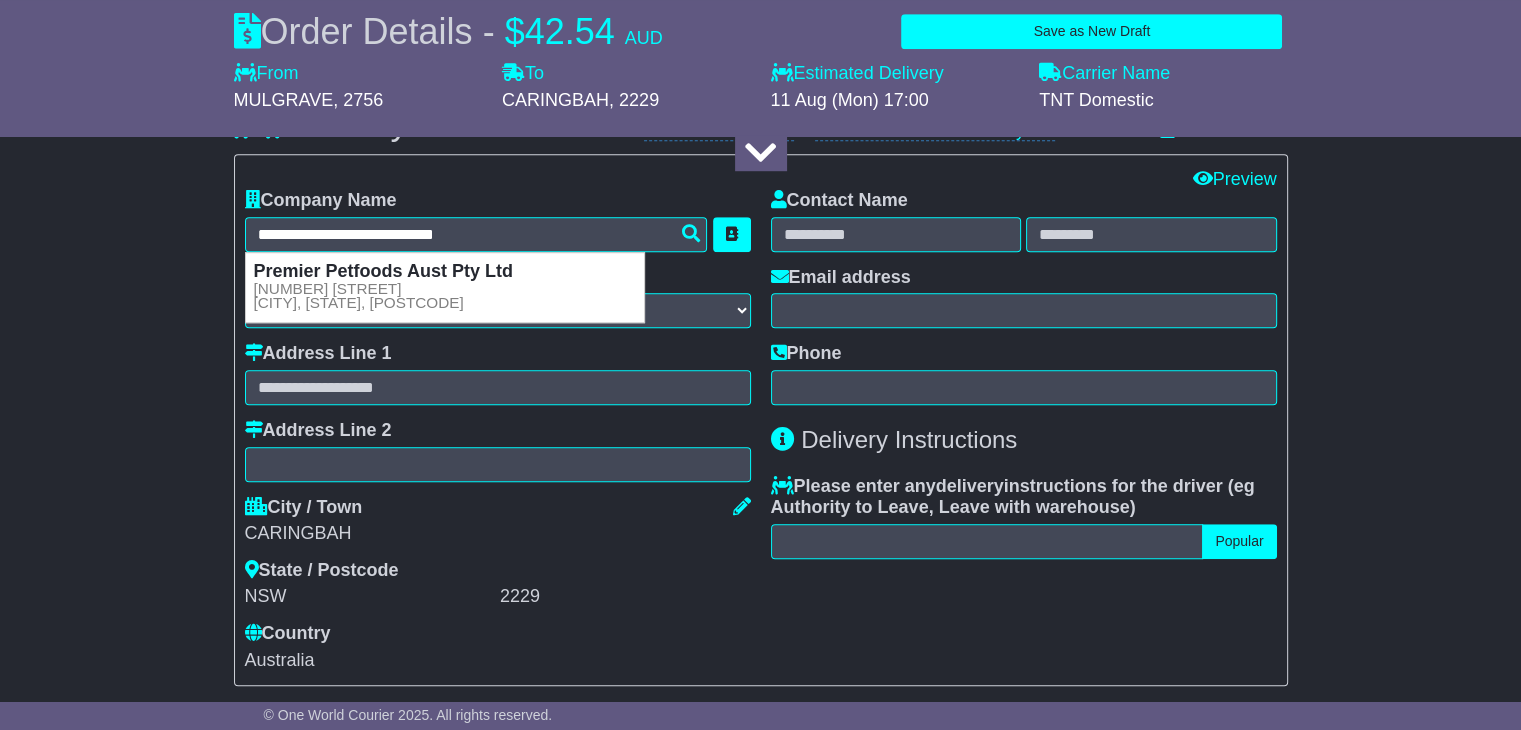type 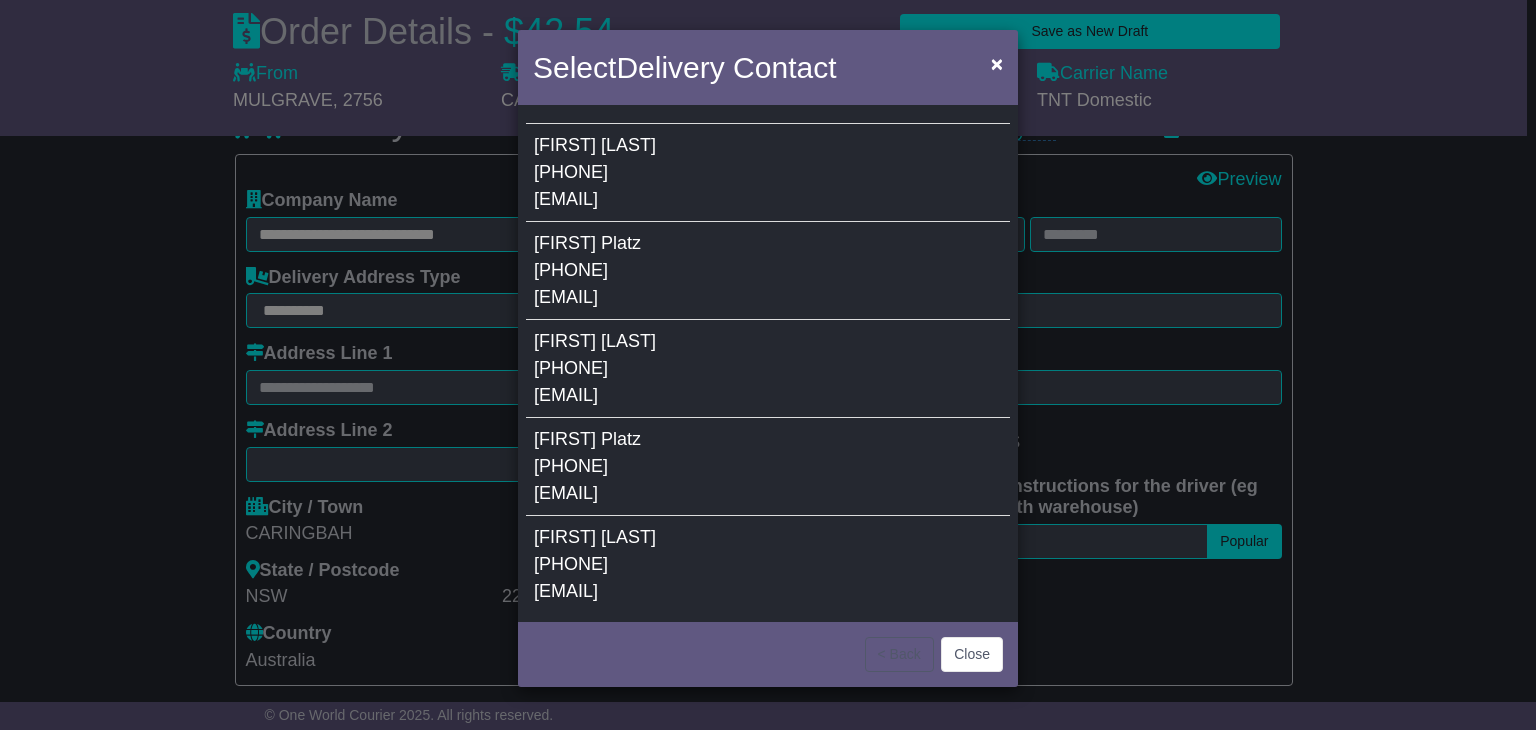 type 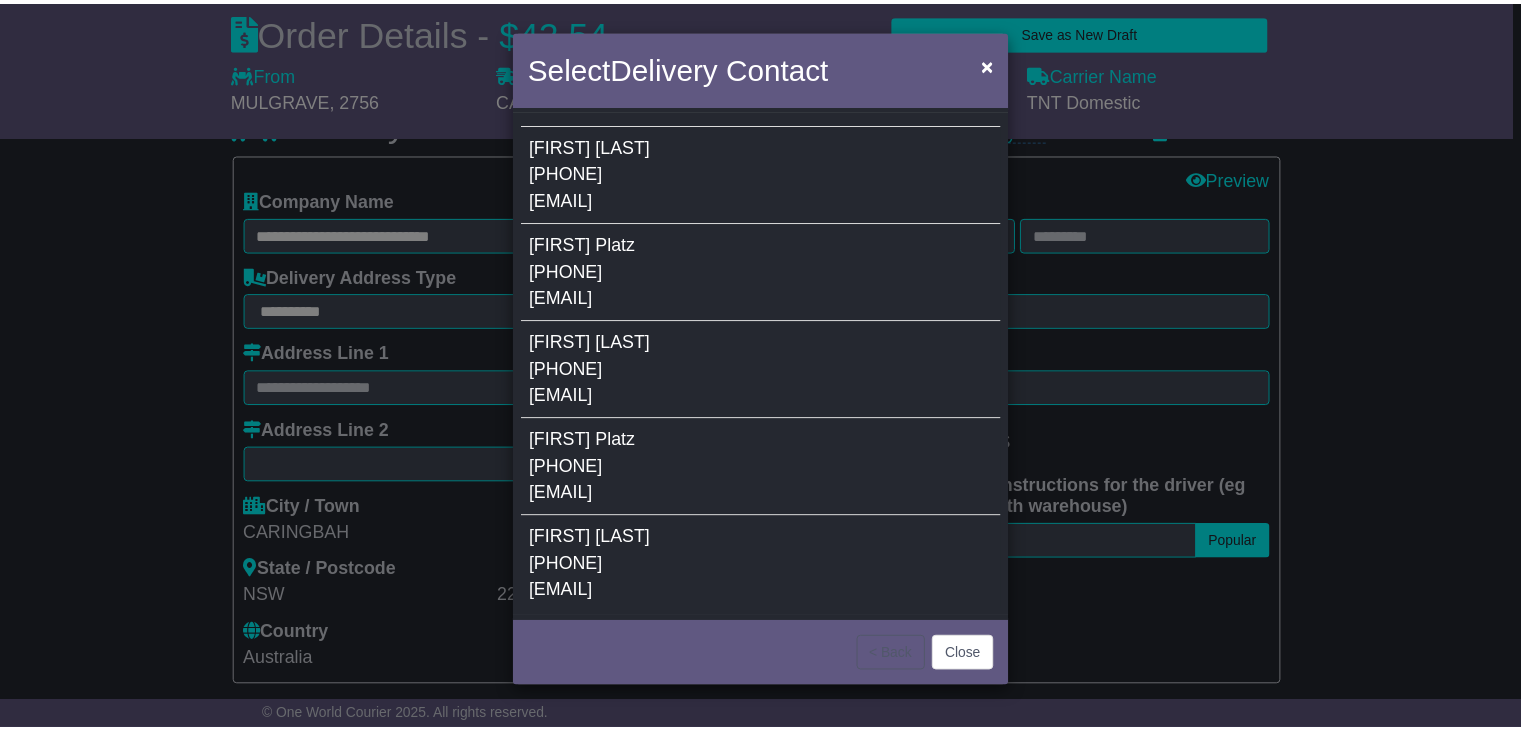 scroll, scrollTop: 46, scrollLeft: 0, axis: vertical 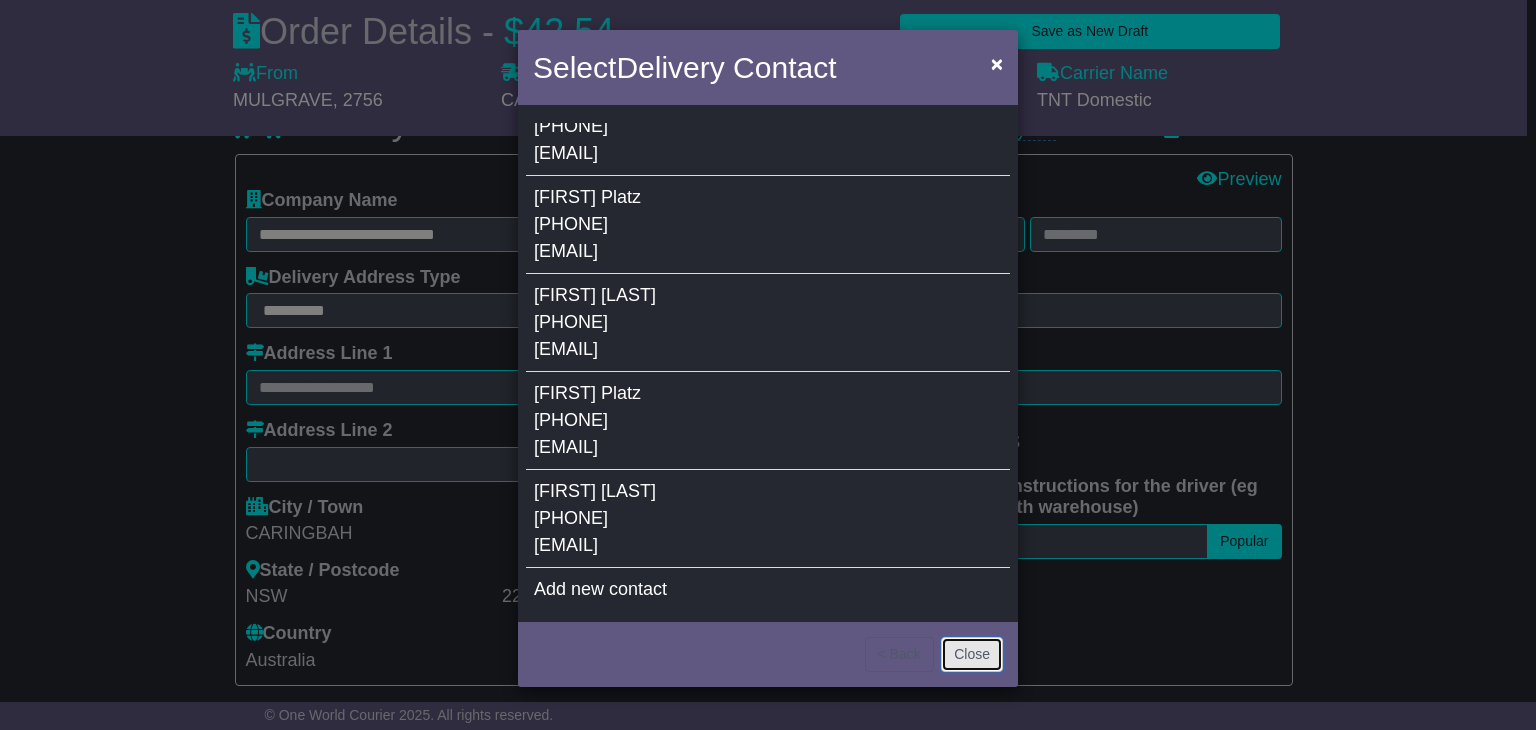 click on "Close" at bounding box center [972, 654] 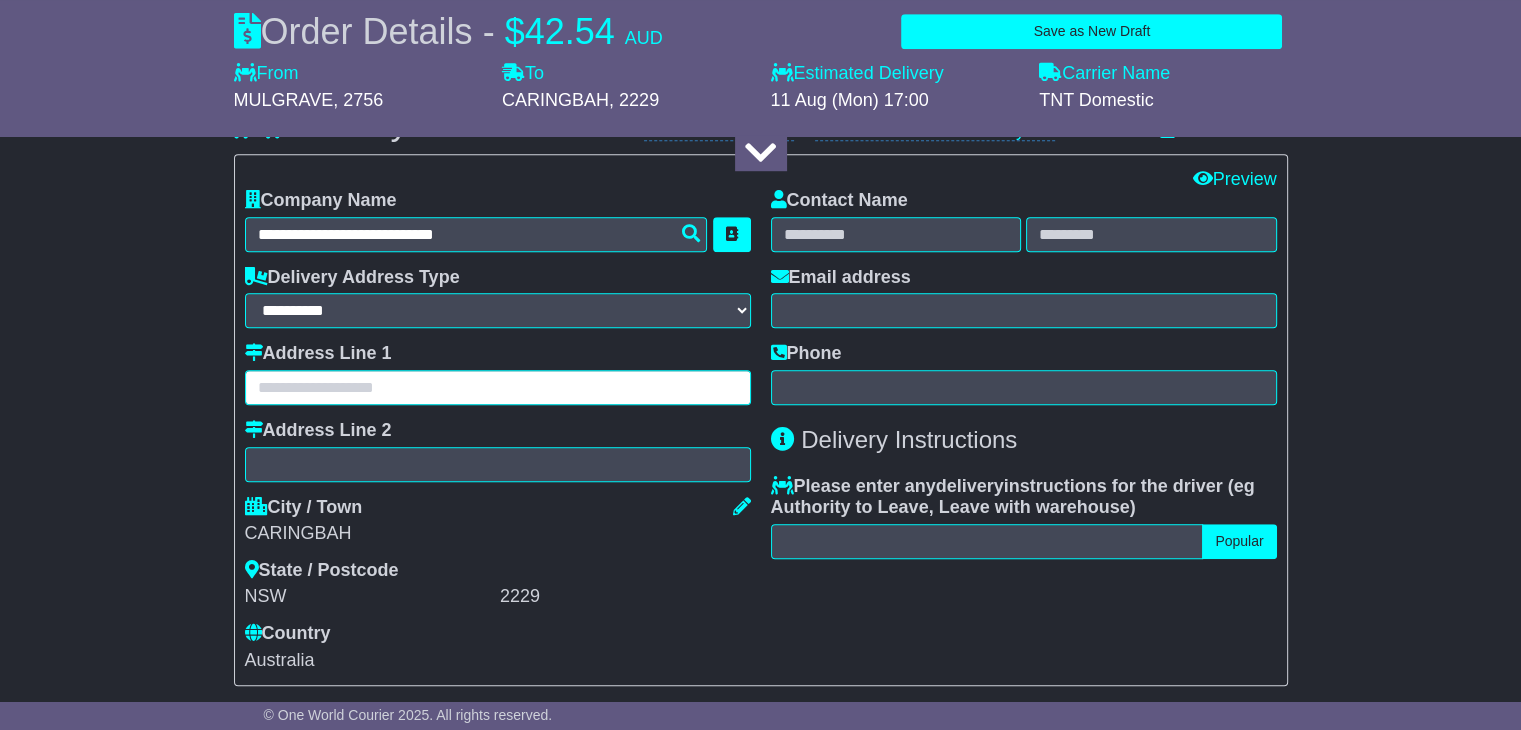click at bounding box center [498, 387] 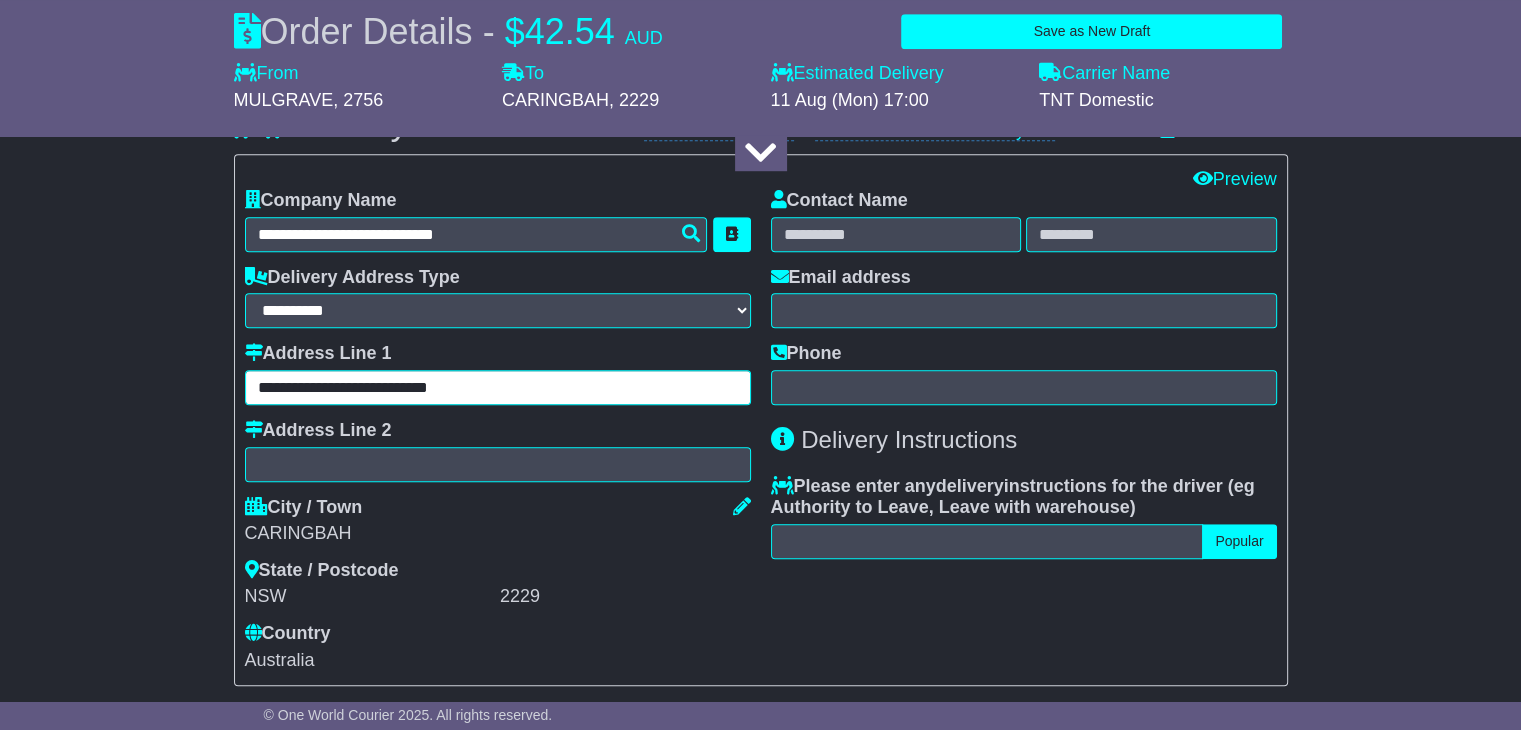 type on "**********" 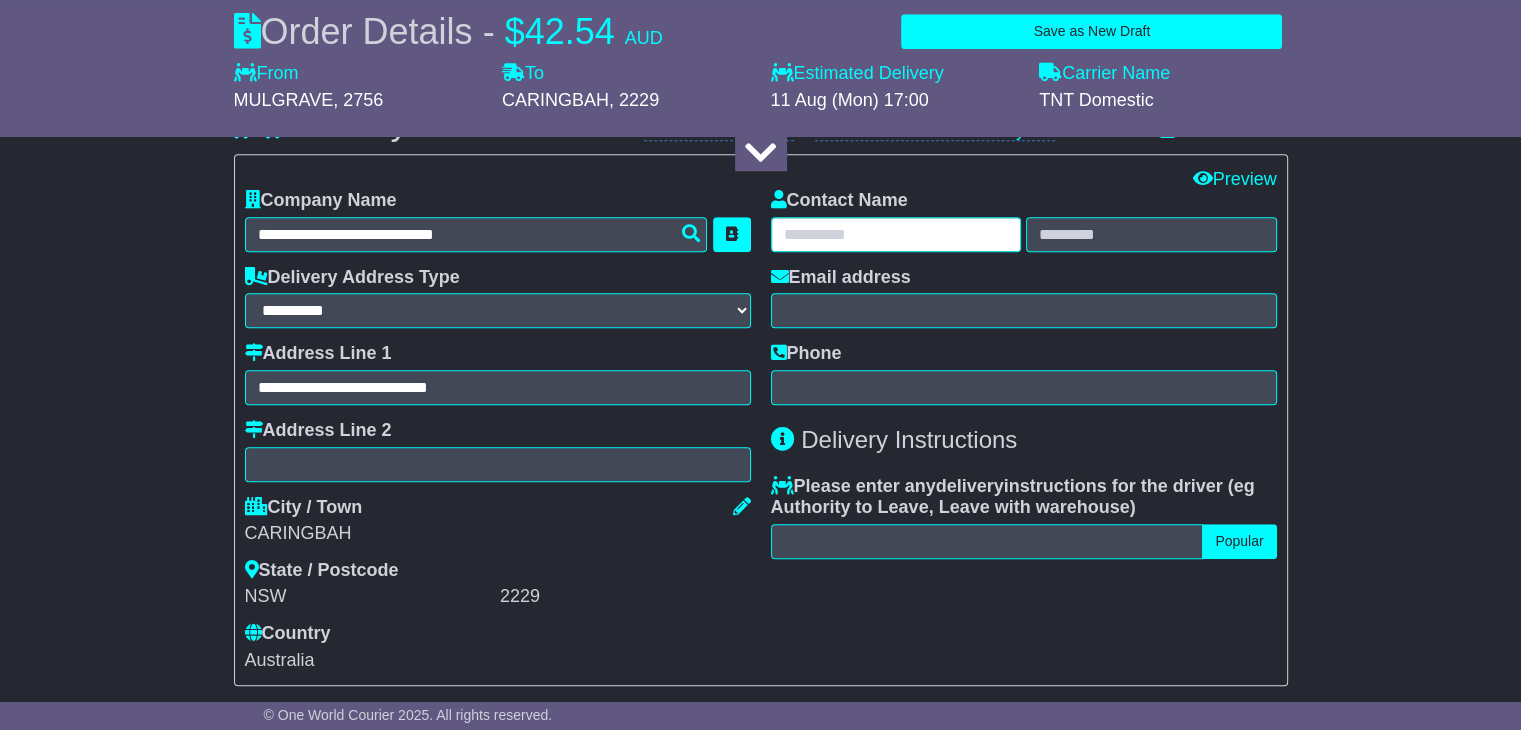 click at bounding box center (896, 234) 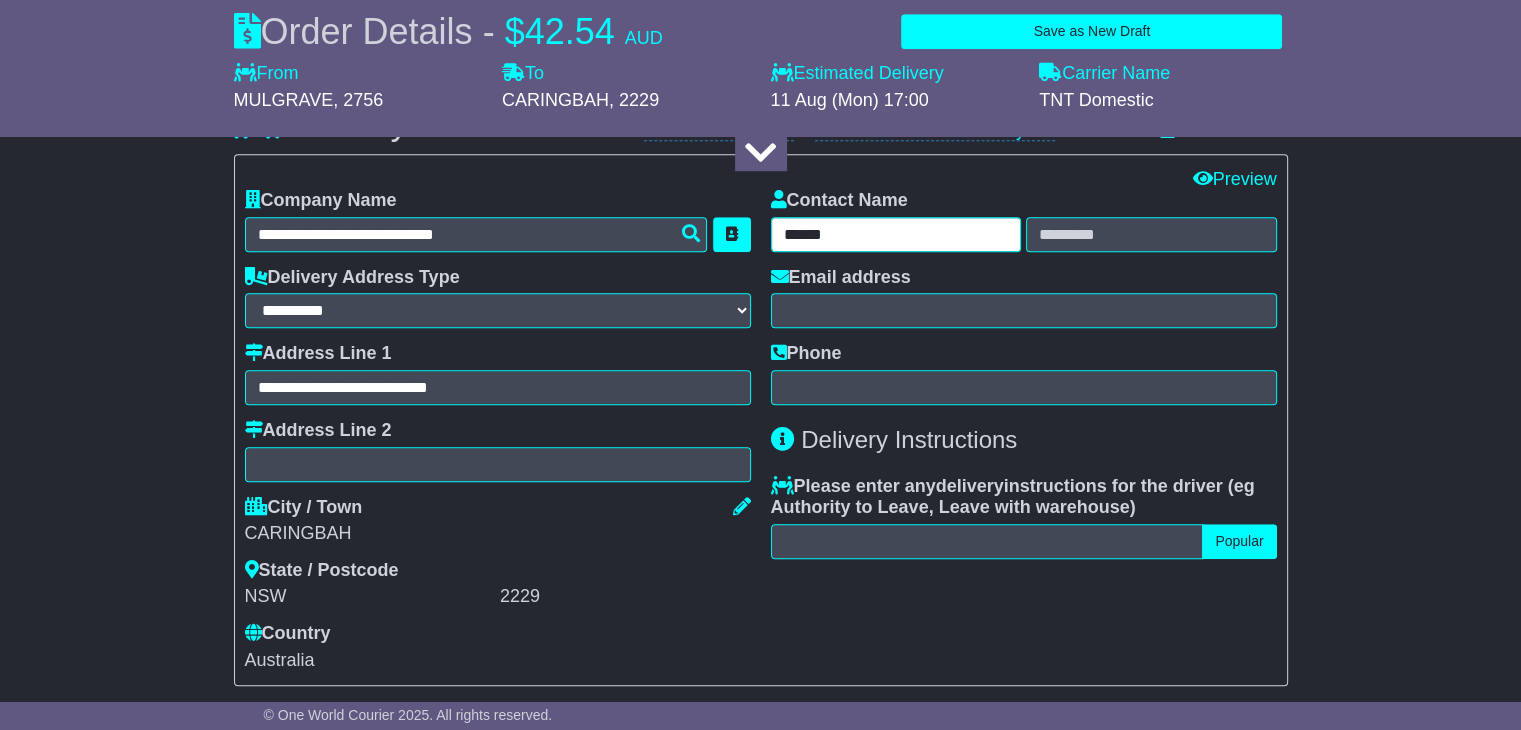type on "******" 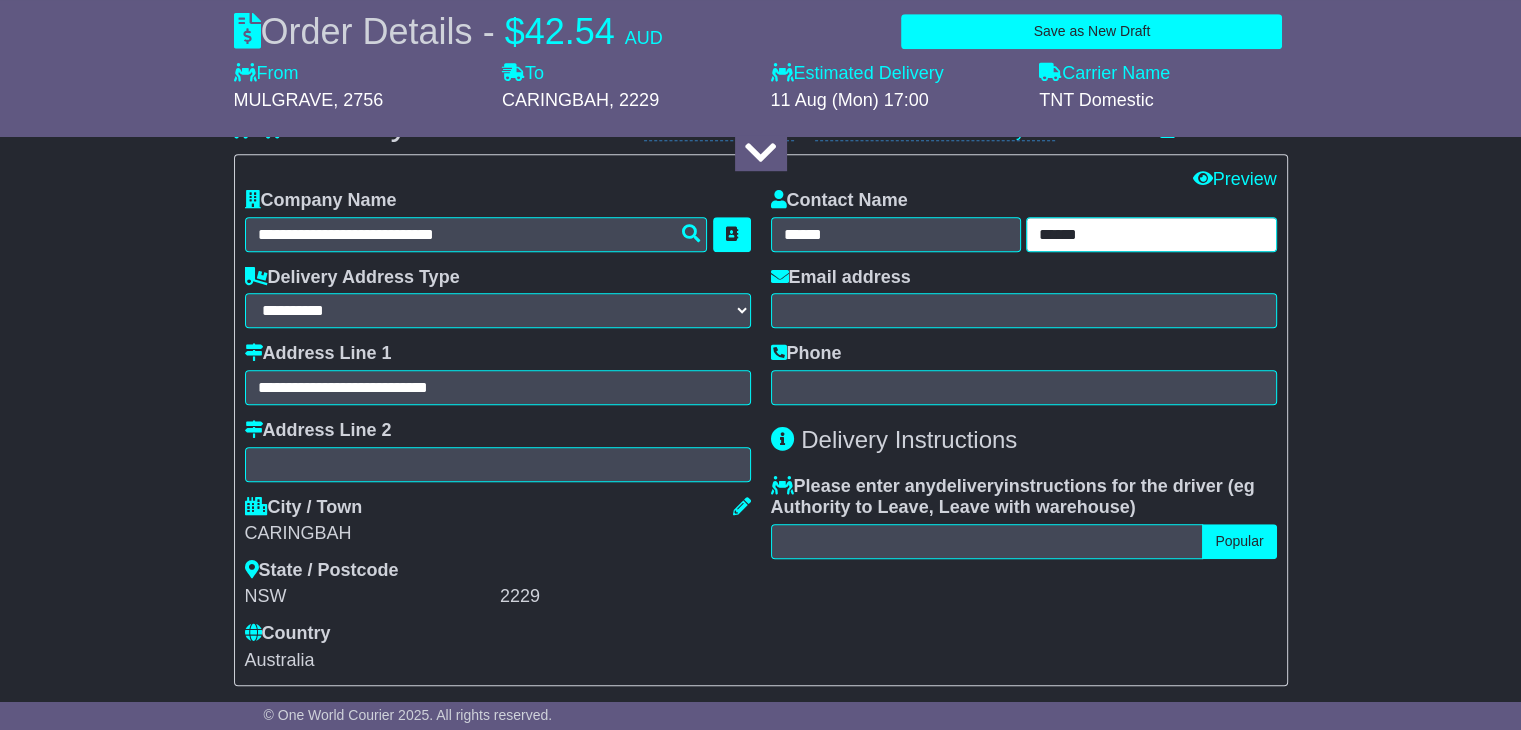 type on "******" 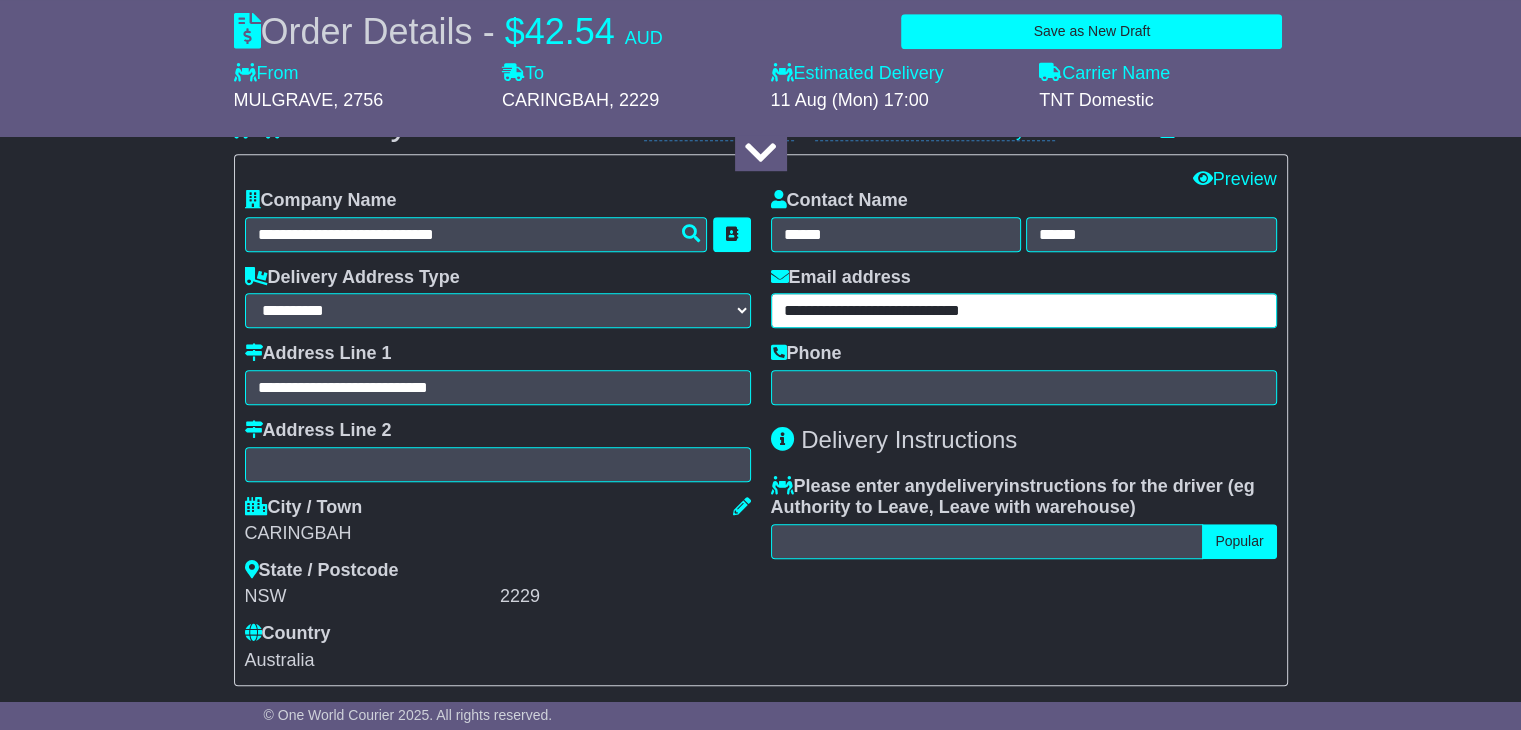 type on "**********" 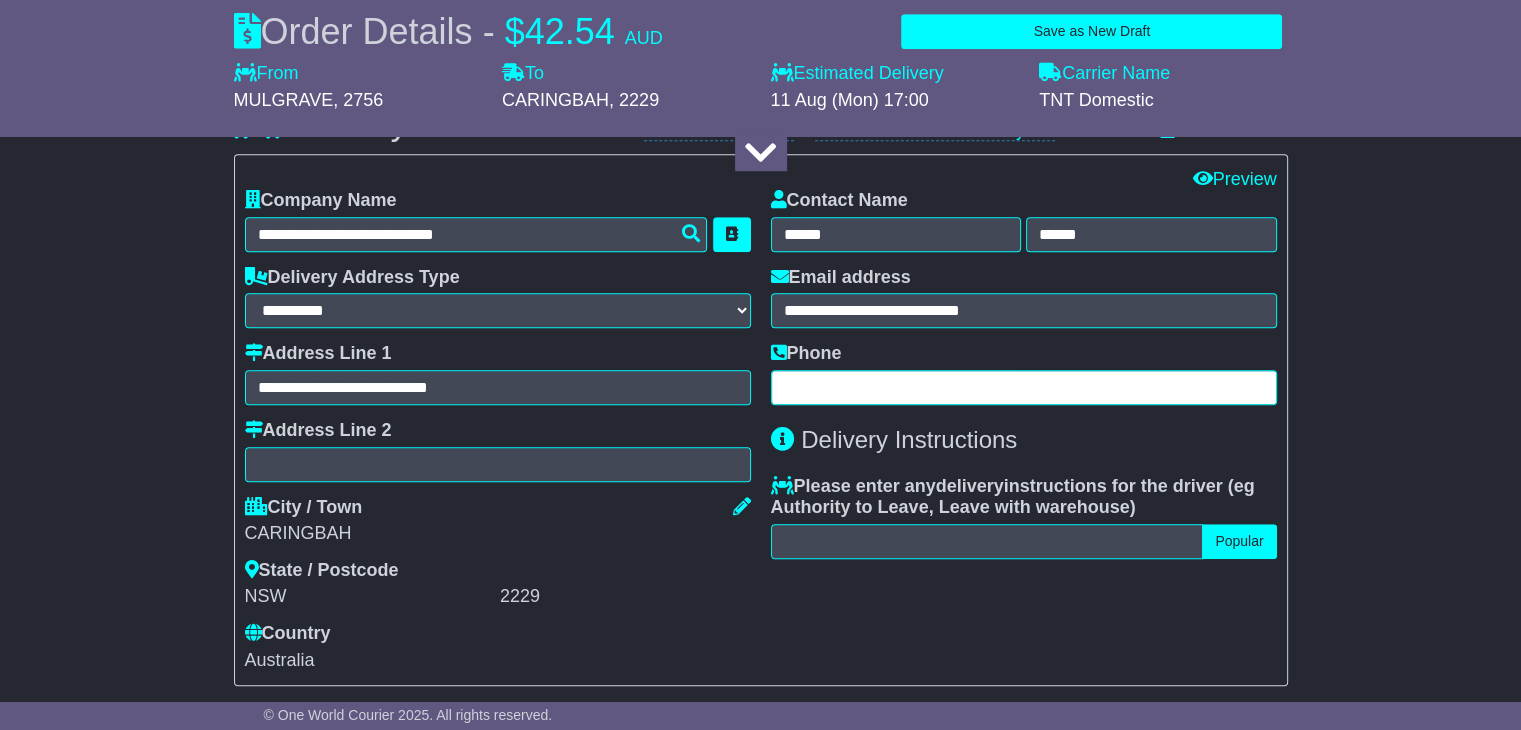 click at bounding box center (1024, 387) 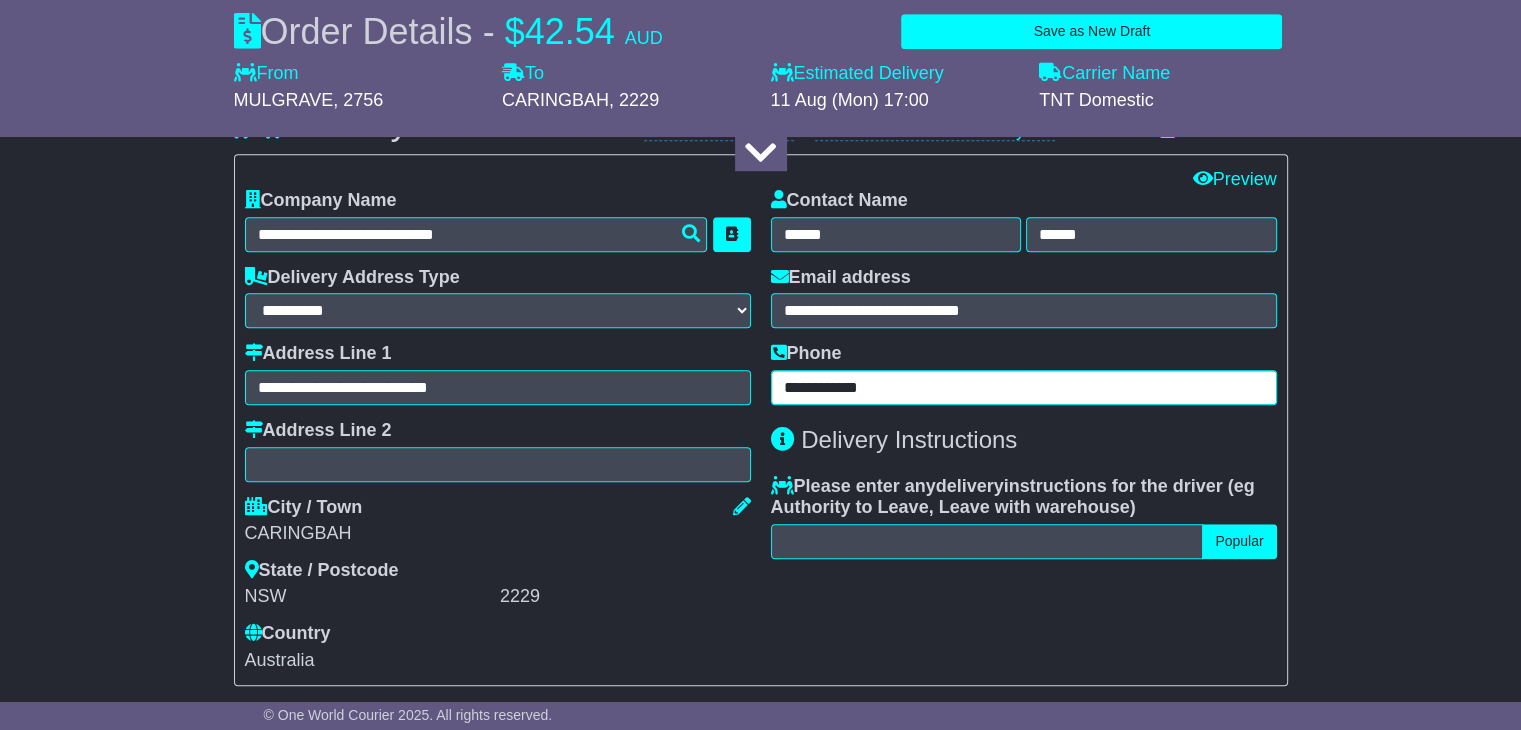 type on "**********" 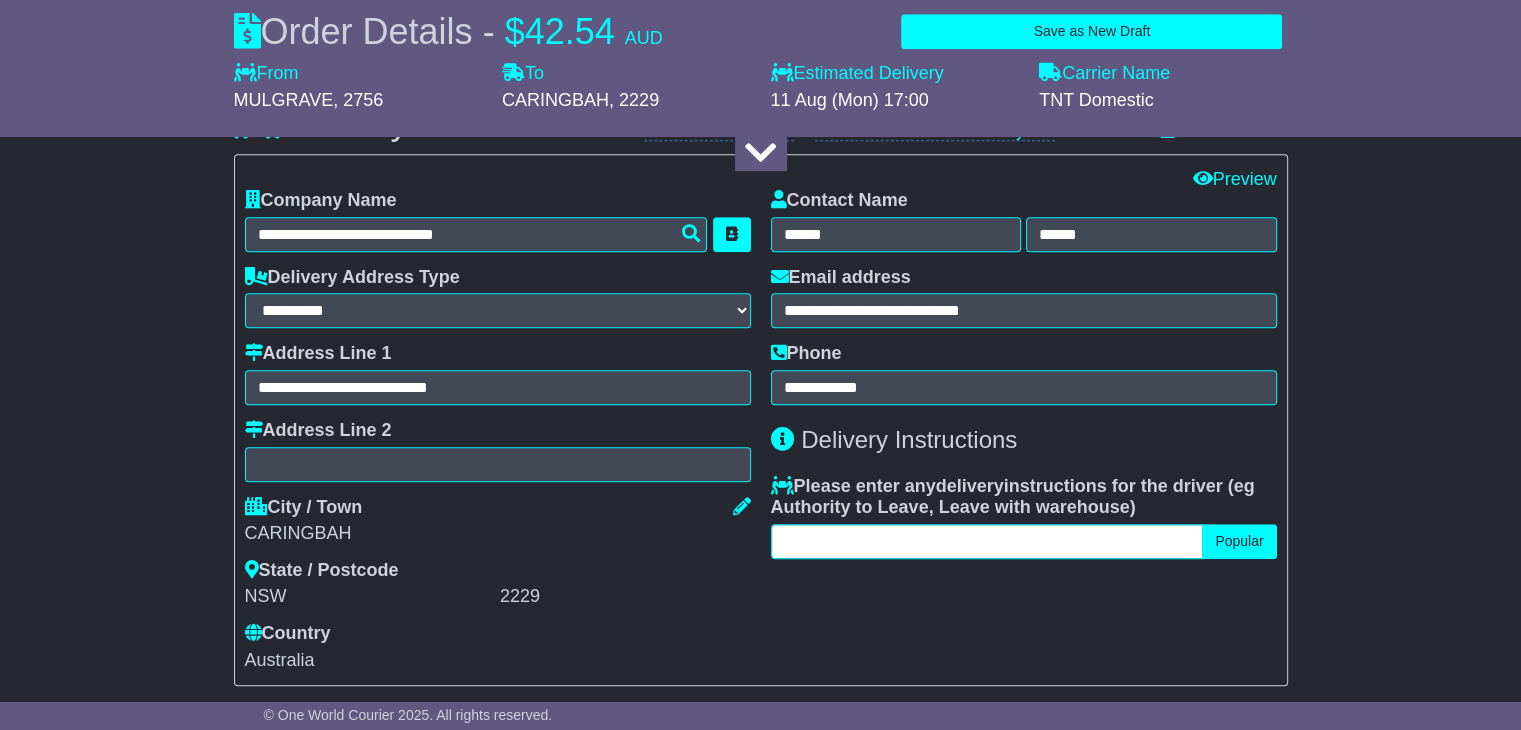 click at bounding box center (987, 541) 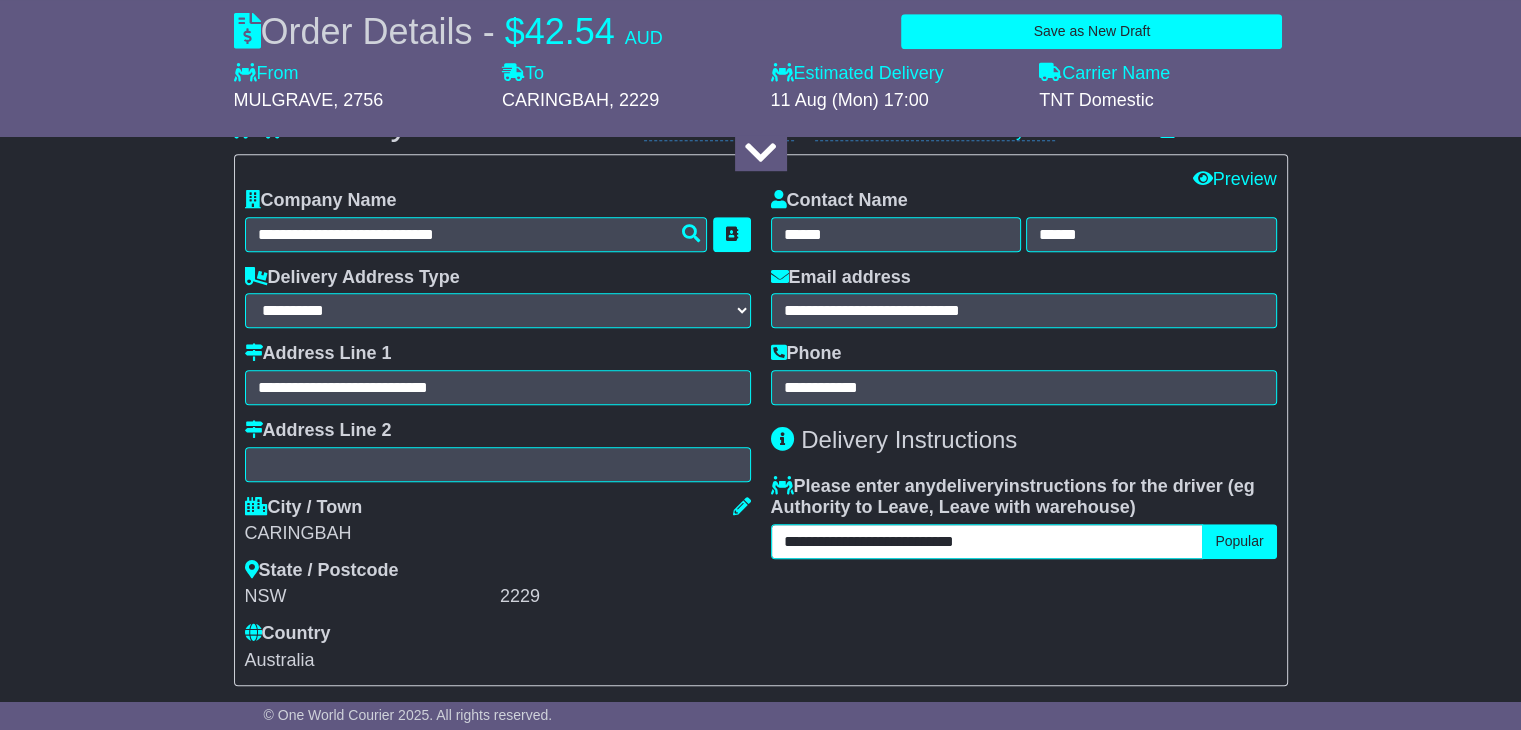 click on "**********" at bounding box center (987, 541) 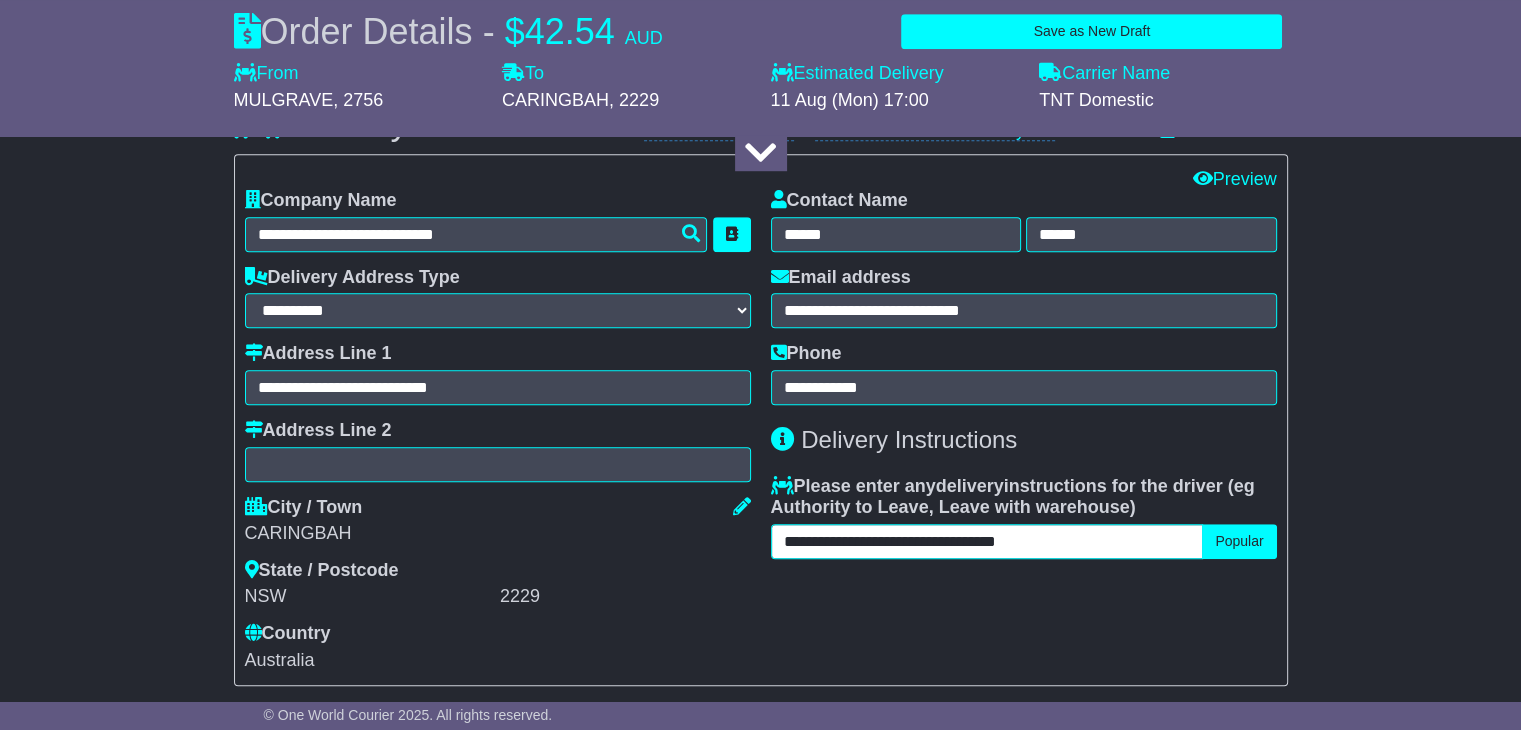 scroll, scrollTop: 1500, scrollLeft: 0, axis: vertical 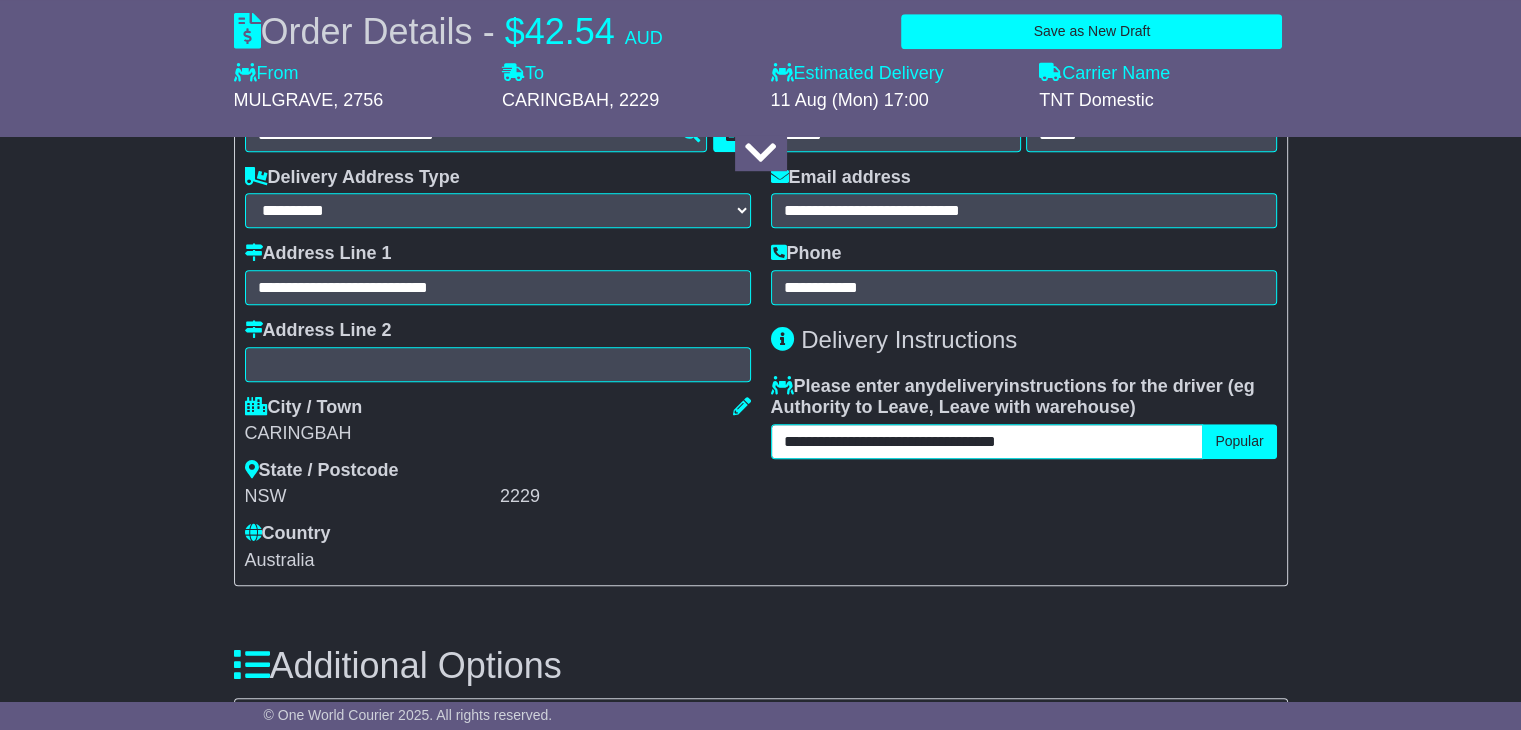 click on "**********" at bounding box center (987, 441) 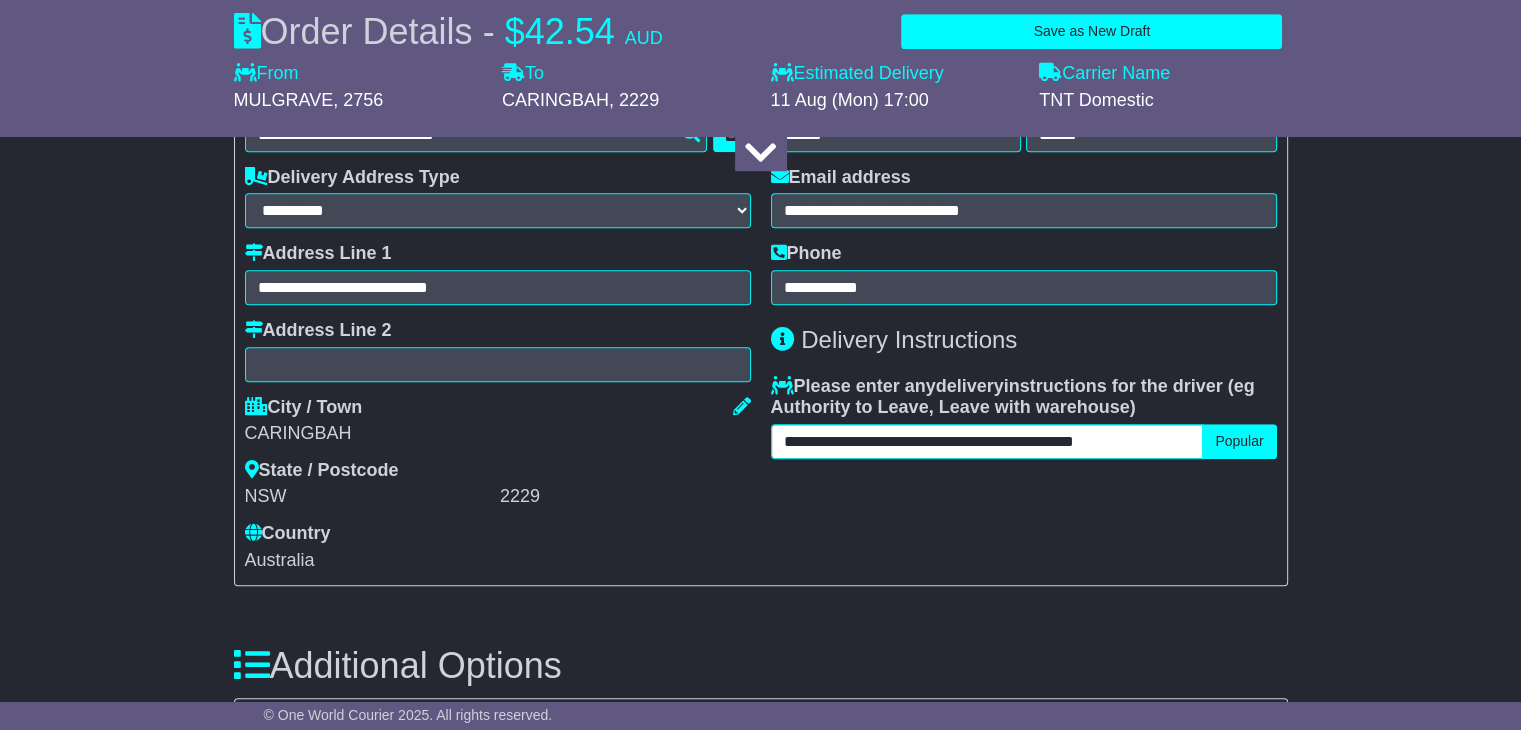 click on "**********" at bounding box center [987, 441] 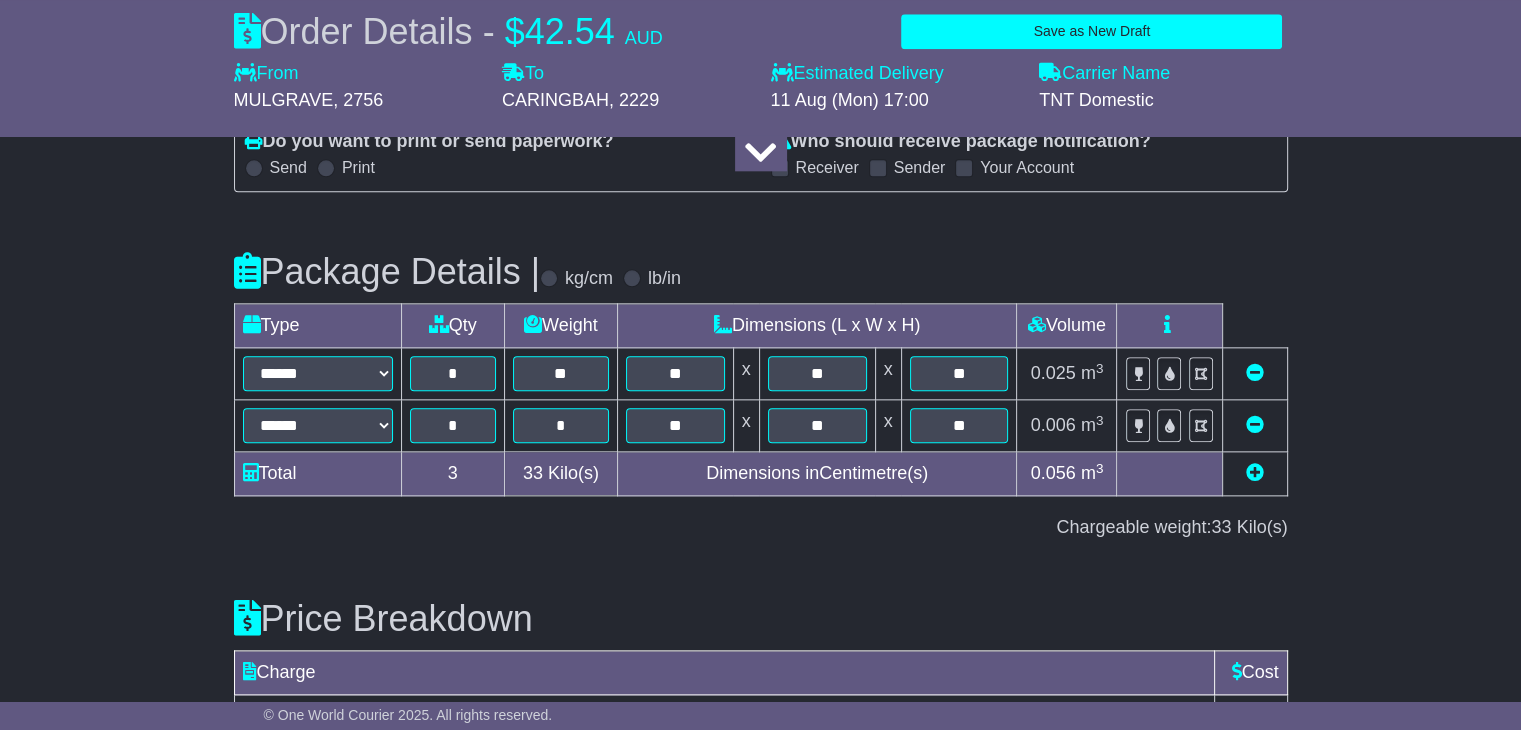scroll, scrollTop: 2432, scrollLeft: 0, axis: vertical 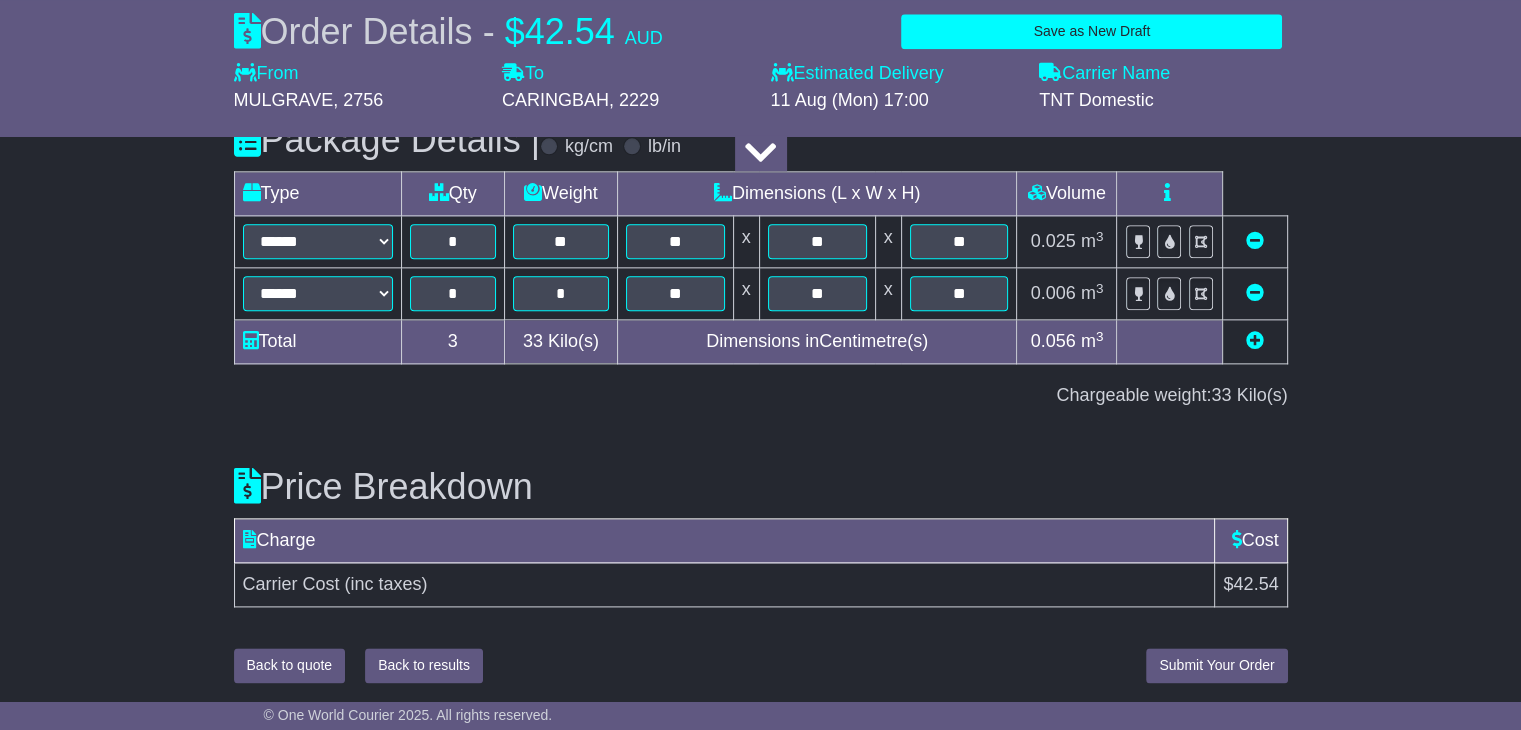 type on "**********" 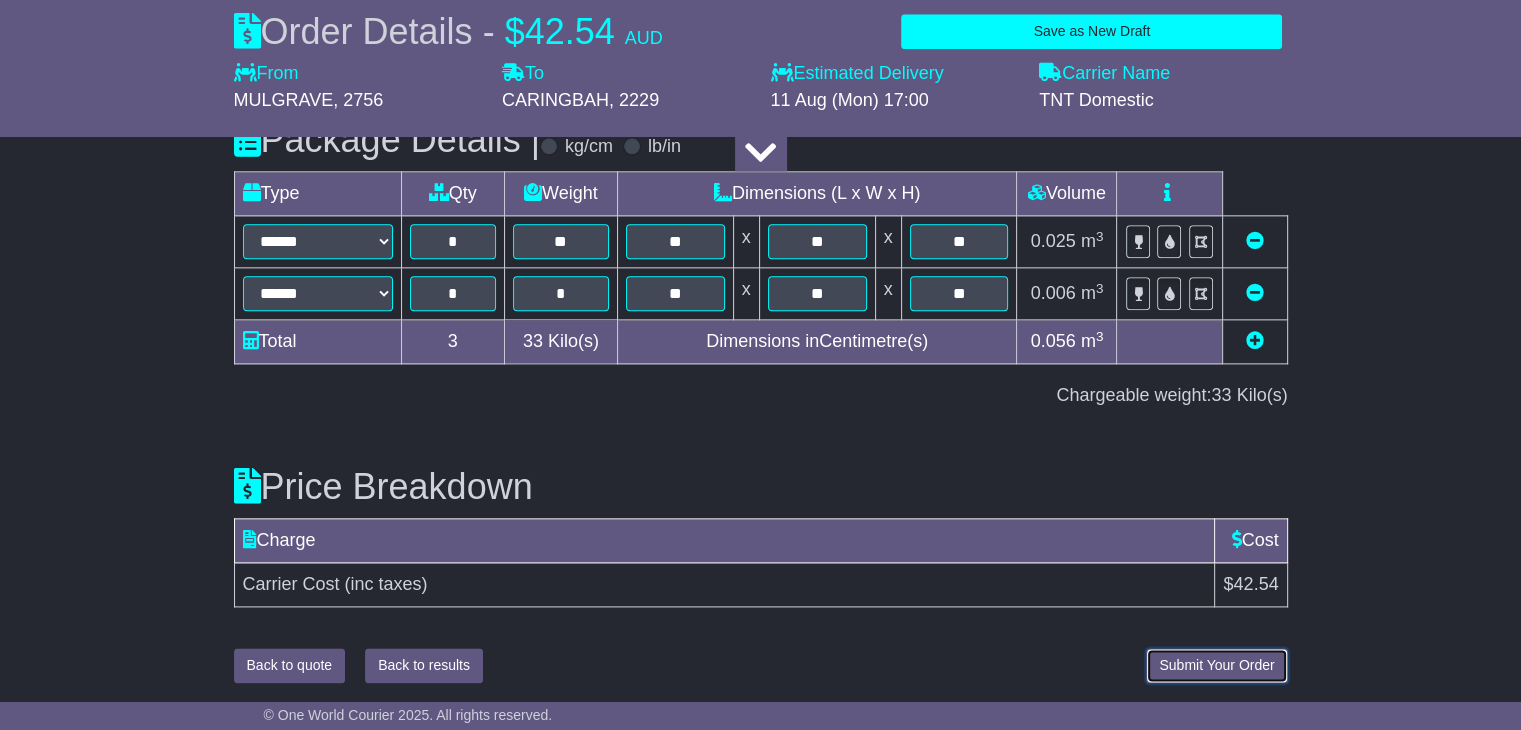click on "Submit Your Order" at bounding box center [1216, 665] 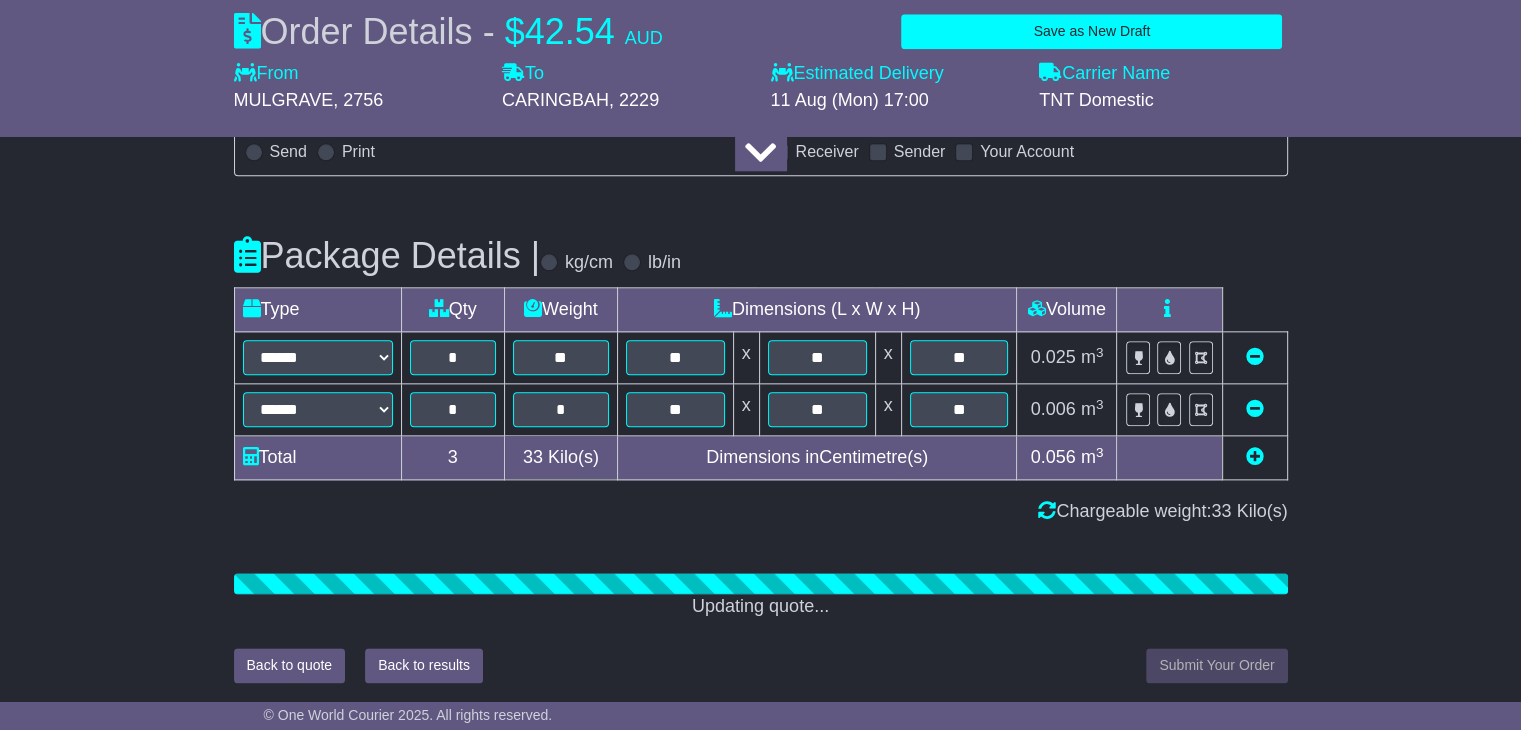 scroll, scrollTop: 2432, scrollLeft: 0, axis: vertical 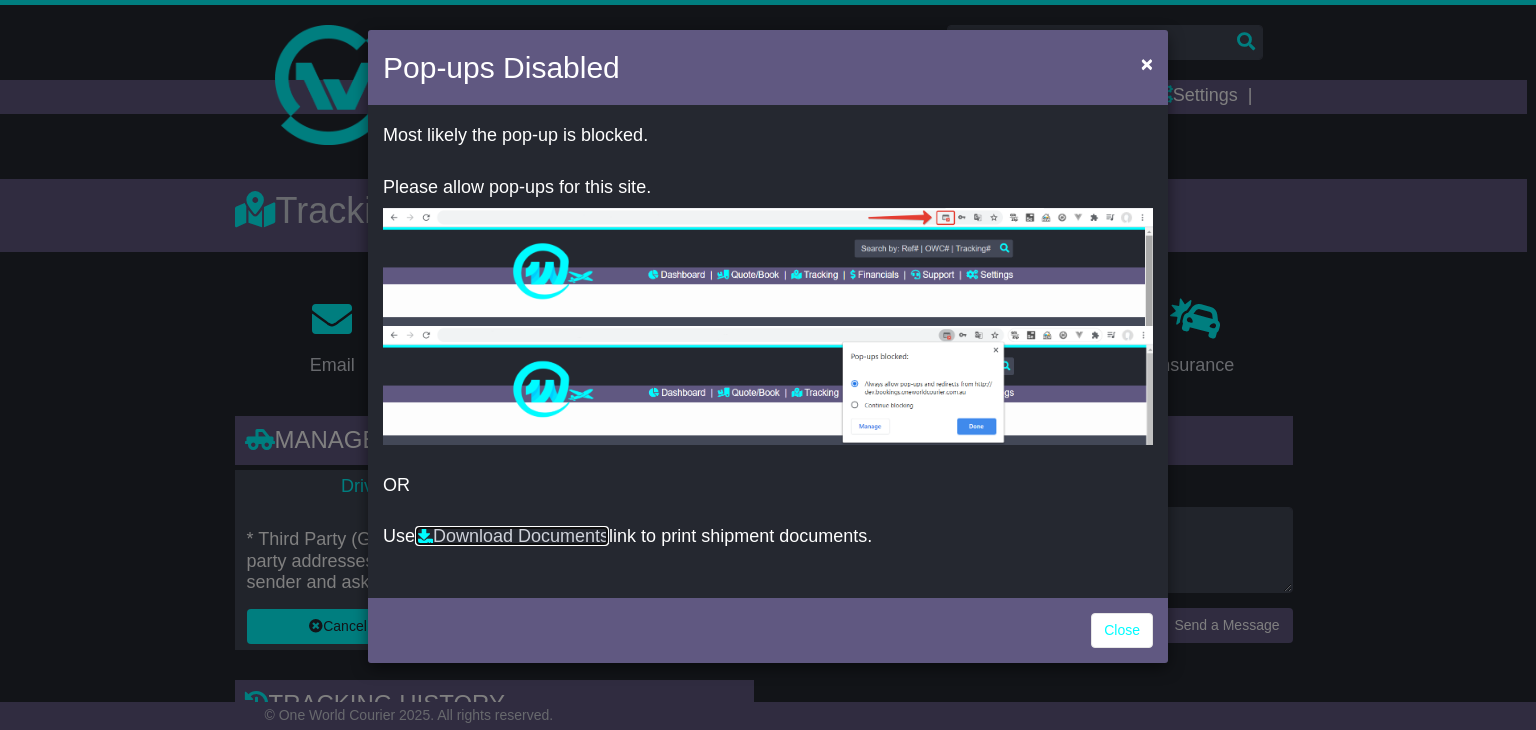 click on "Download Documents" at bounding box center [512, 536] 